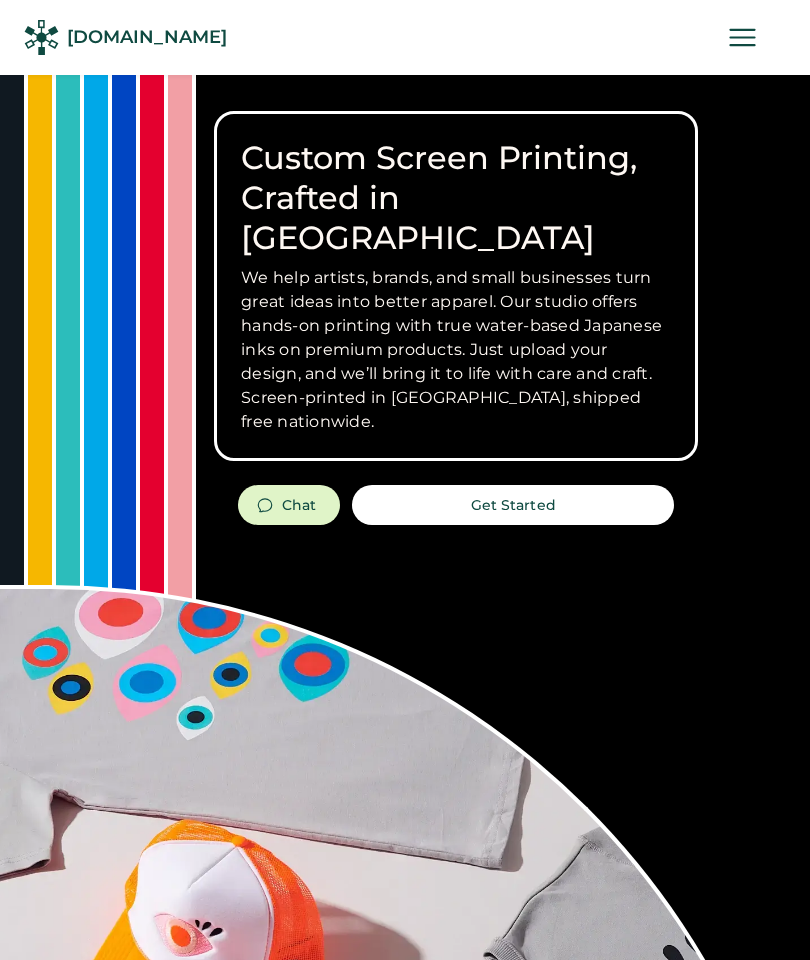 scroll, scrollTop: 0, scrollLeft: 0, axis: both 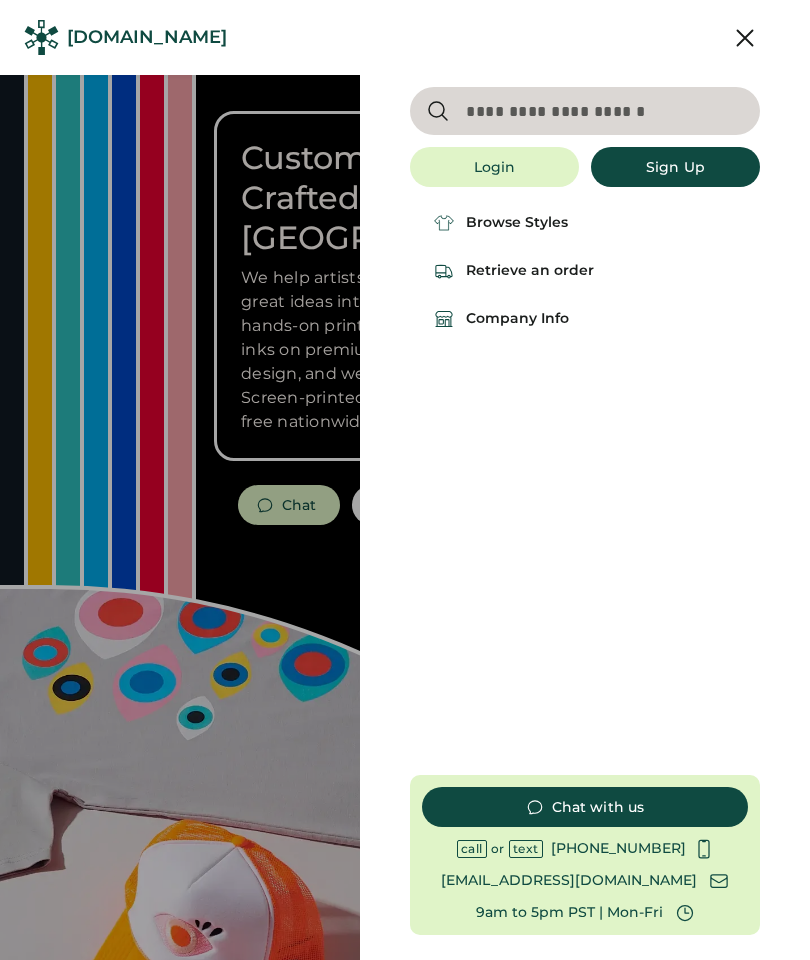 click at bounding box center (740, 38) 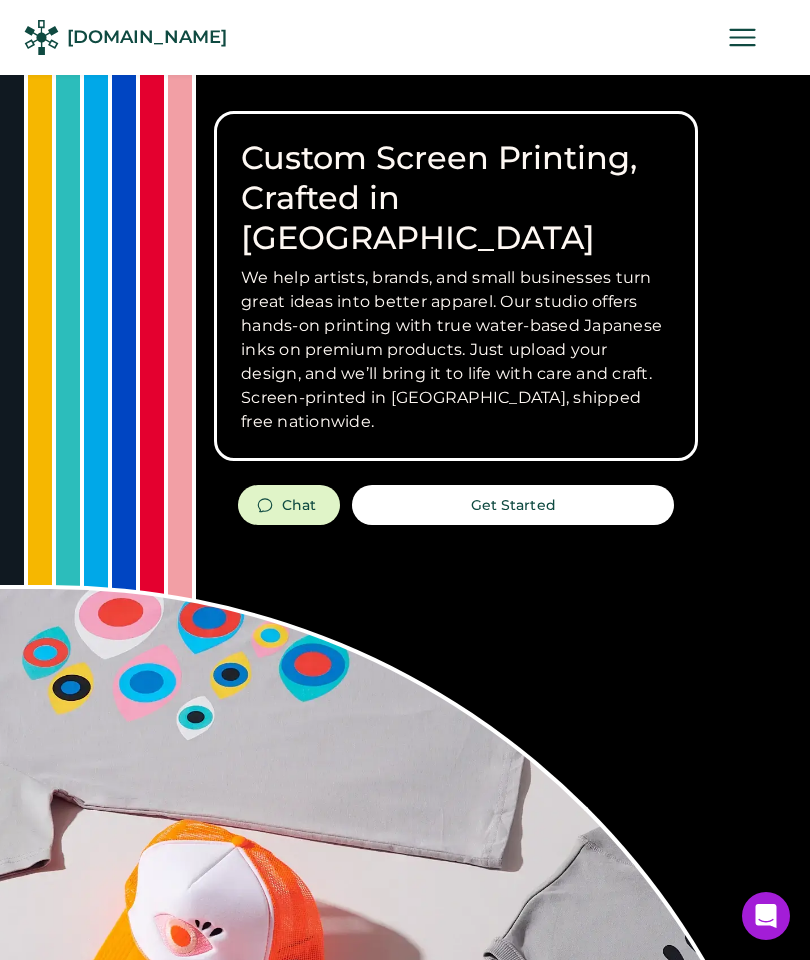 click 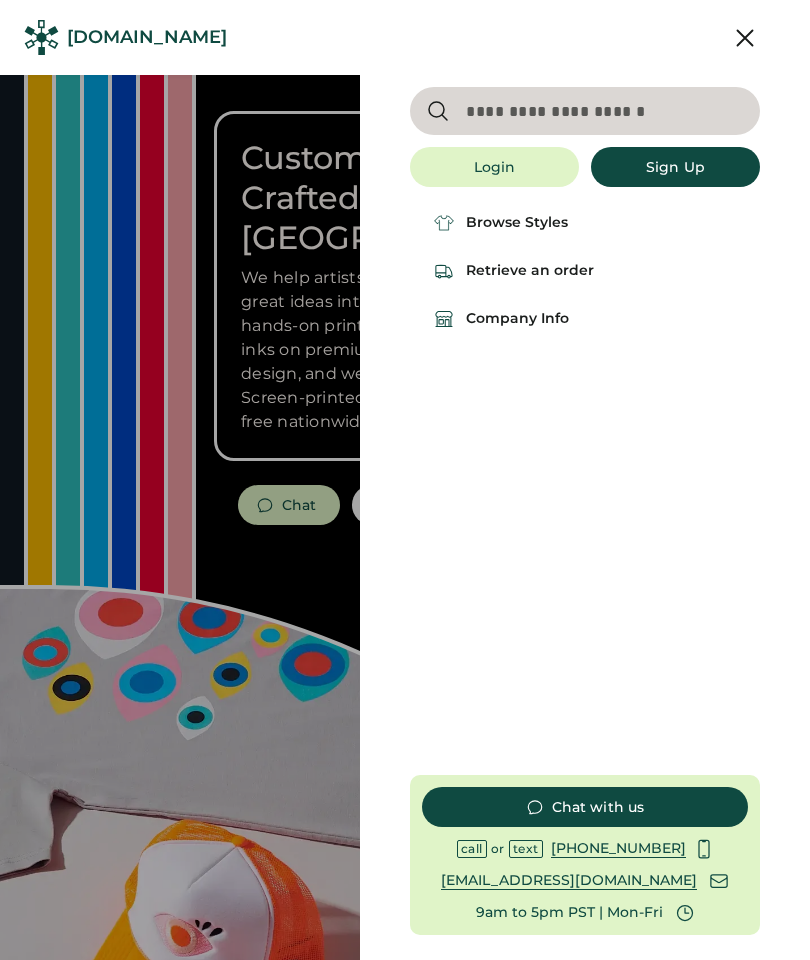 click on "Login" at bounding box center (494, 167) 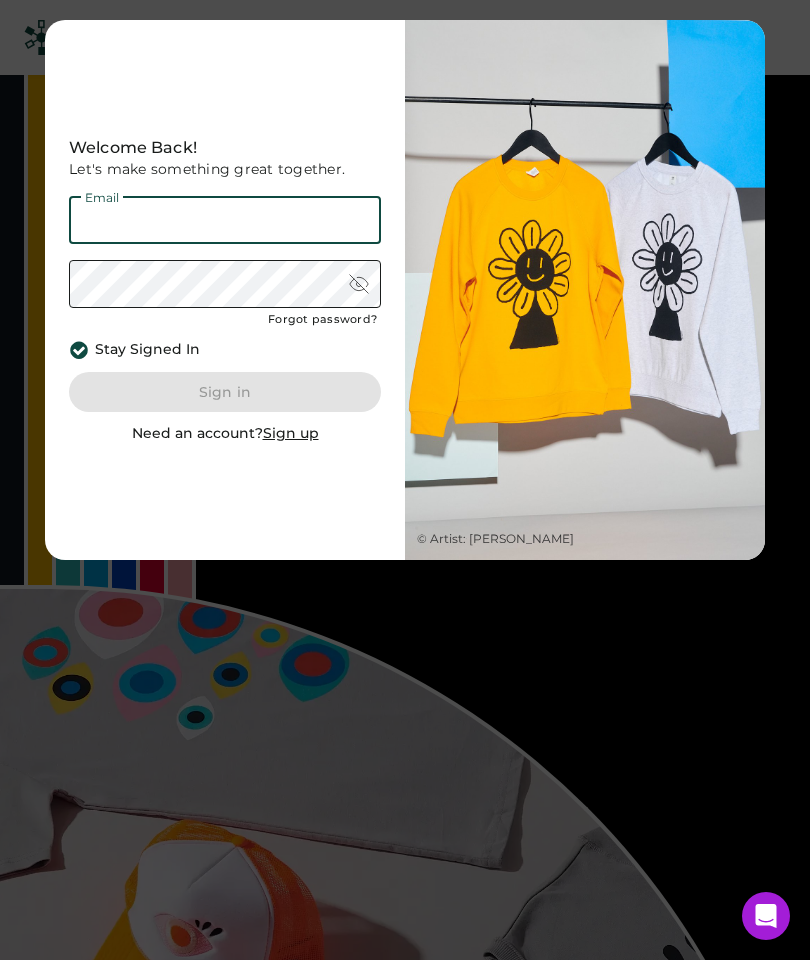click at bounding box center [225, 220] 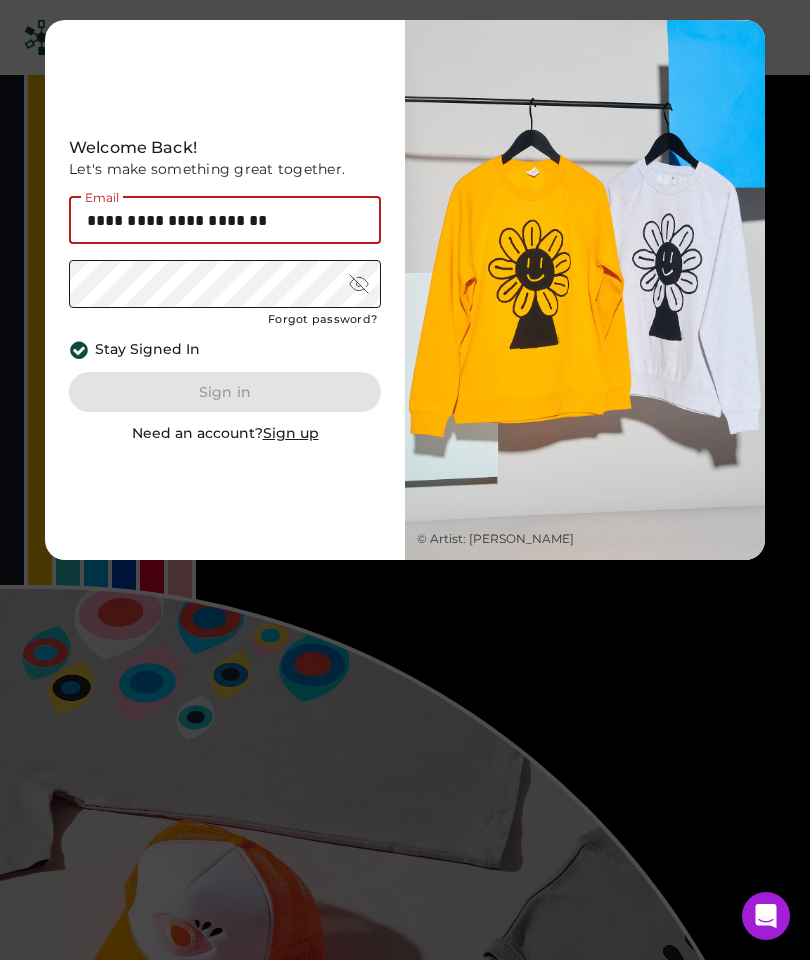 type on "**********" 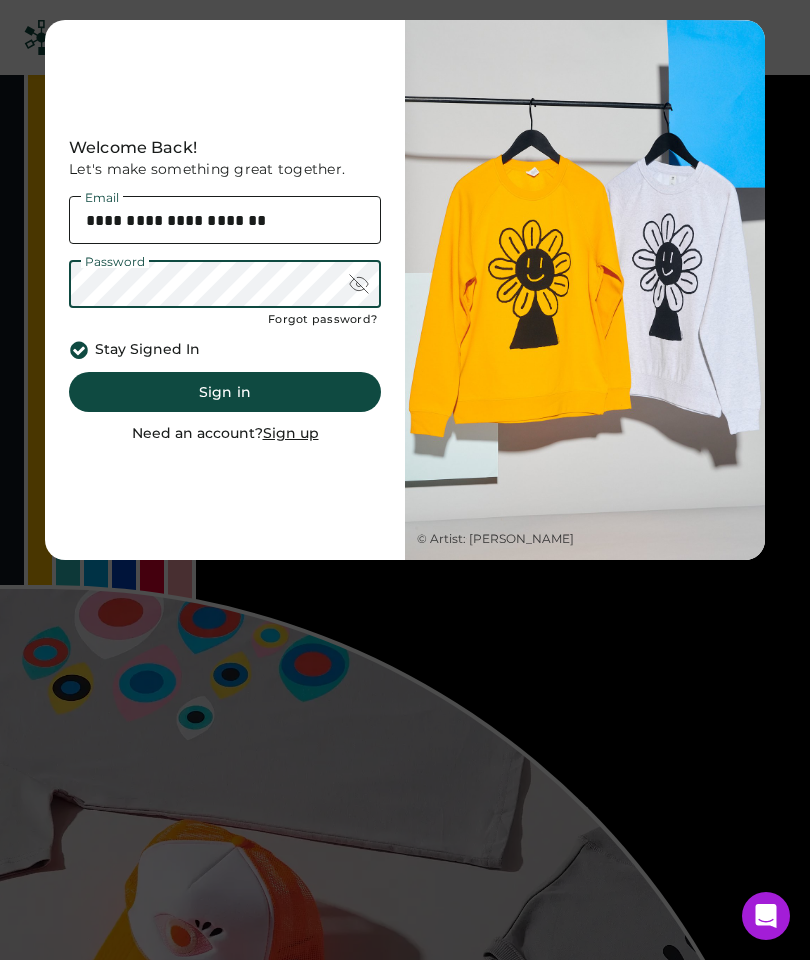 click on "Sign in" at bounding box center [225, 392] 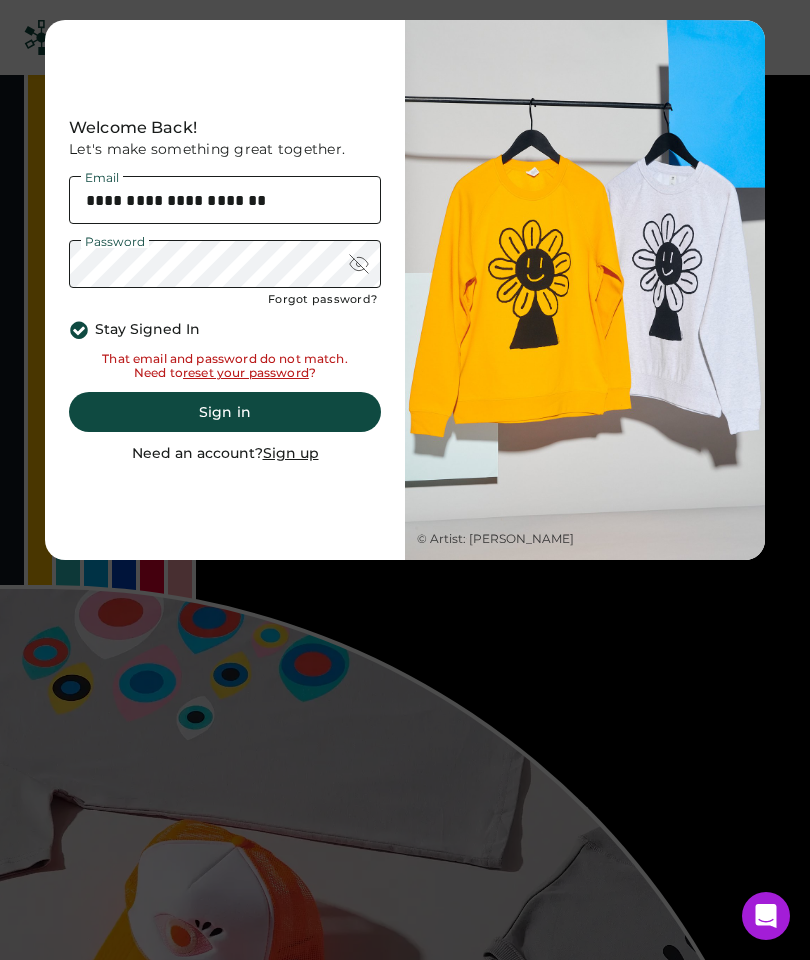 click on "Sign in" at bounding box center [225, 412] 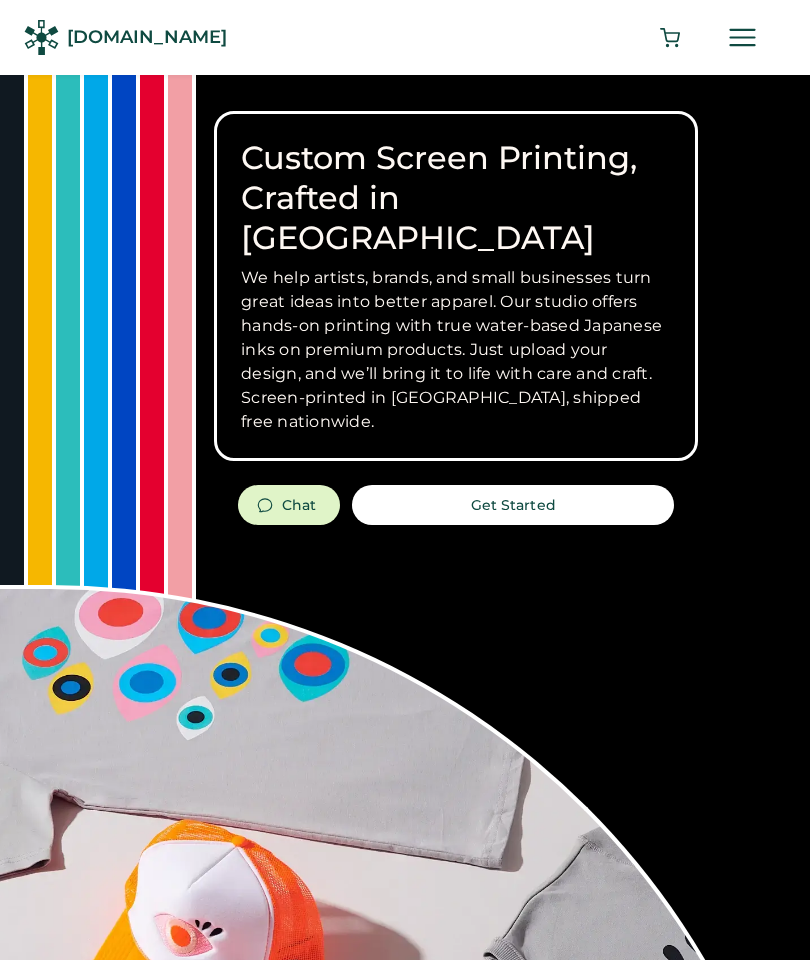 scroll, scrollTop: 0, scrollLeft: 0, axis: both 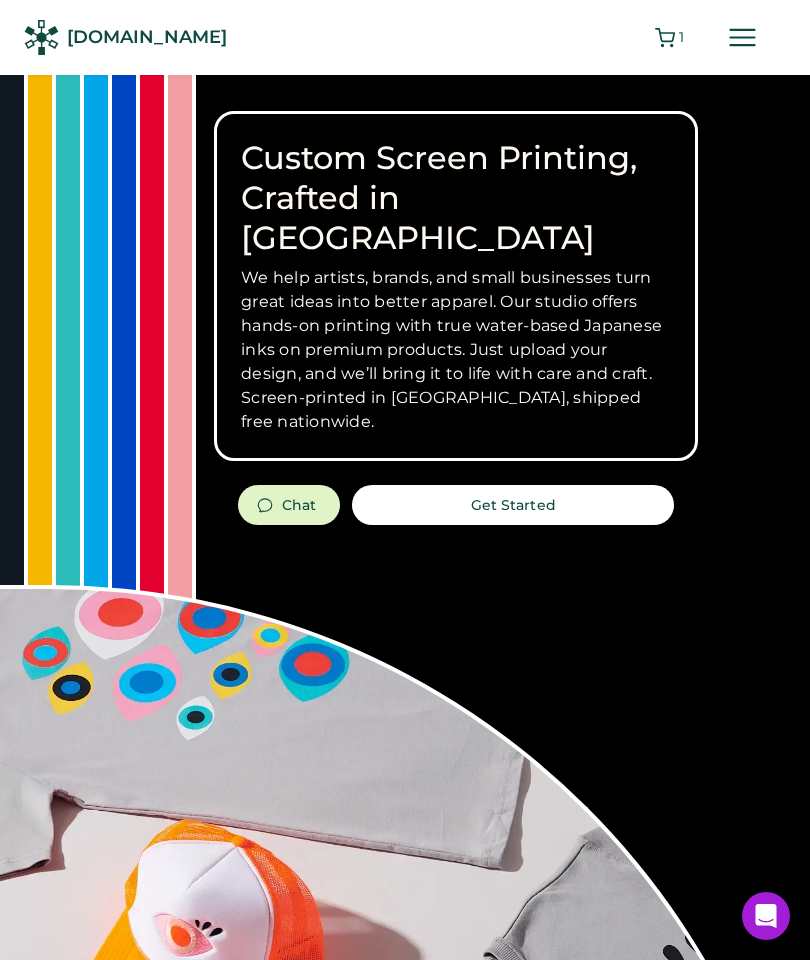 click at bounding box center (740, 38) 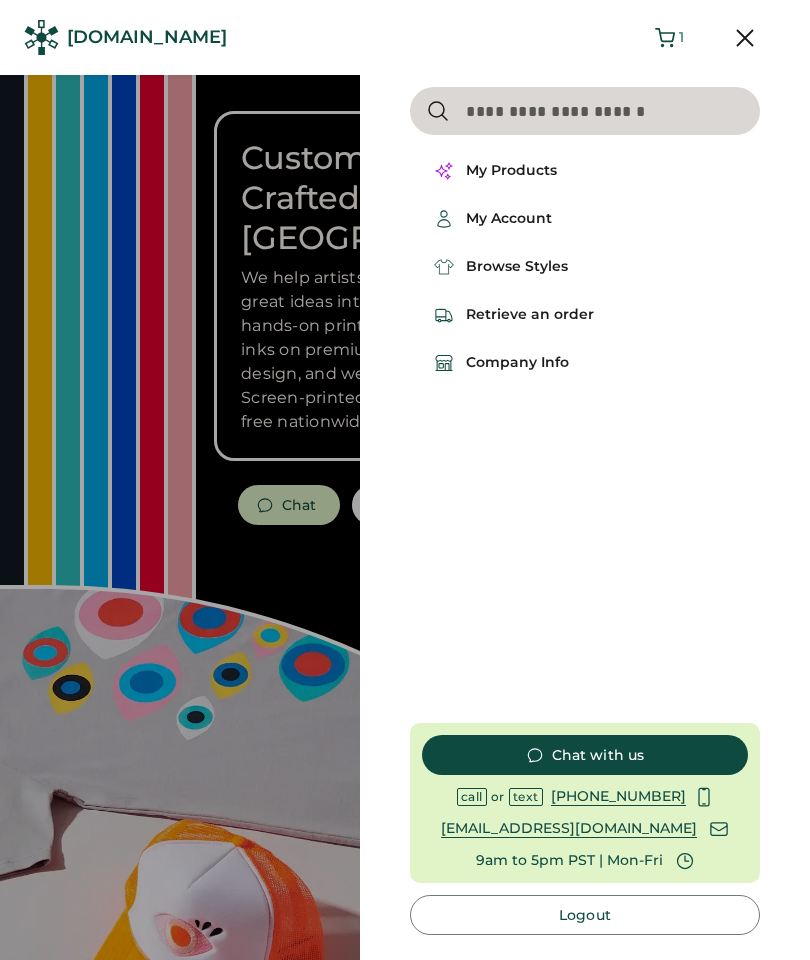 click on "My Products" at bounding box center (585, 171) 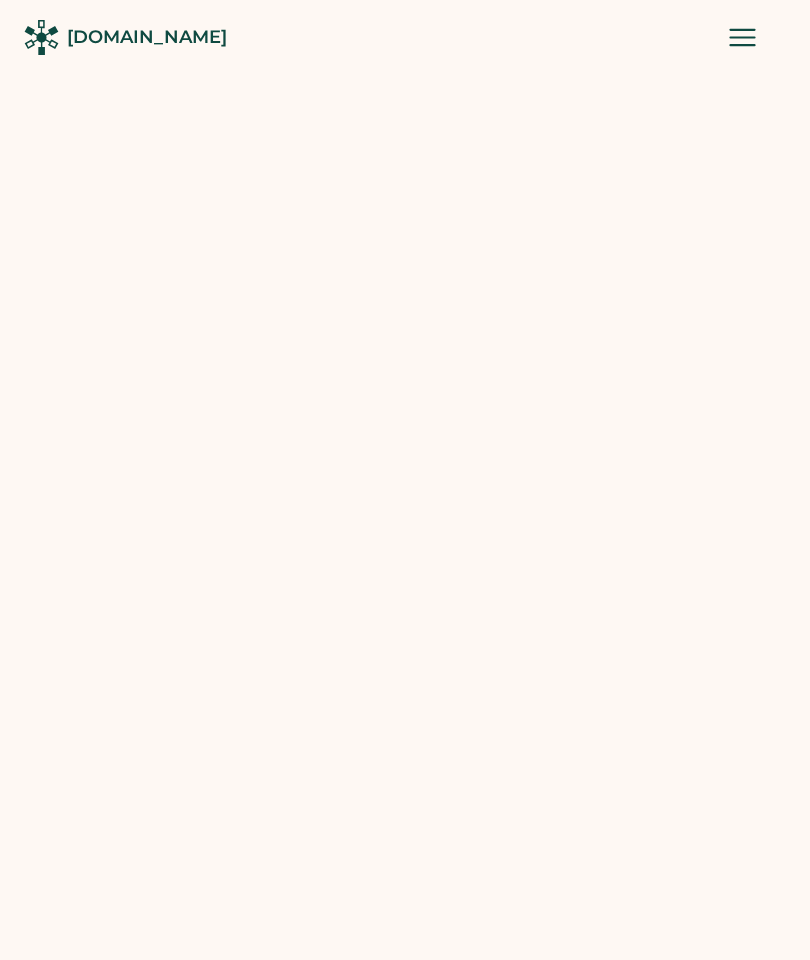 scroll, scrollTop: 0, scrollLeft: 0, axis: both 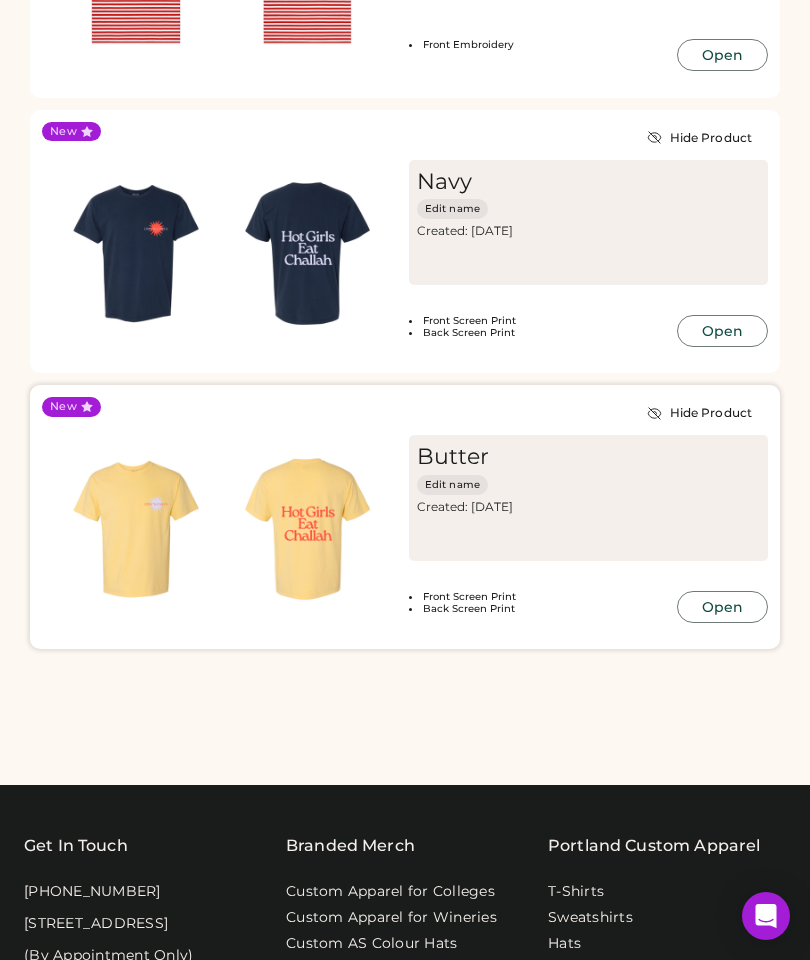 click at bounding box center [308, 529] 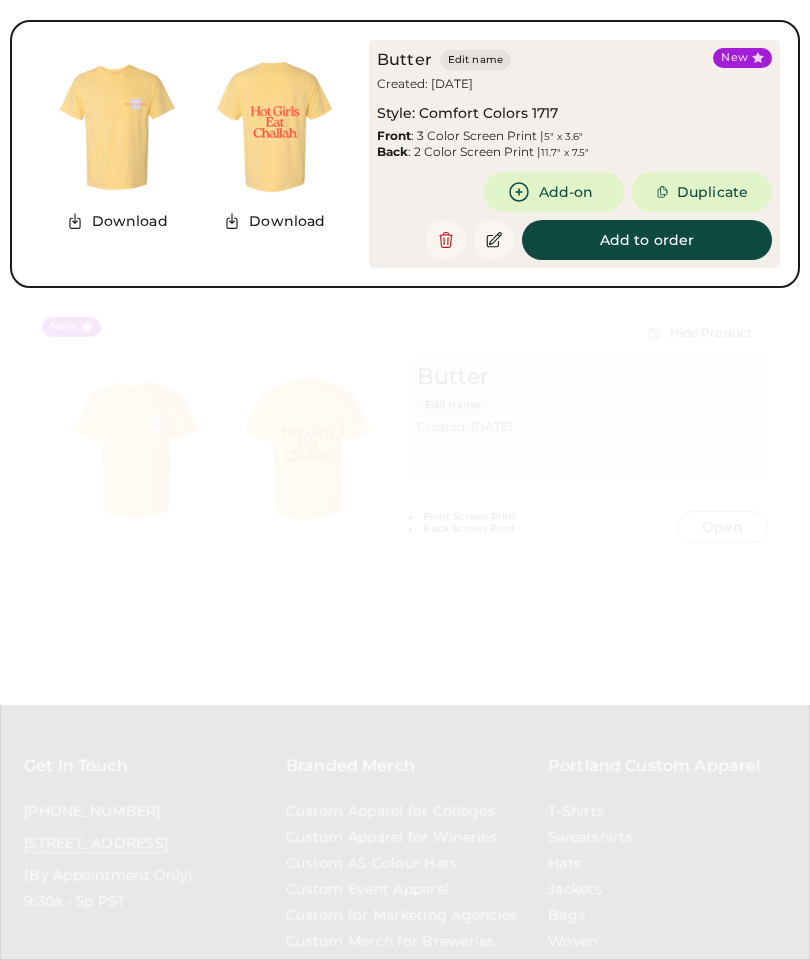 click on "Add to order" at bounding box center (647, 240) 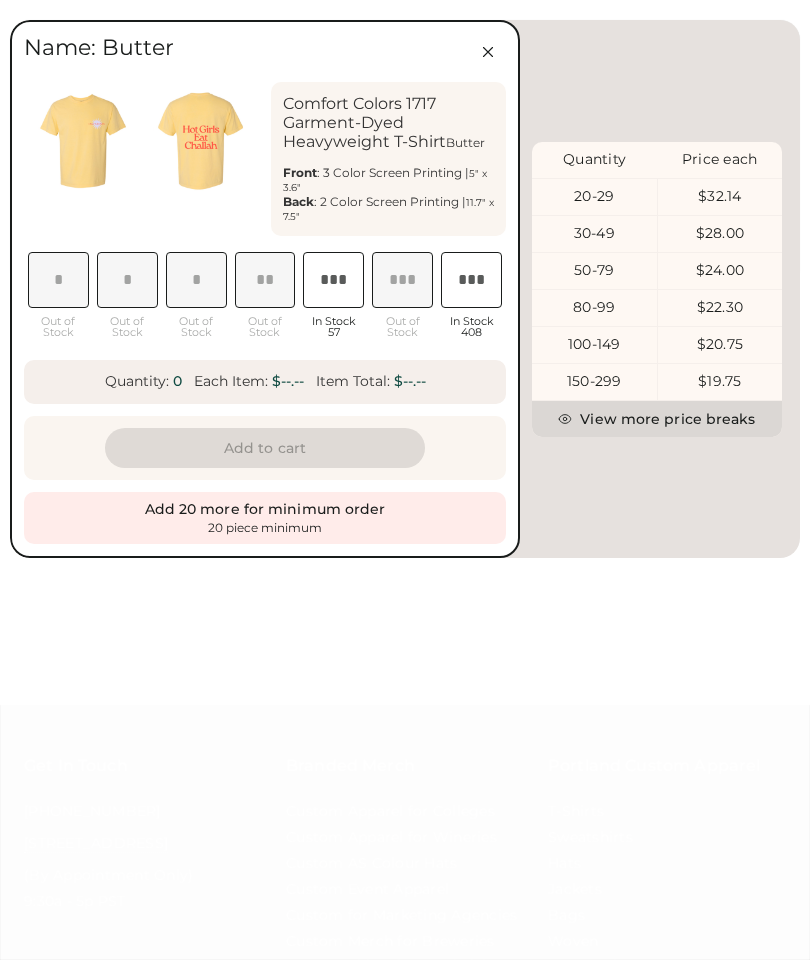 click 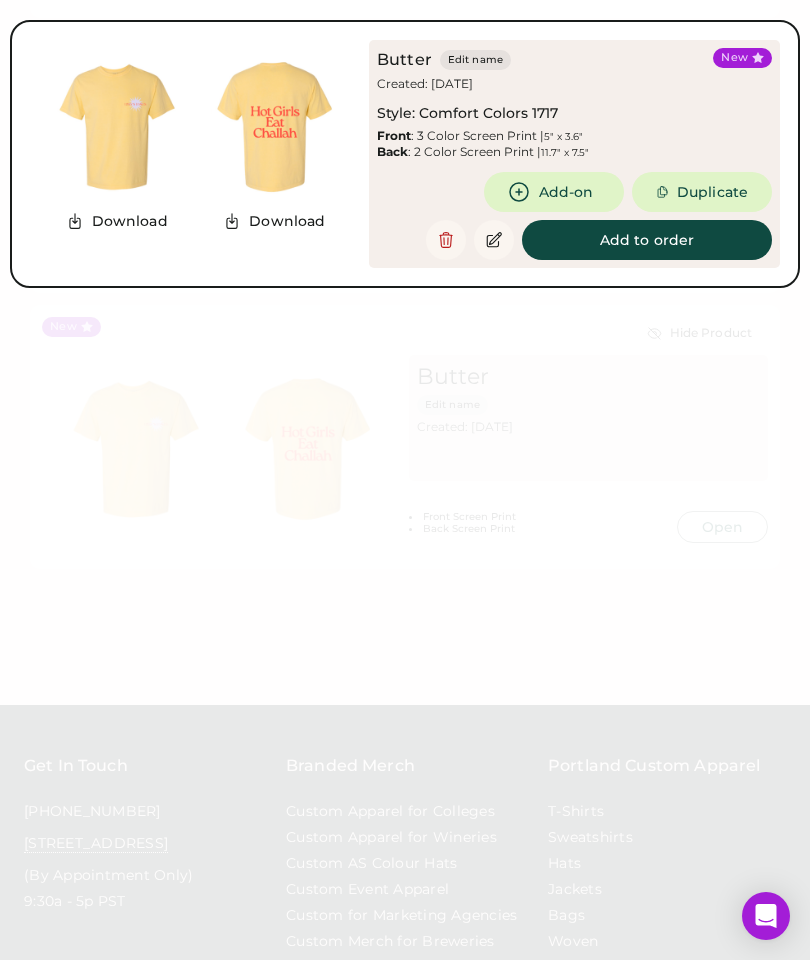 click at bounding box center [405, 480] 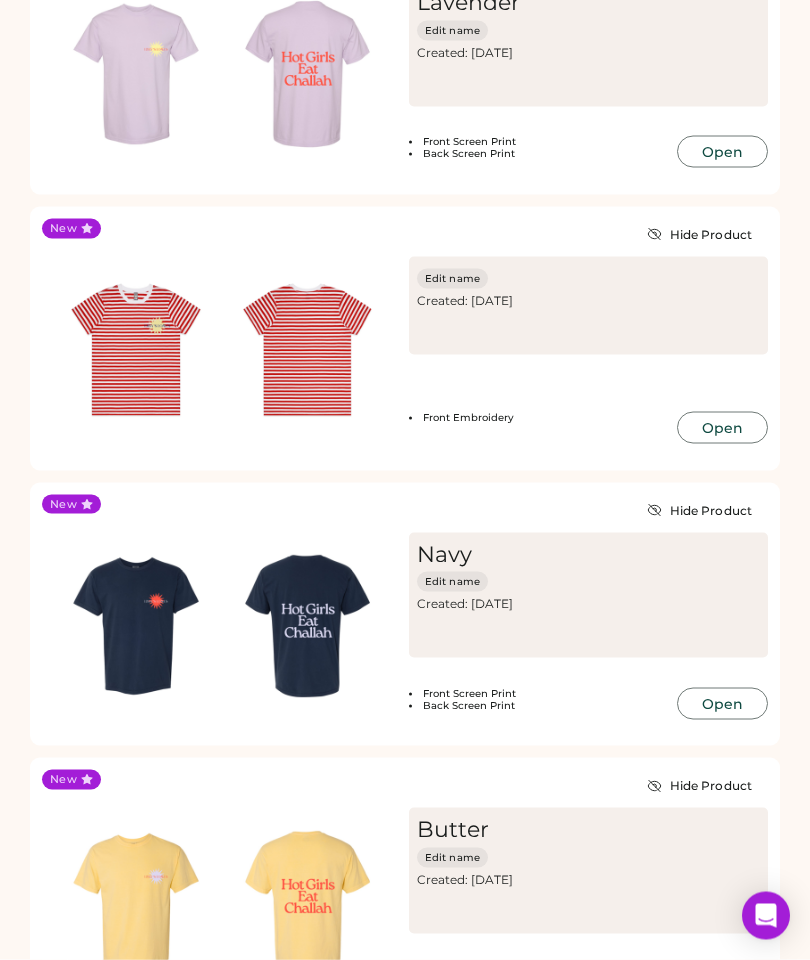 scroll, scrollTop: 524, scrollLeft: 0, axis: vertical 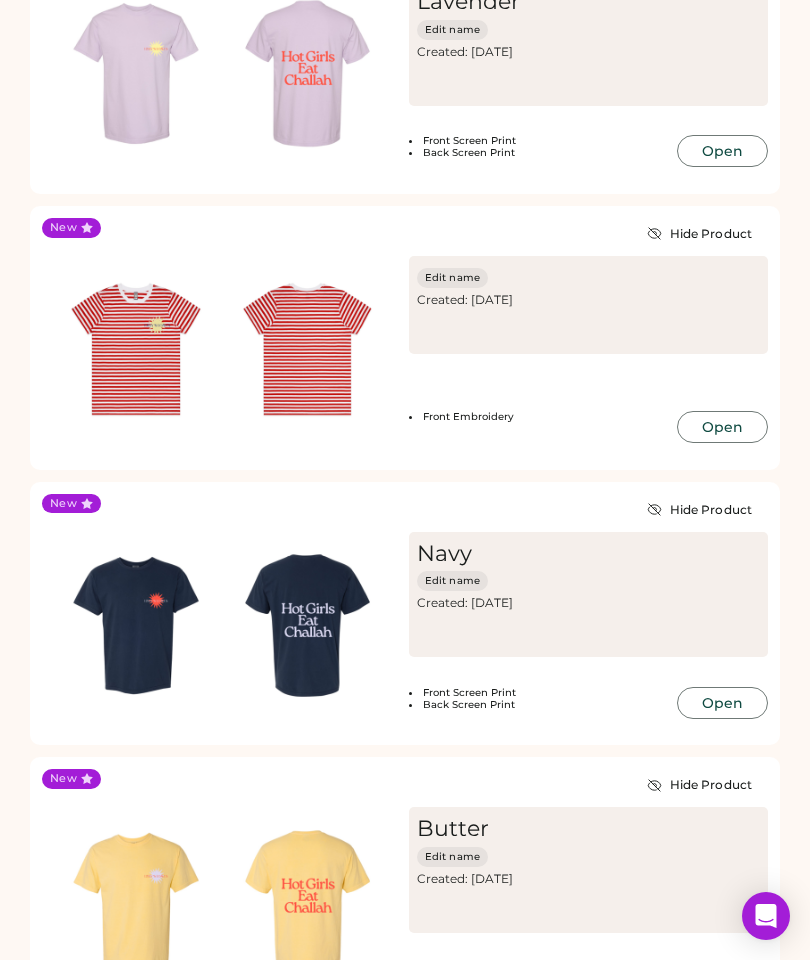 click at bounding box center (308, 350) 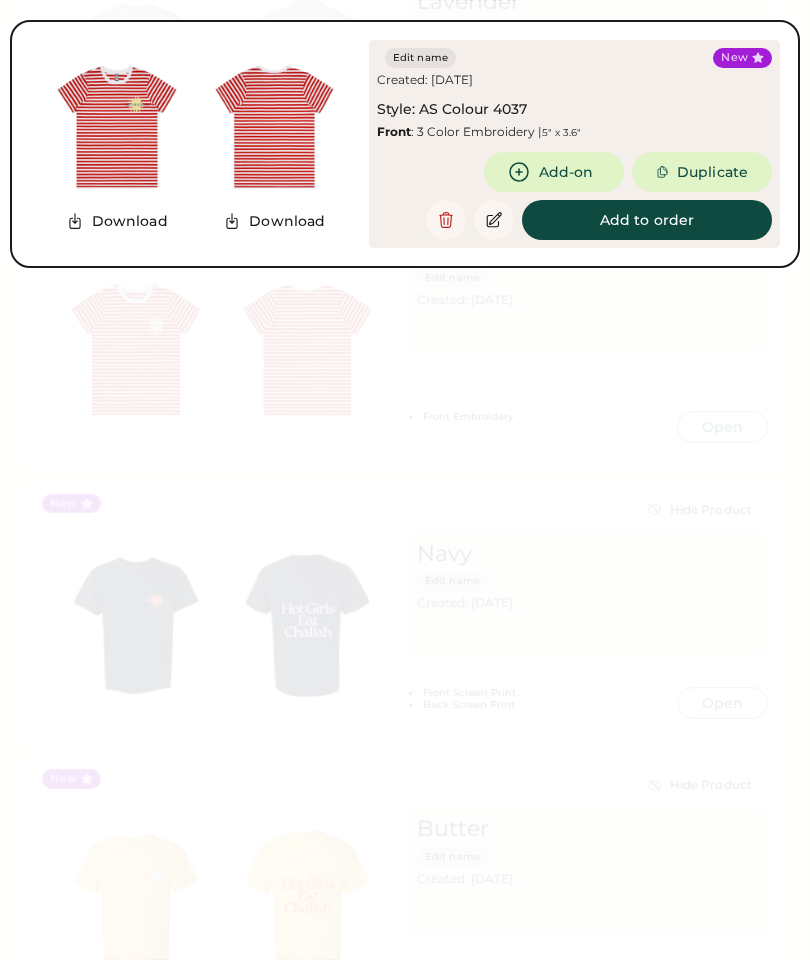 click on "Duplicate" at bounding box center [702, 172] 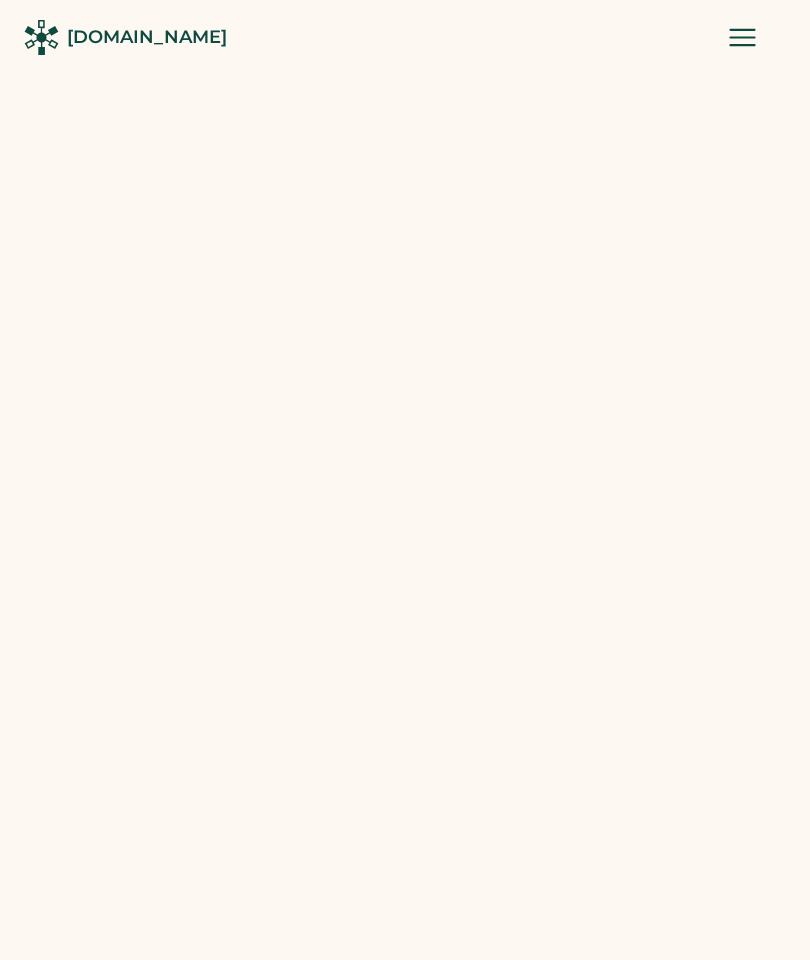 scroll, scrollTop: 0, scrollLeft: 0, axis: both 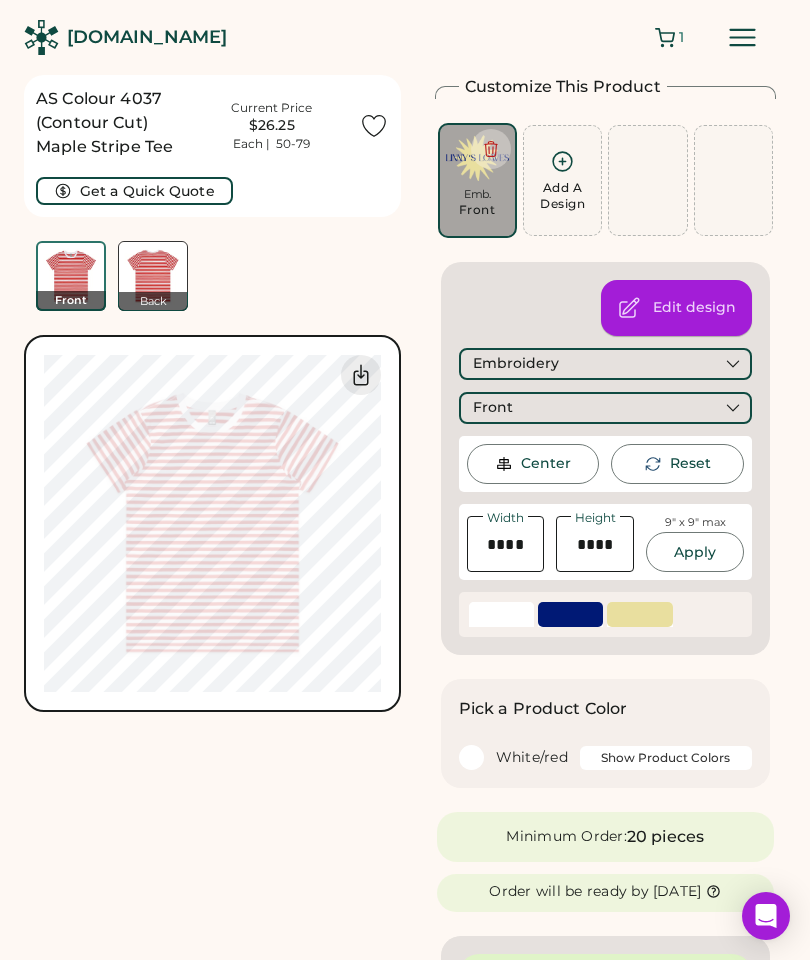 click on "Edit design" at bounding box center [694, 308] 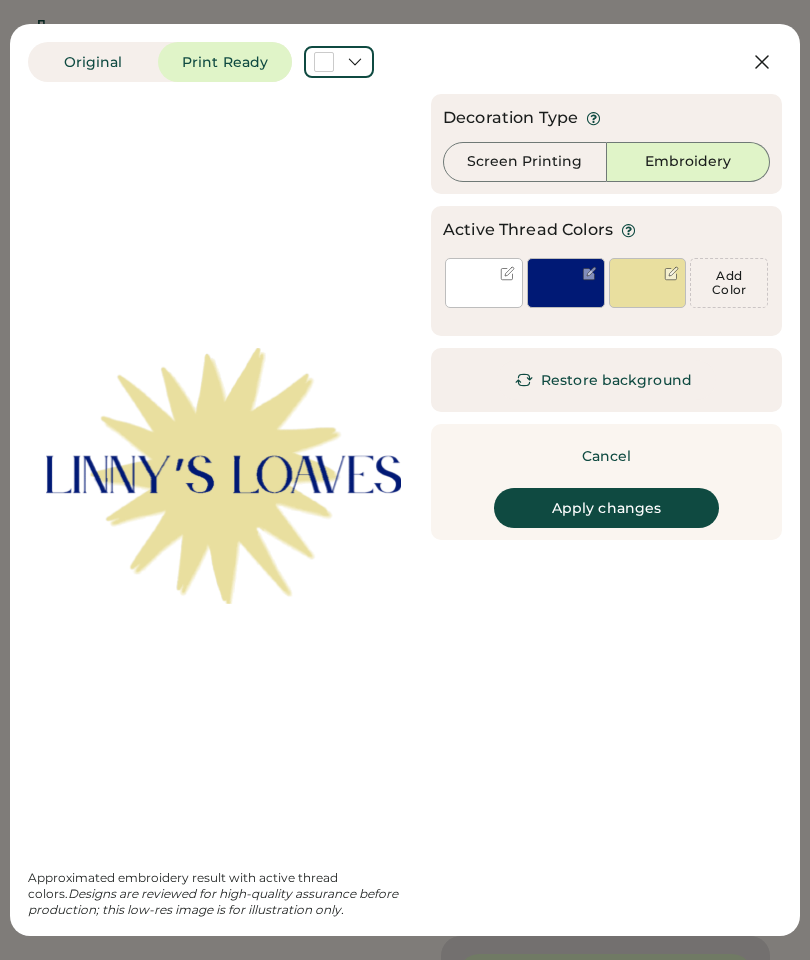 click 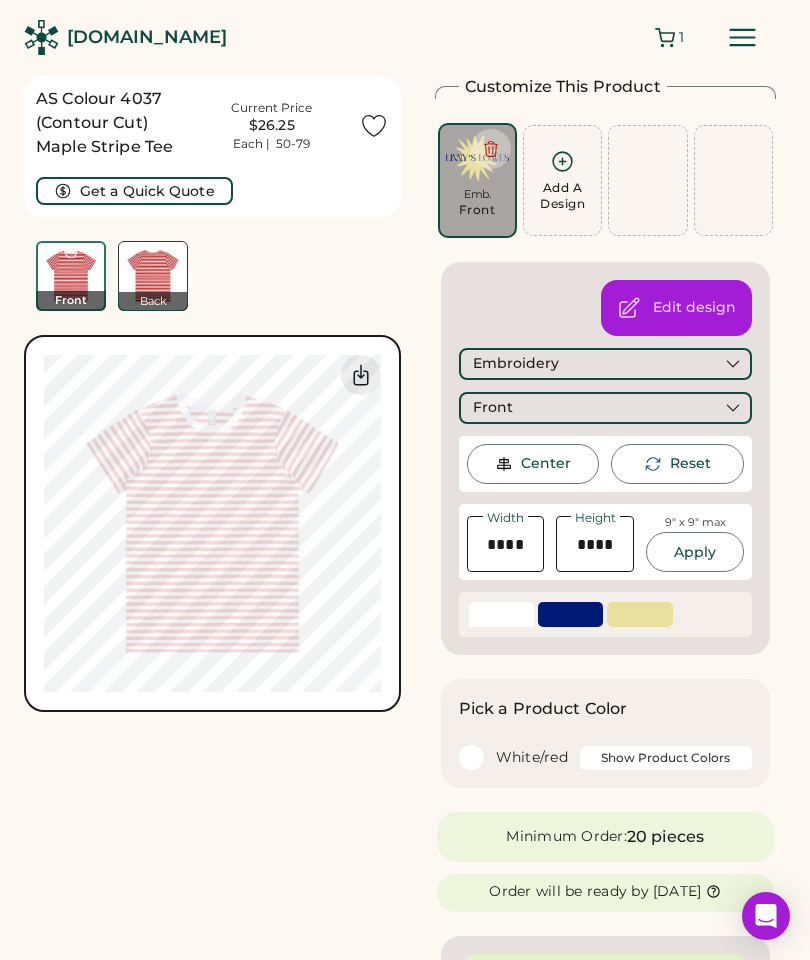 click on "Show Product Colors" at bounding box center [666, 758] 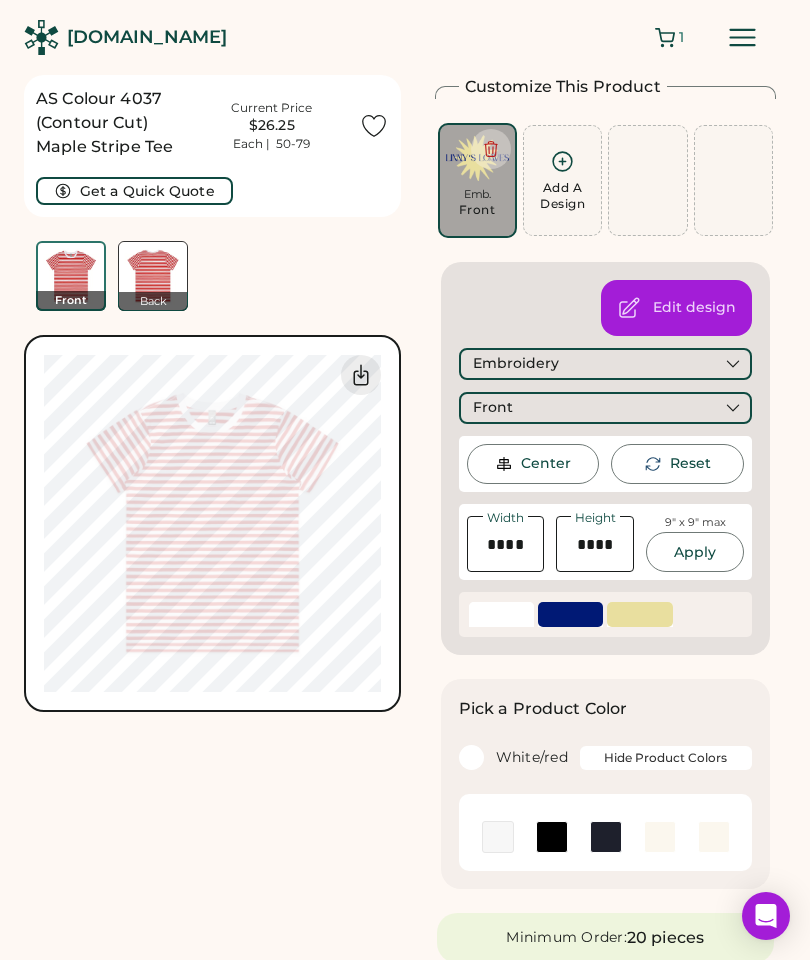 click at bounding box center (498, 837) 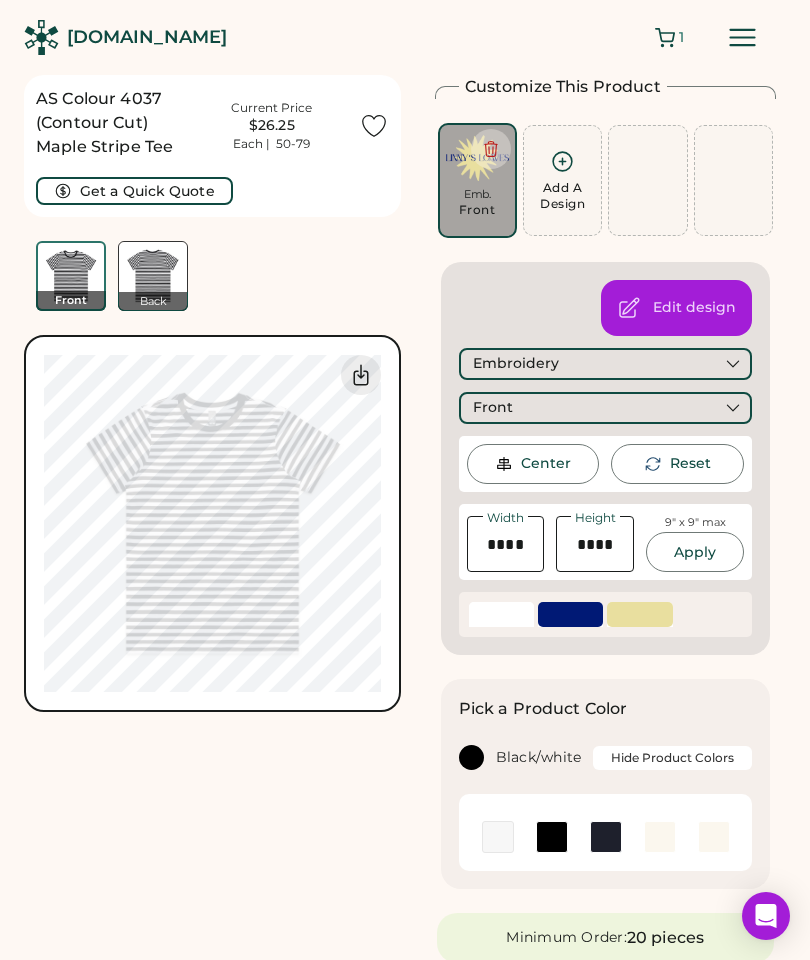 click at bounding box center (606, 837) 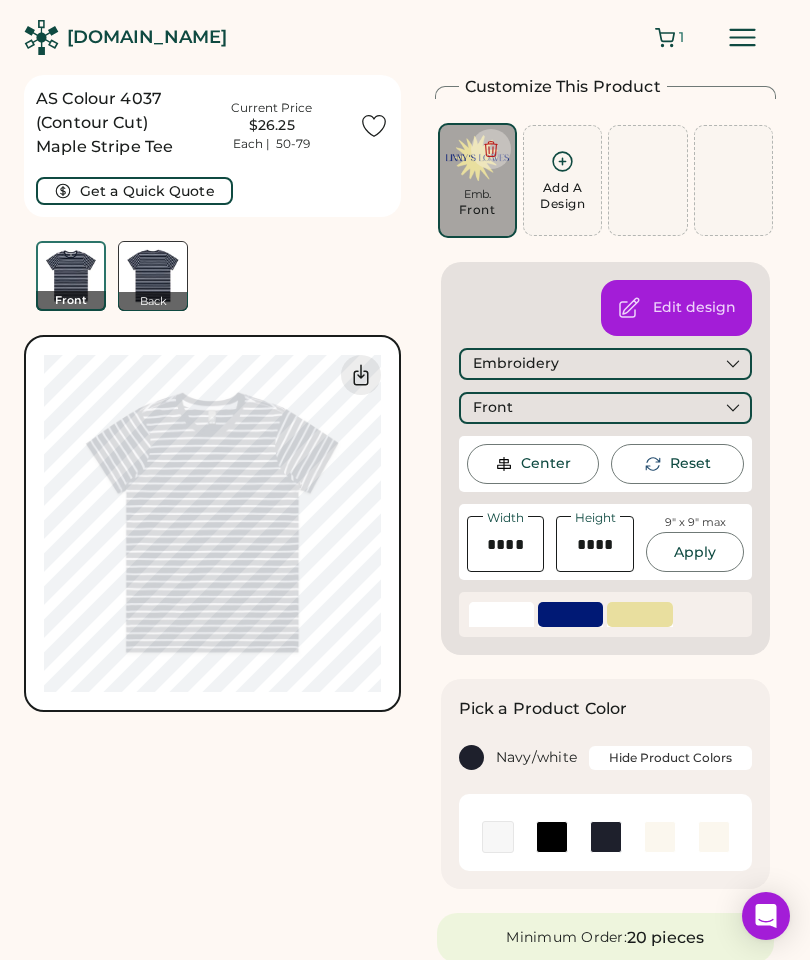 click at bounding box center [660, 837] 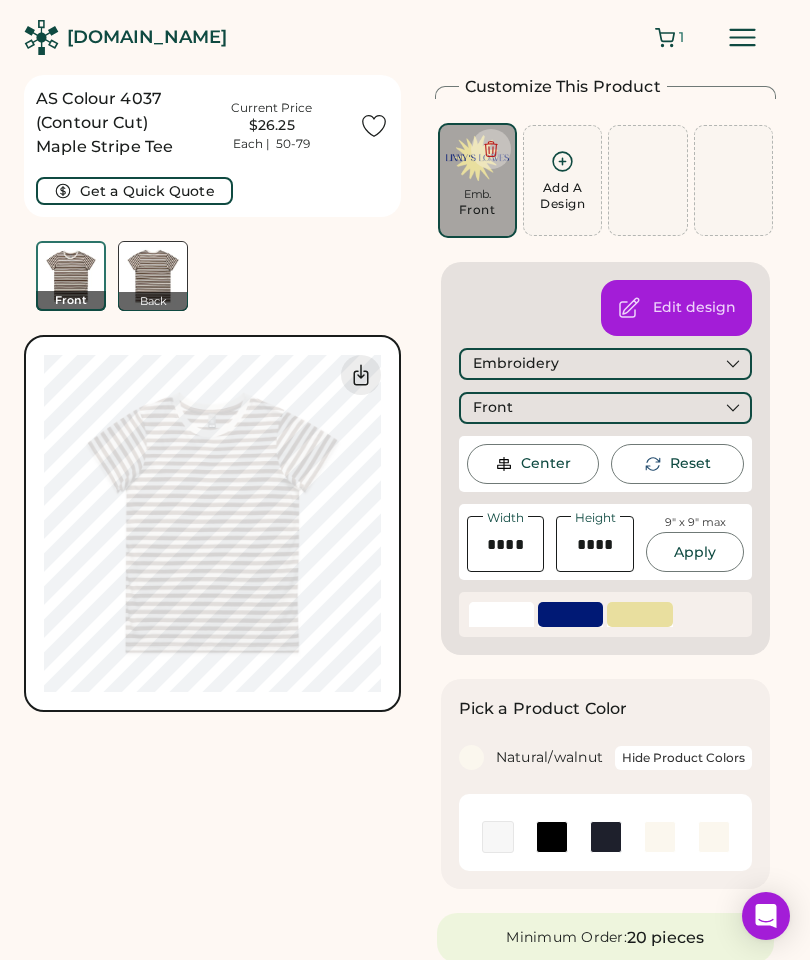 click at bounding box center [714, 837] 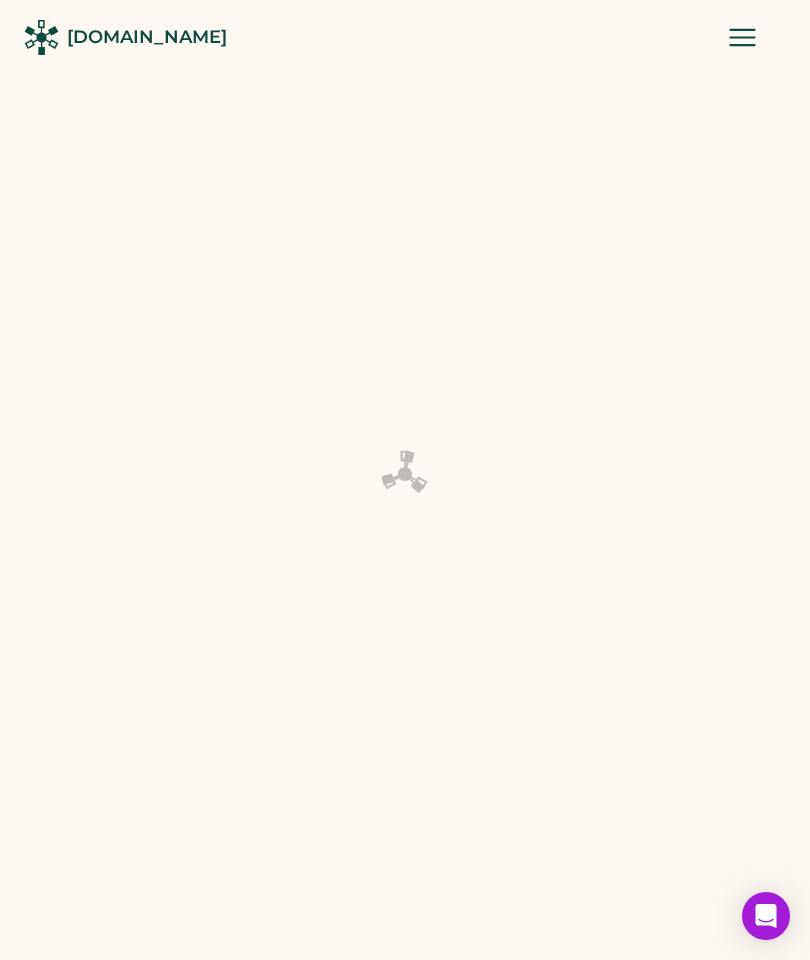 scroll, scrollTop: 0, scrollLeft: 0, axis: both 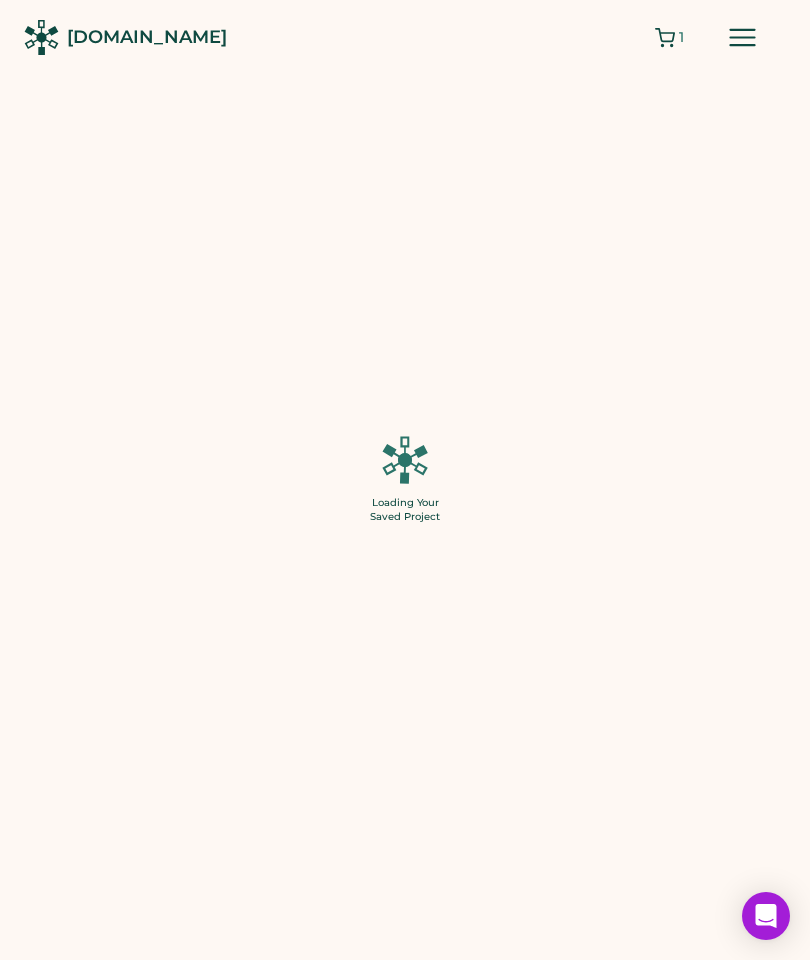 type on "*" 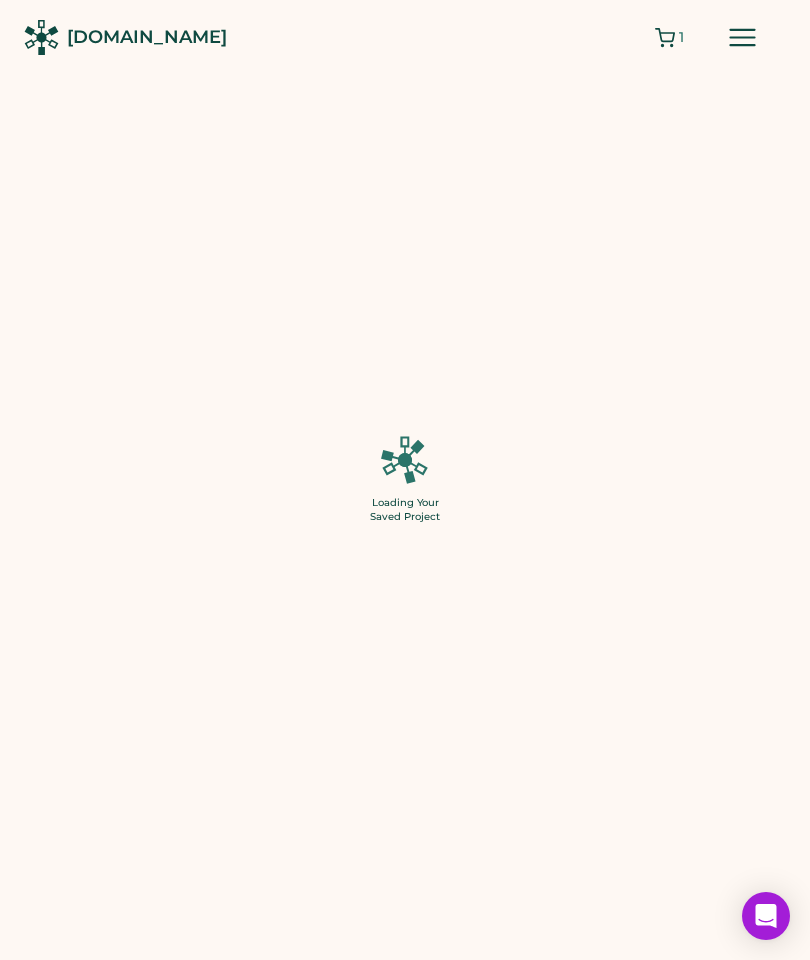 type on "*" 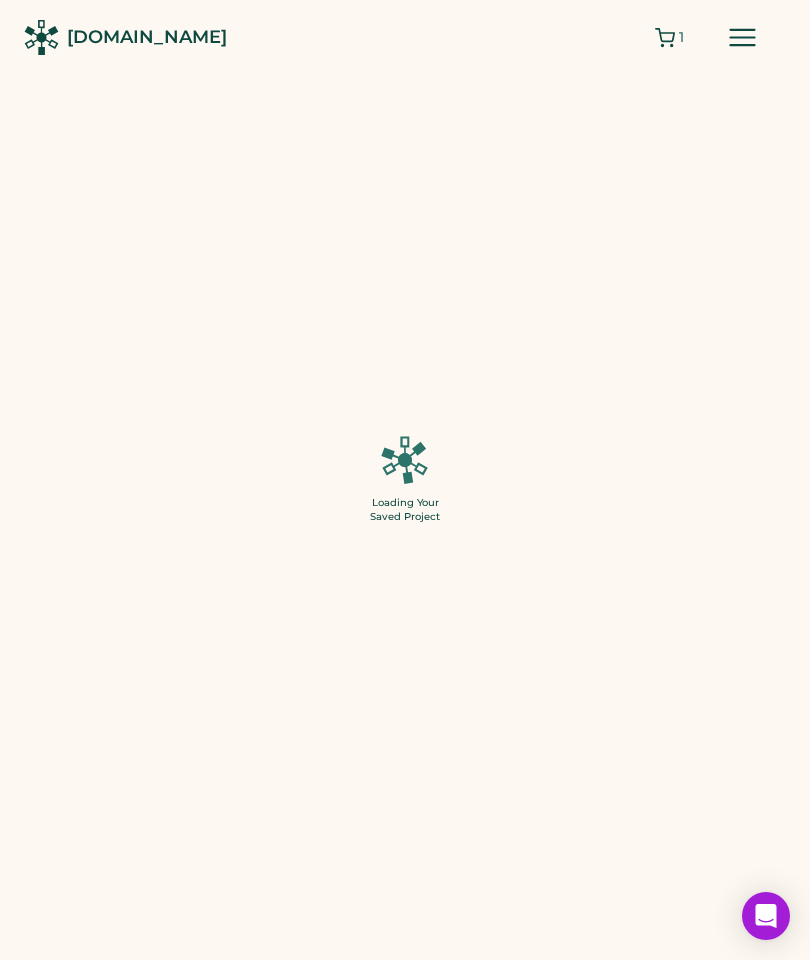 type on "*" 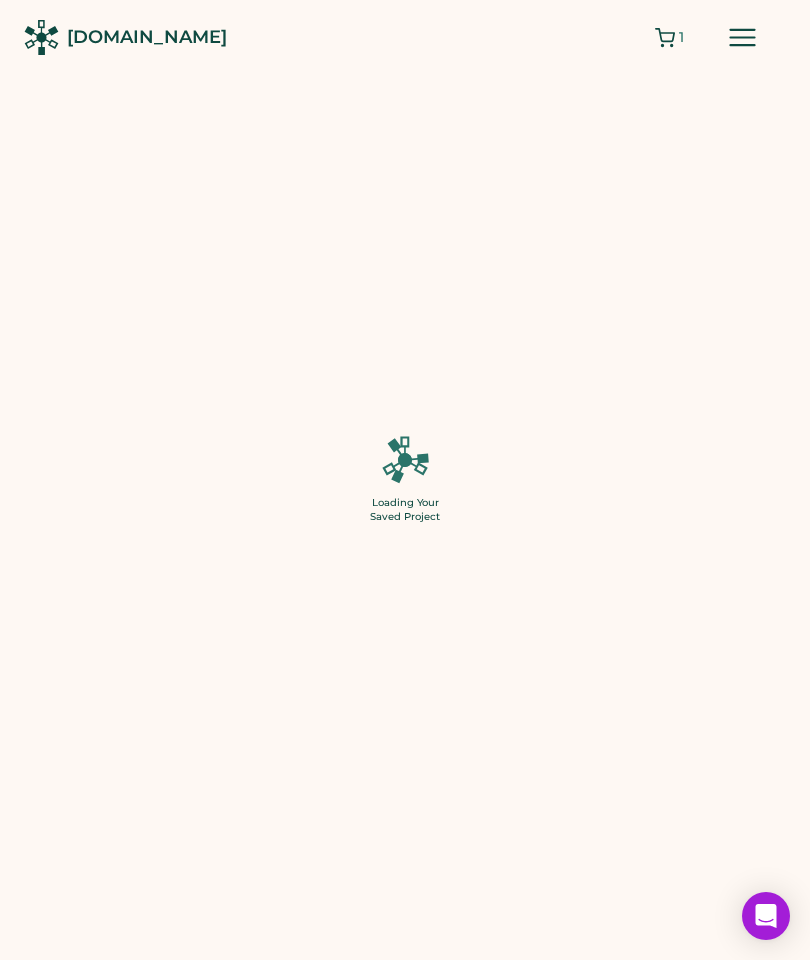 type on "*" 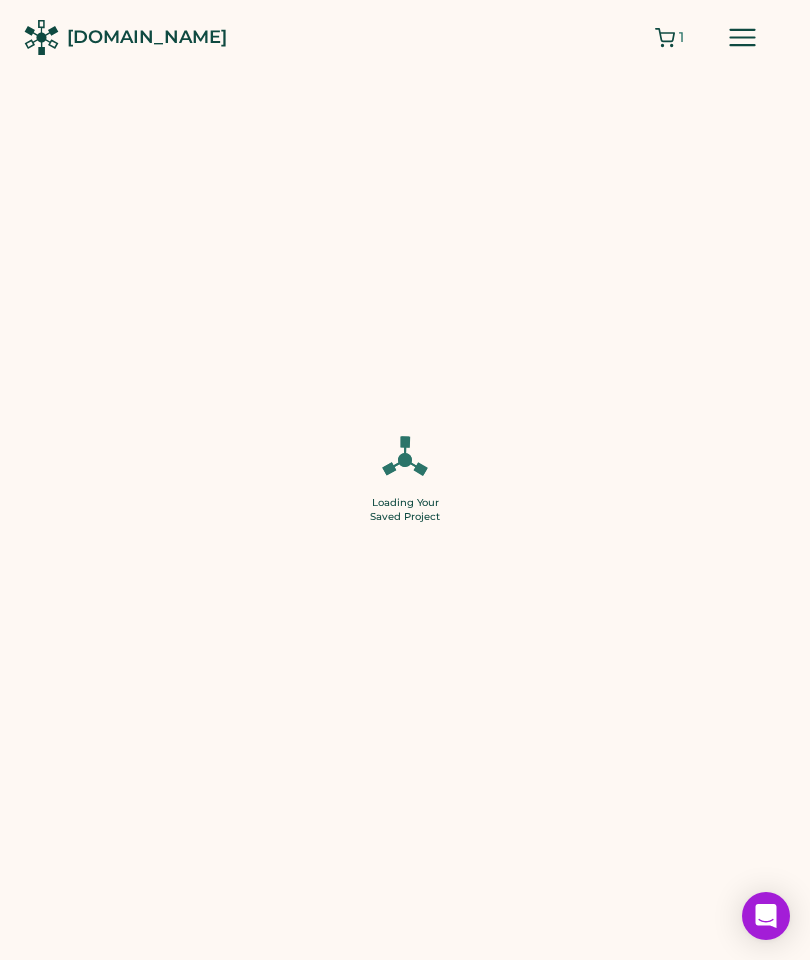 type on "******" 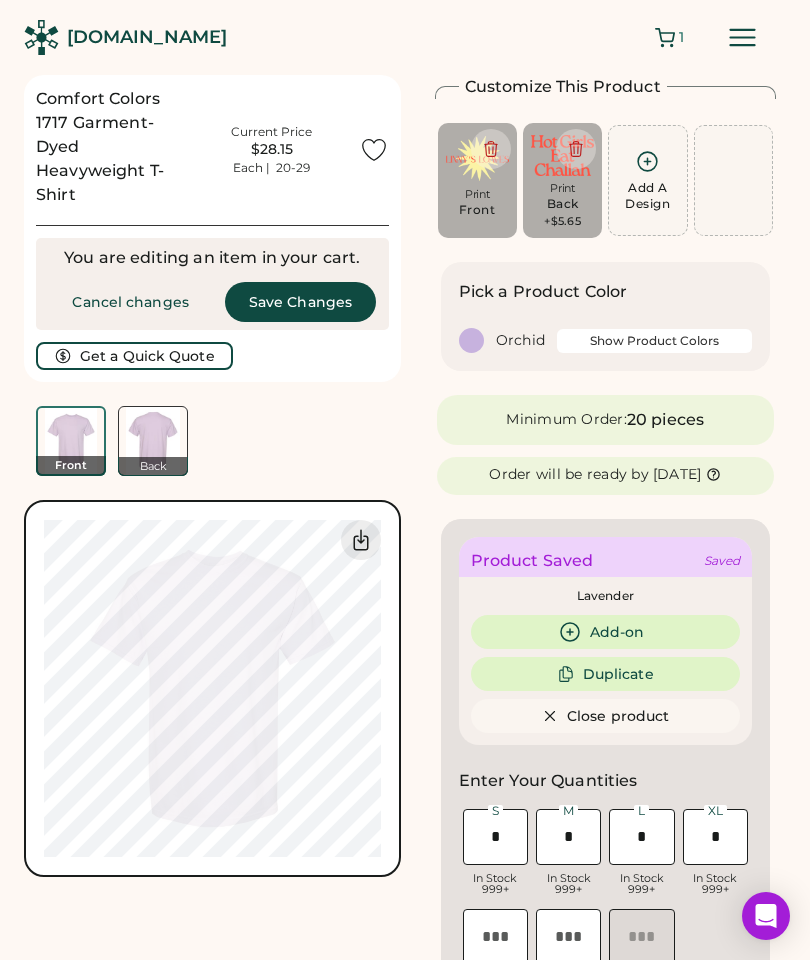 click on "Print Front" at bounding box center [477, 208] 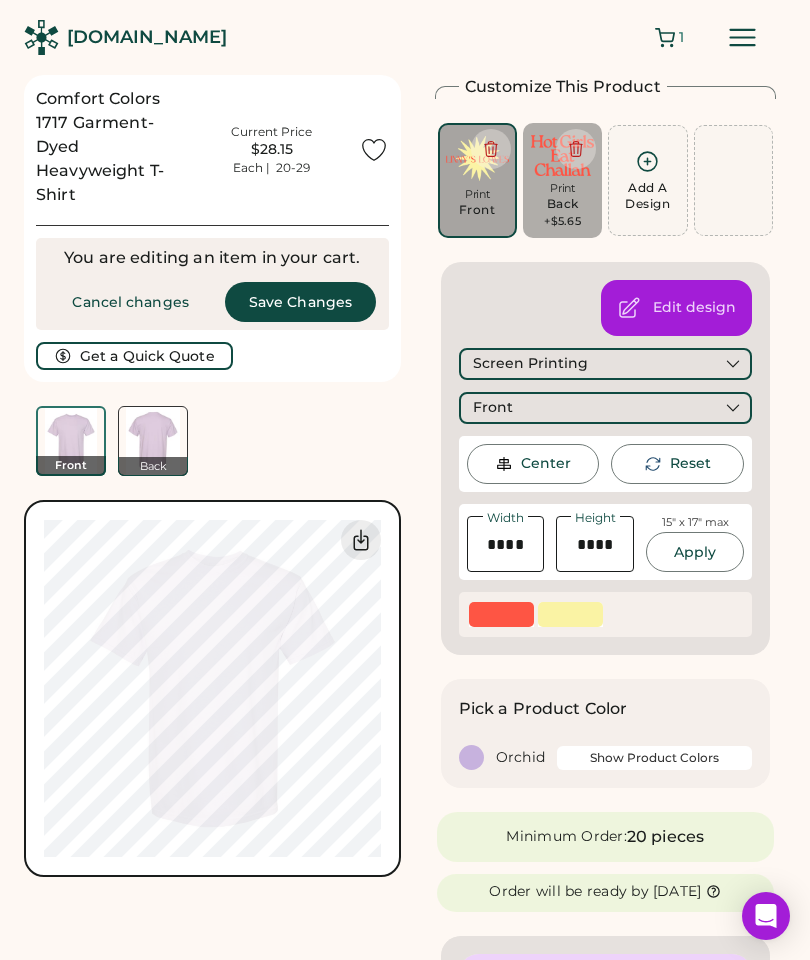 click on "Edit design" at bounding box center [694, 308] 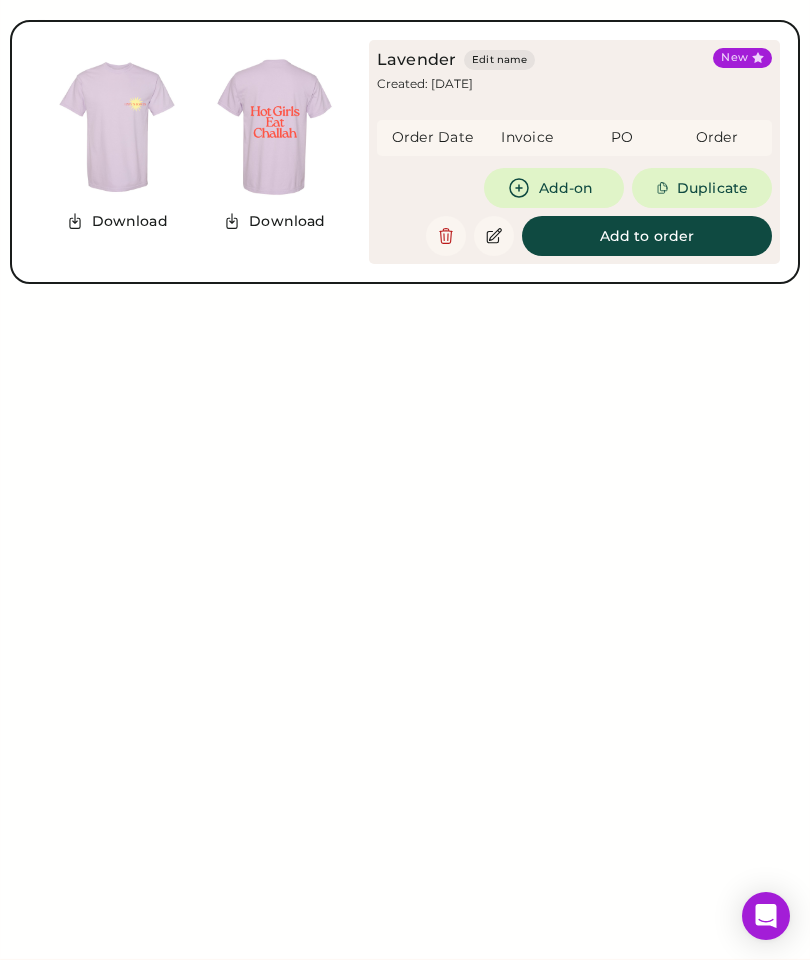 scroll, scrollTop: 0, scrollLeft: 0, axis: both 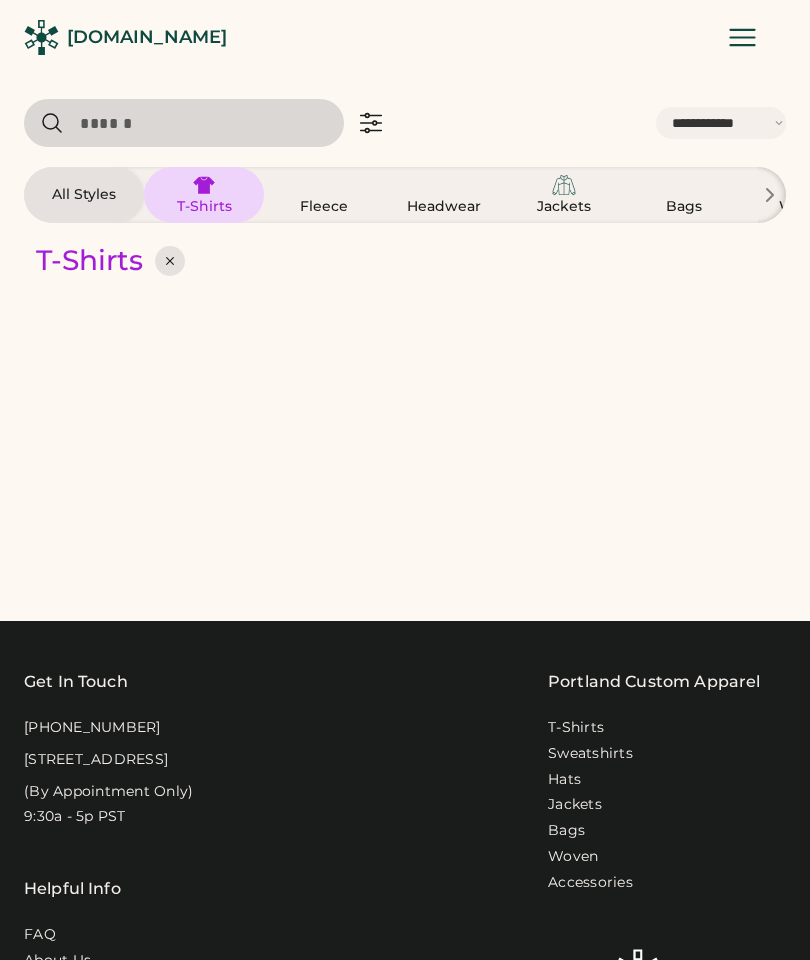 select on "*****" 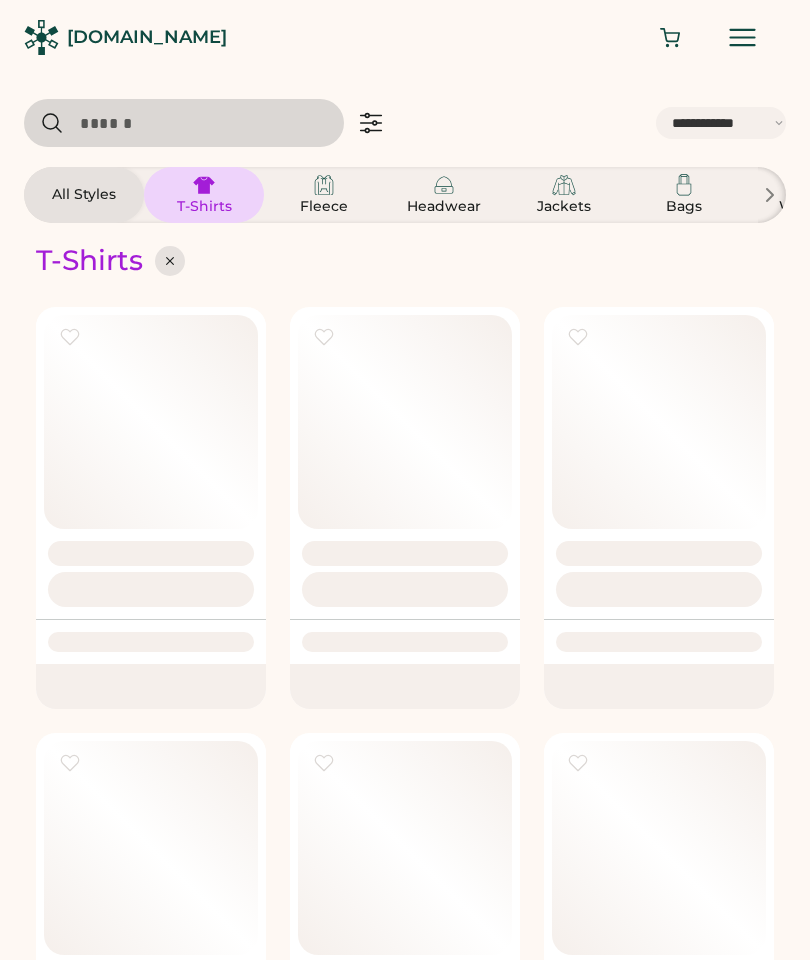 scroll, scrollTop: 0, scrollLeft: 0, axis: both 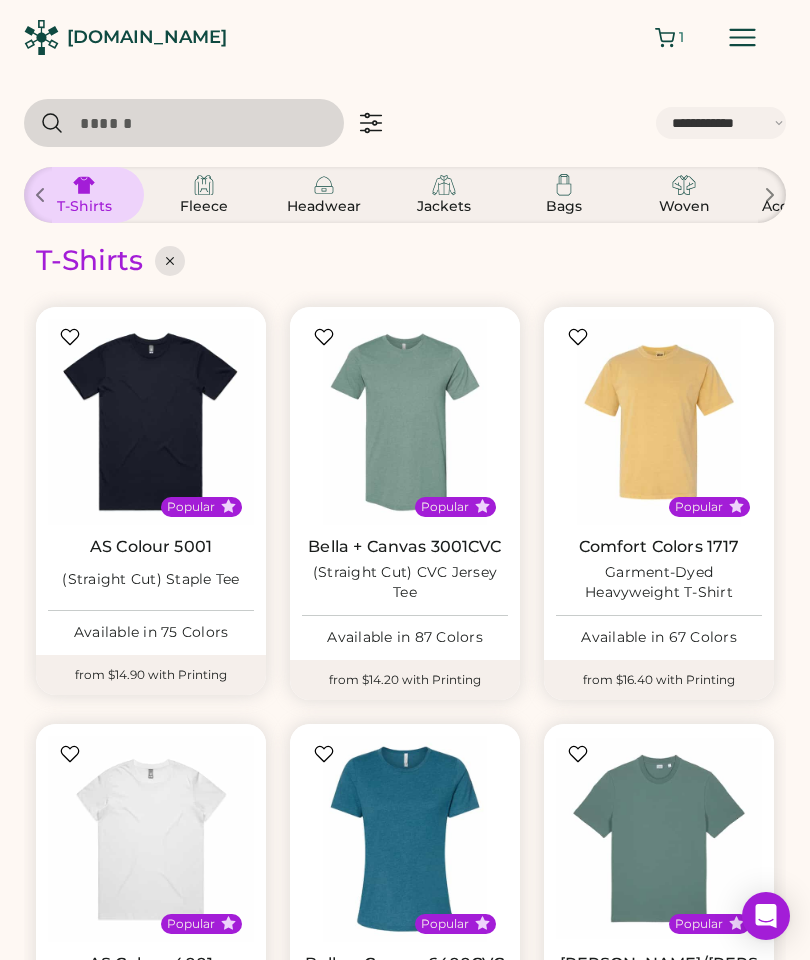 click 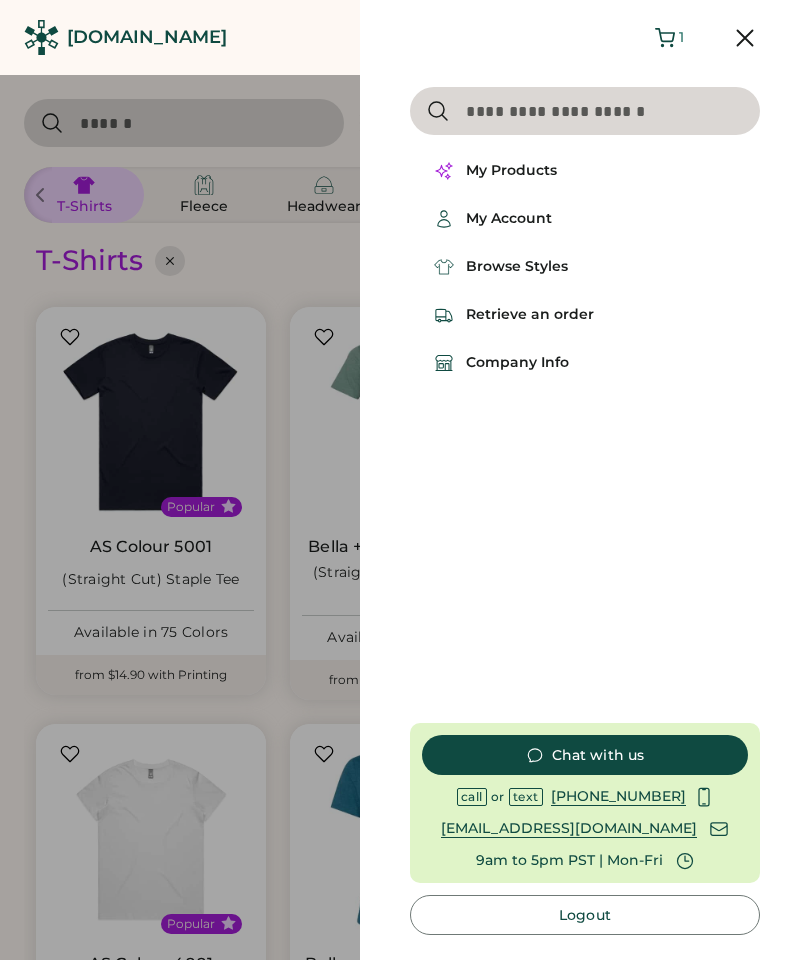 click on "My Products" at bounding box center (585, 171) 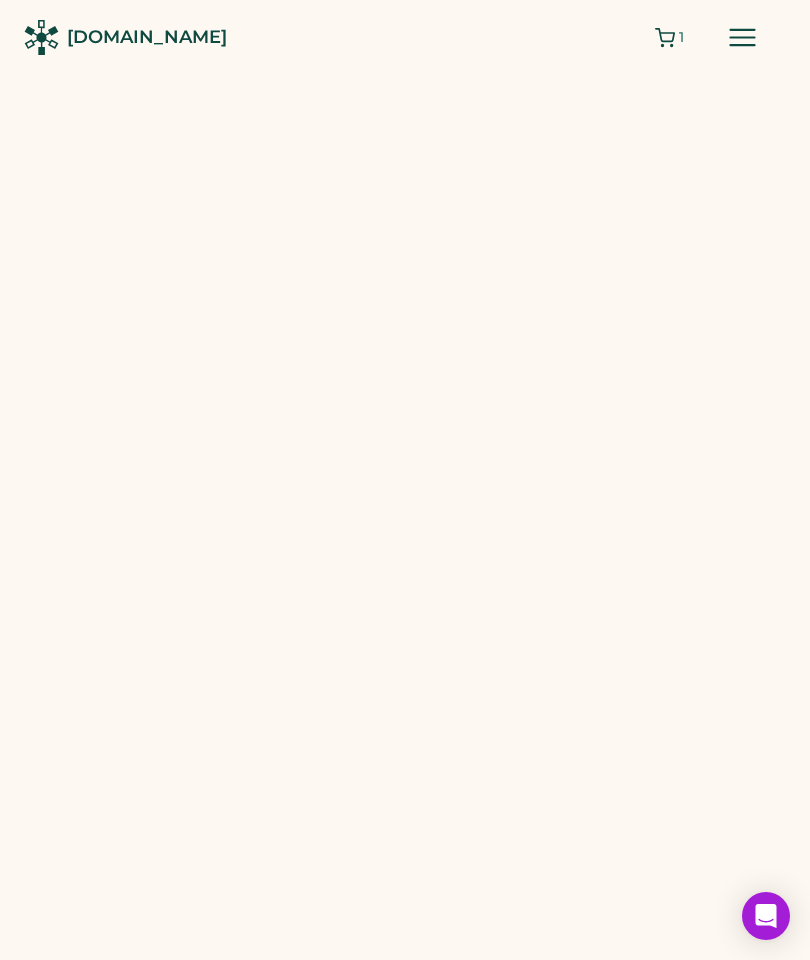 scroll, scrollTop: 0, scrollLeft: 0, axis: both 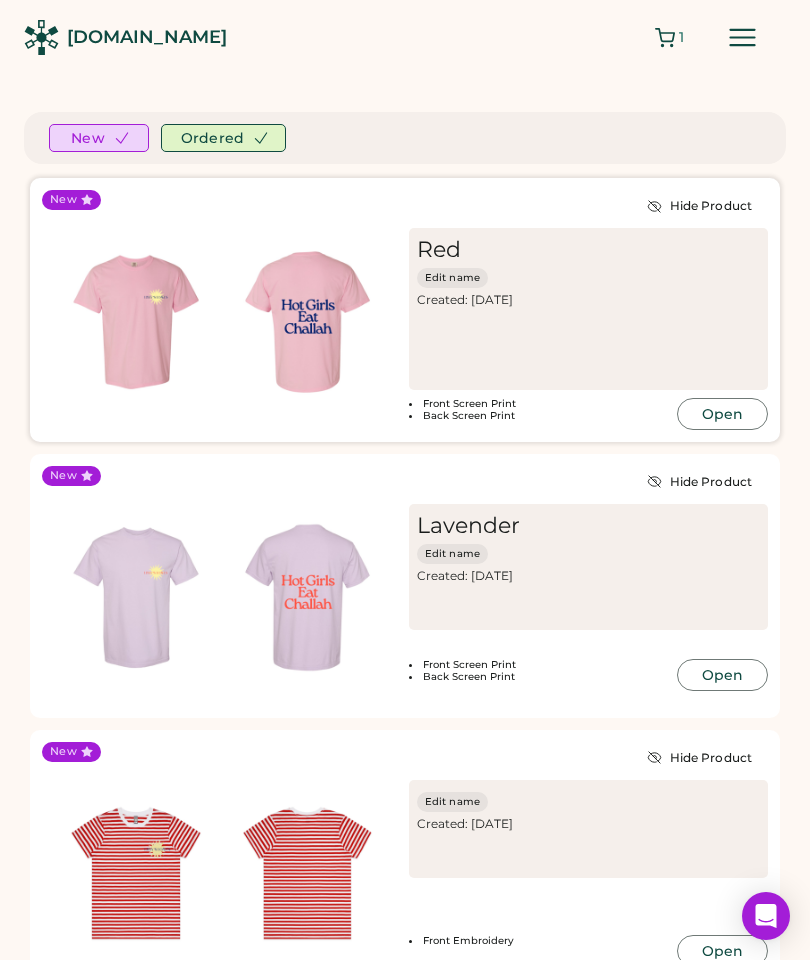 click at bounding box center [136, 322] 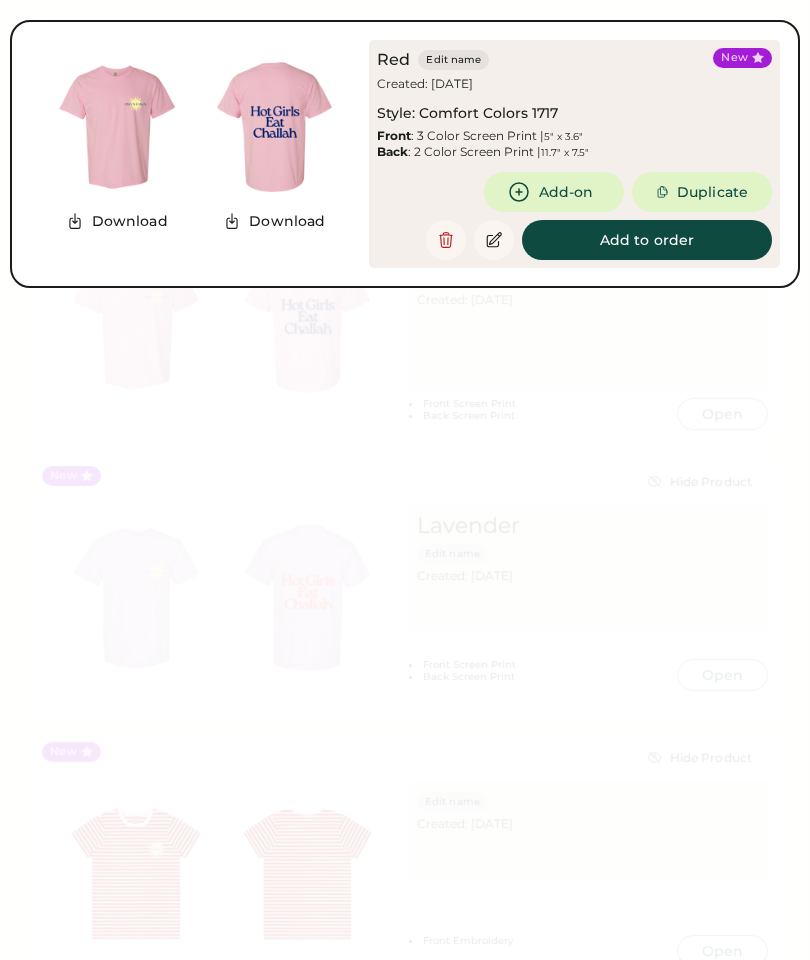 click at bounding box center (405, 480) 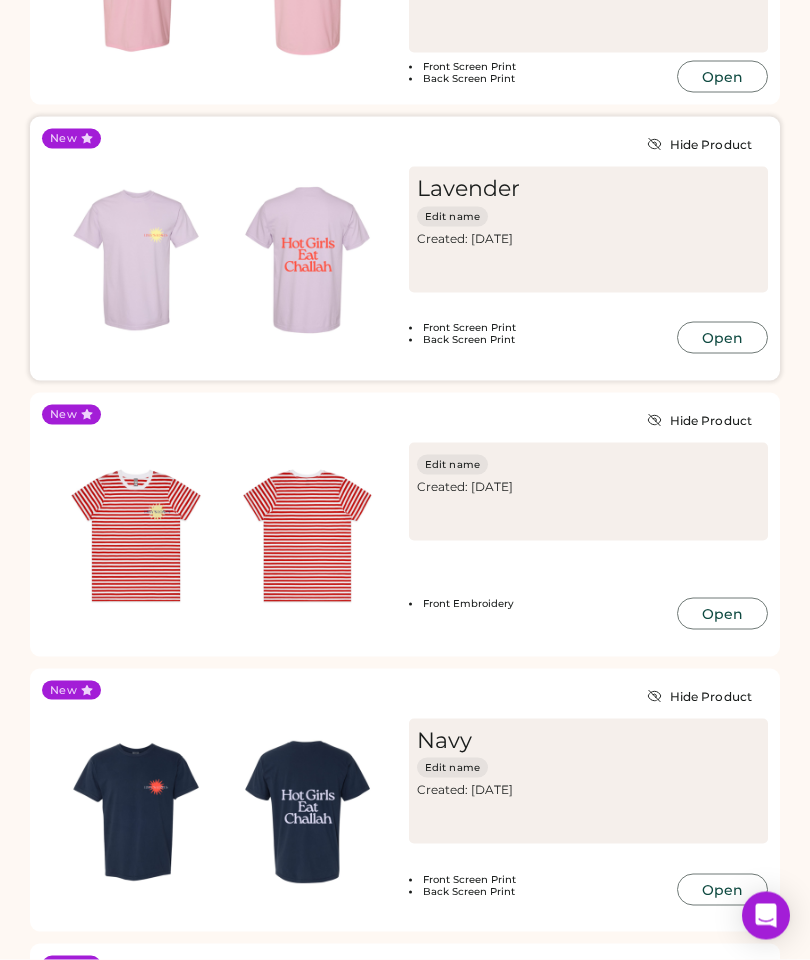 scroll, scrollTop: 338, scrollLeft: 0, axis: vertical 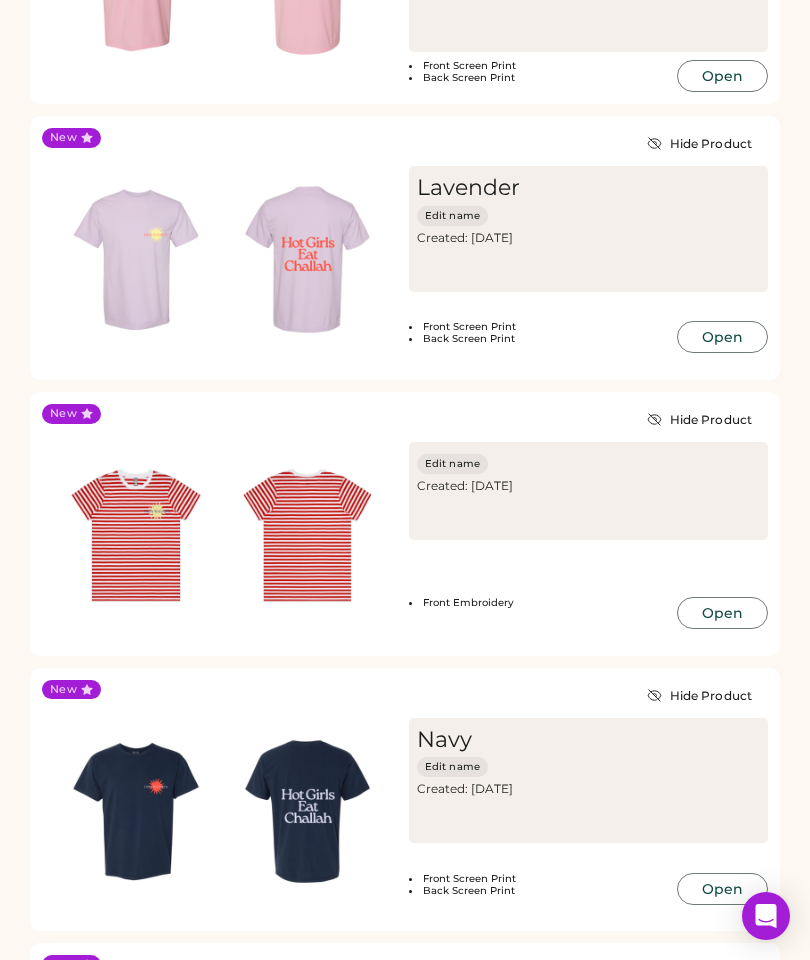 click at bounding box center [136, 536] 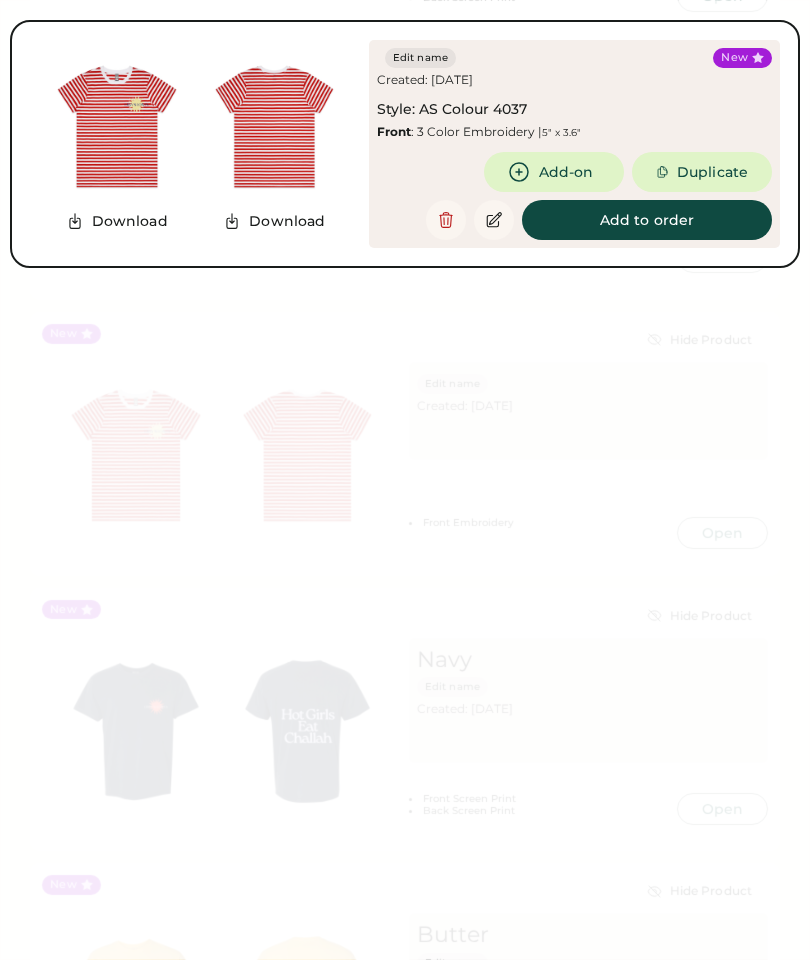 click at bounding box center (405, 480) 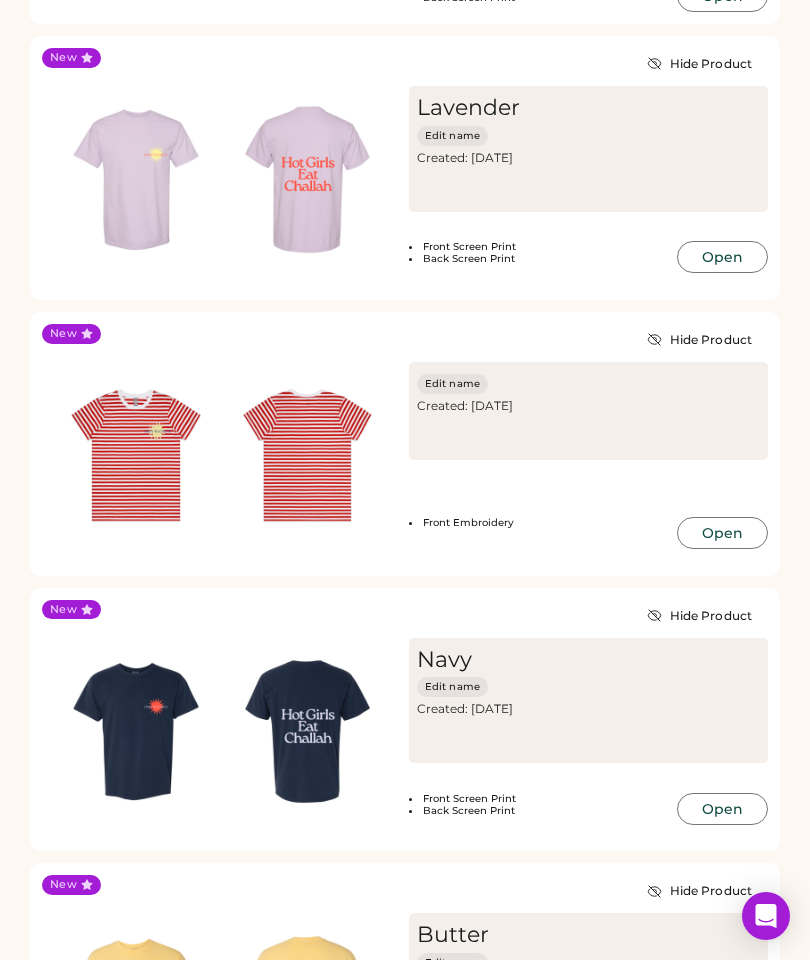 click at bounding box center [136, 732] 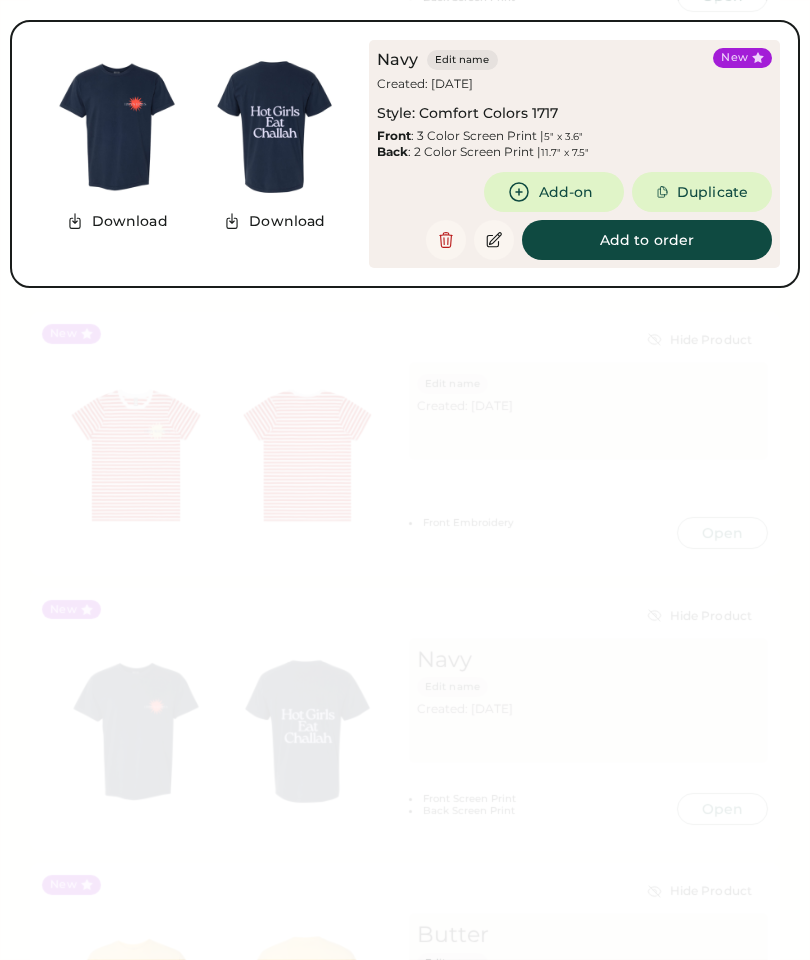 click at bounding box center (405, 480) 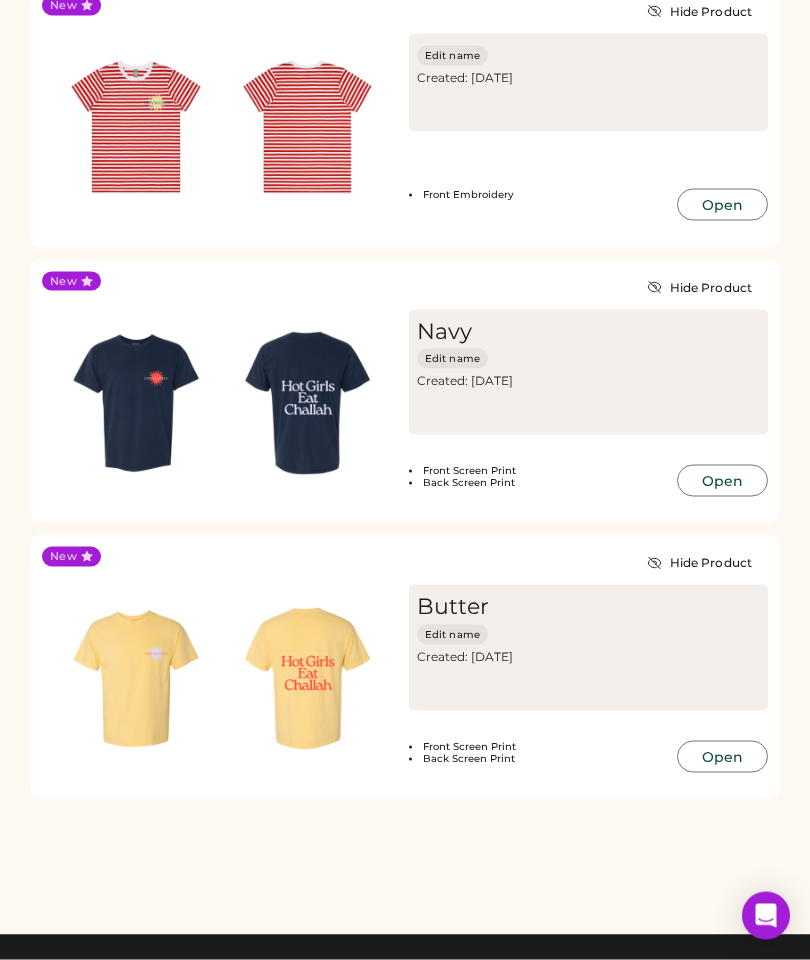 scroll, scrollTop: 747, scrollLeft: 0, axis: vertical 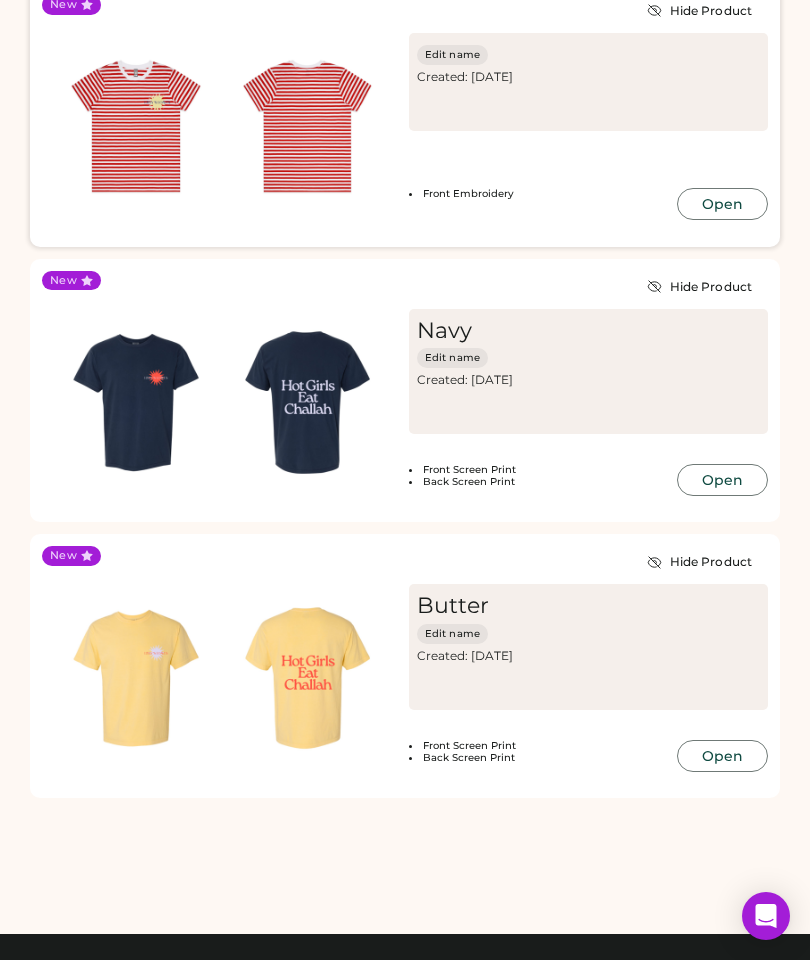 click at bounding box center (136, 127) 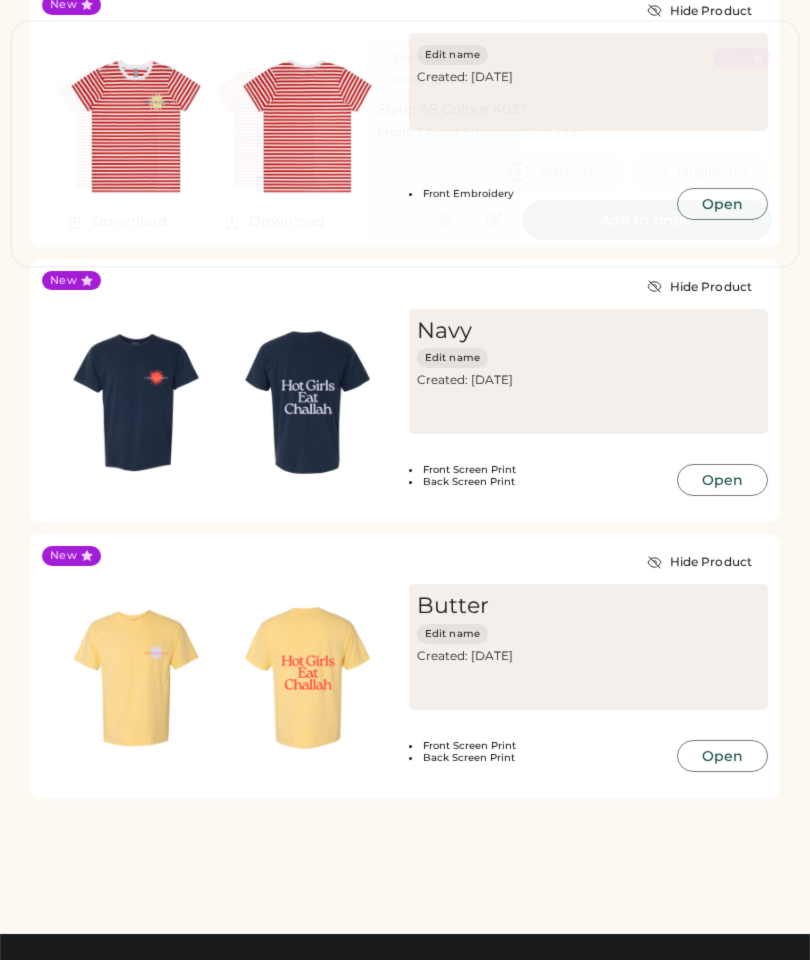 scroll, scrollTop: 827, scrollLeft: 0, axis: vertical 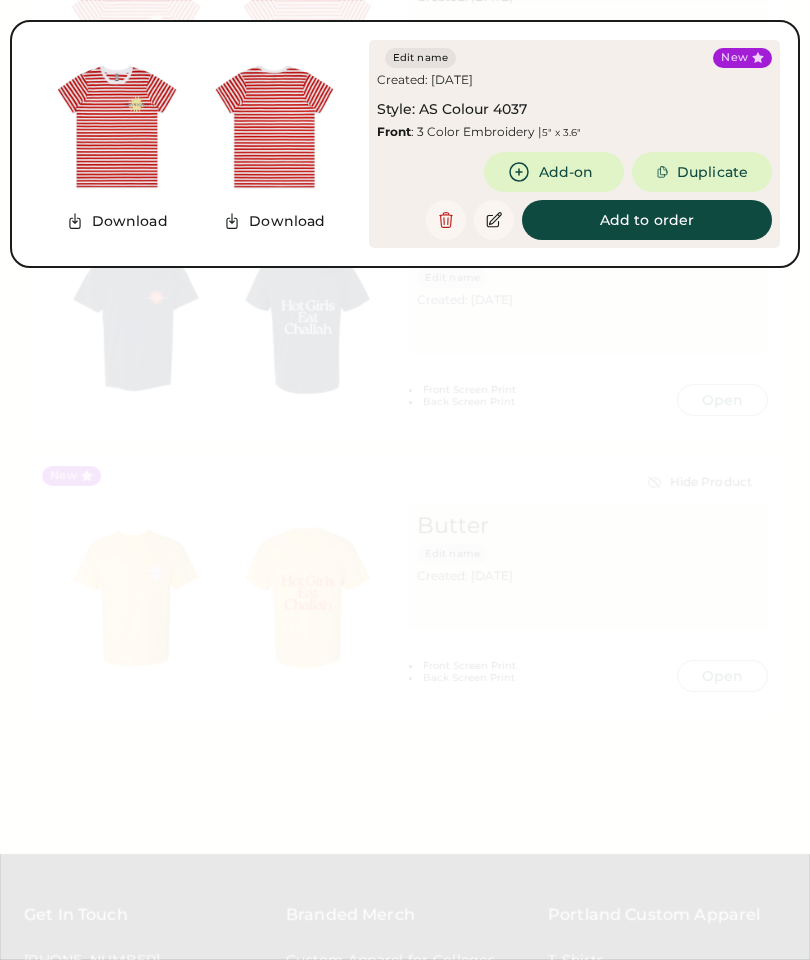 click at bounding box center [405, 480] 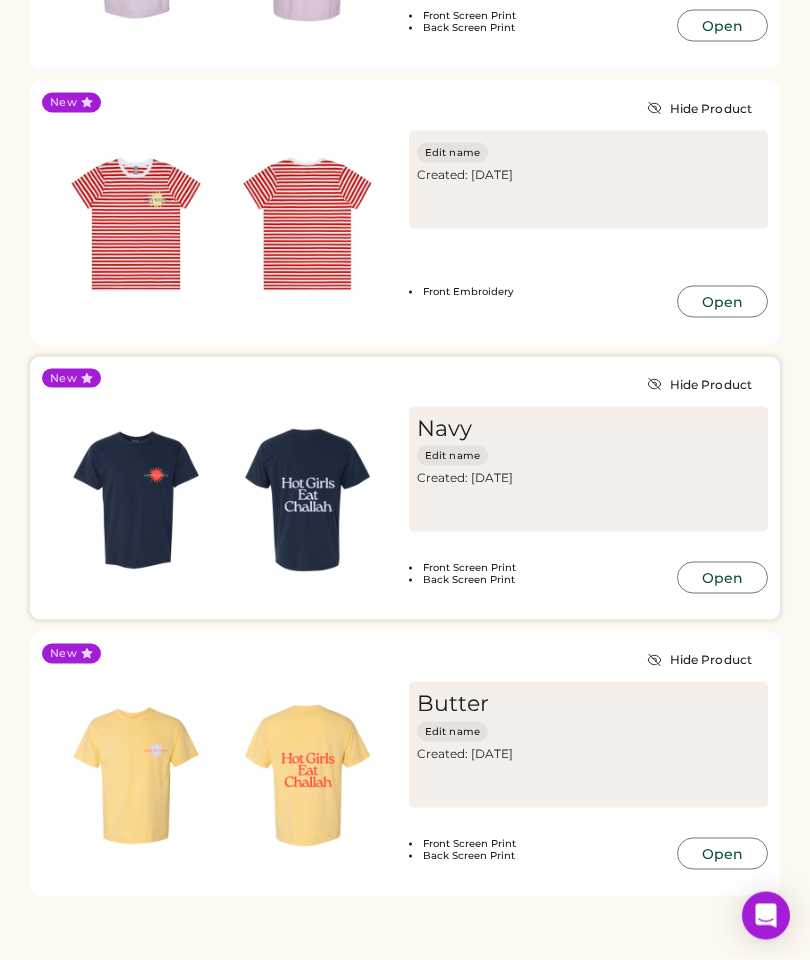 scroll, scrollTop: 650, scrollLeft: 0, axis: vertical 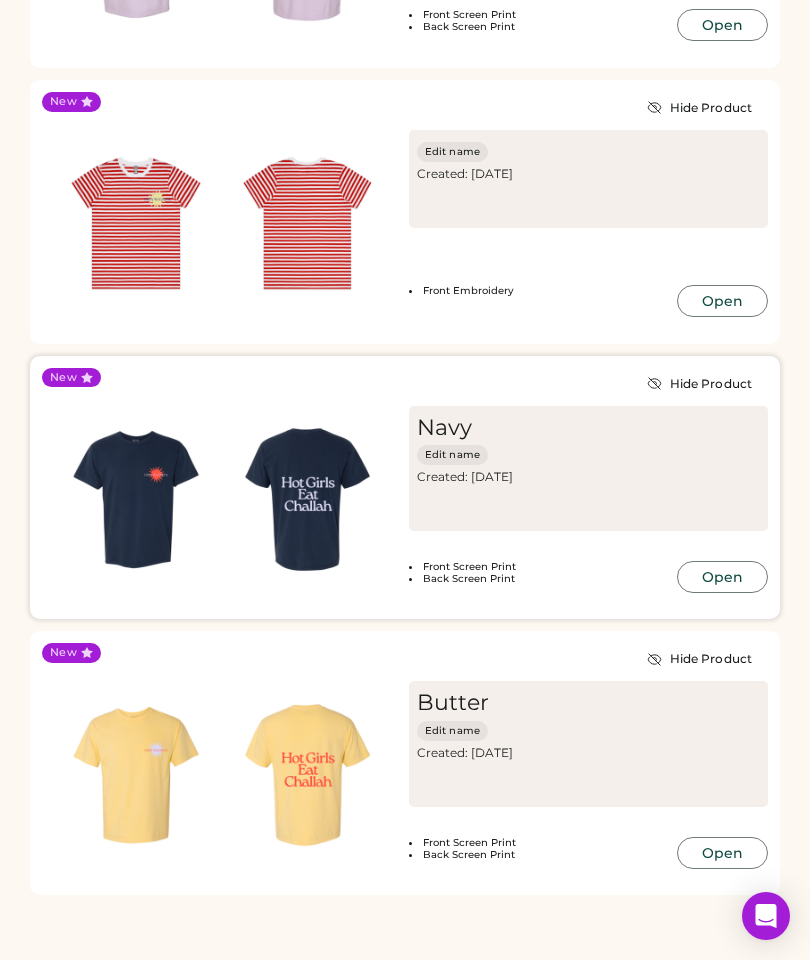 click at bounding box center (136, 500) 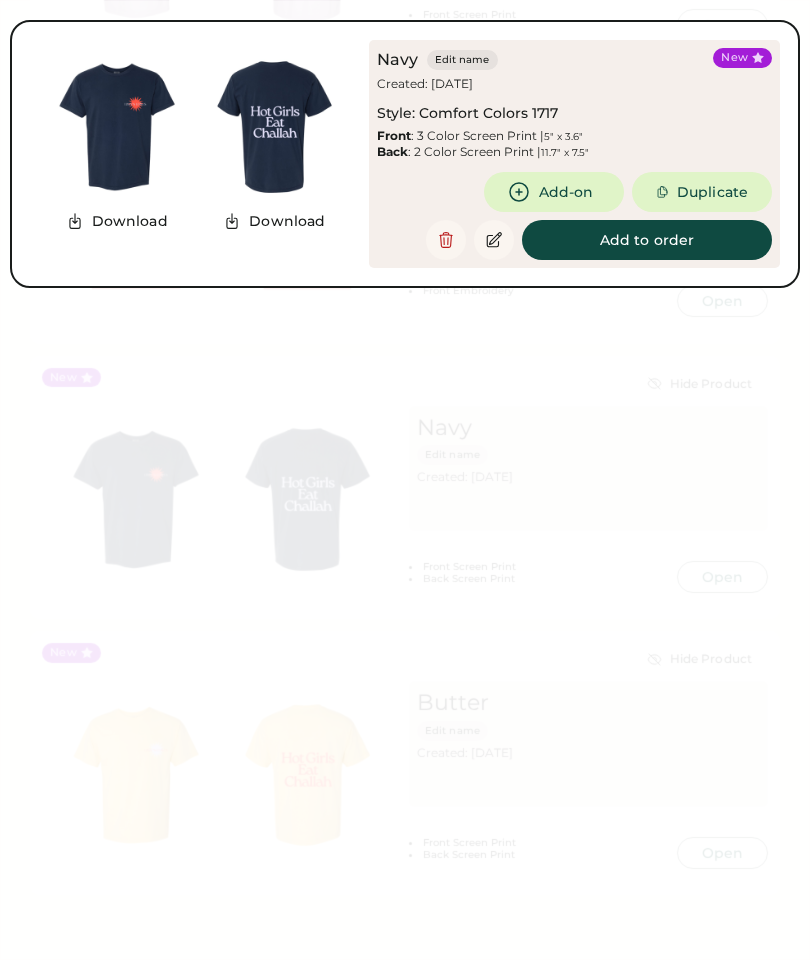 click on "Duplicate" at bounding box center [702, 192] 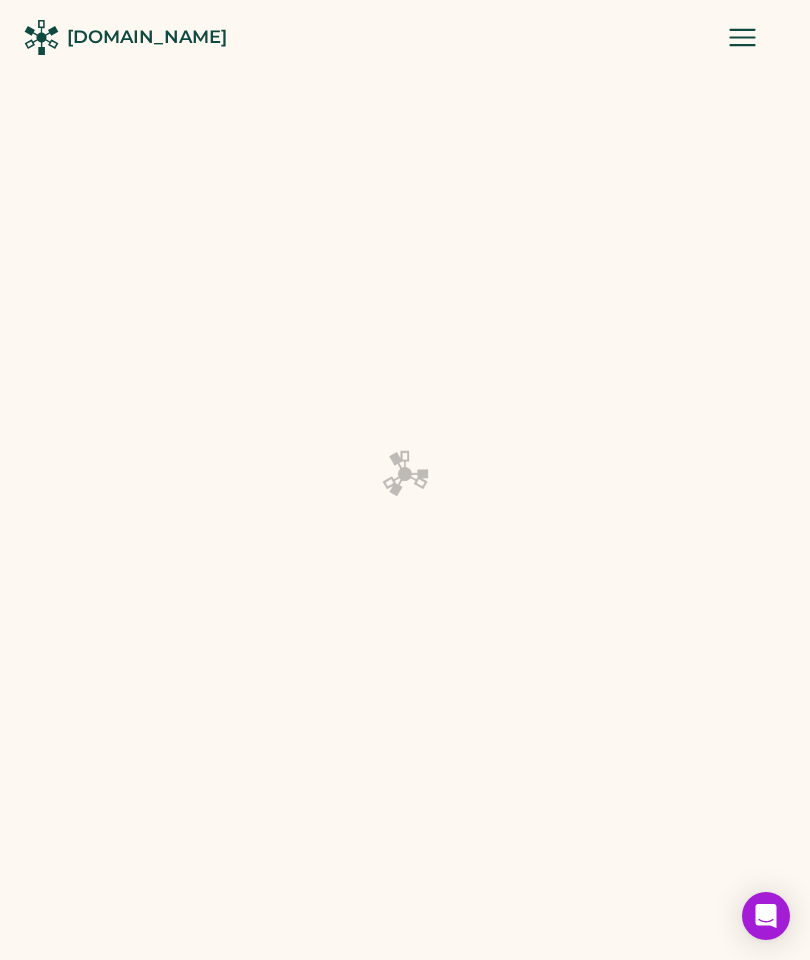 scroll, scrollTop: 0, scrollLeft: 0, axis: both 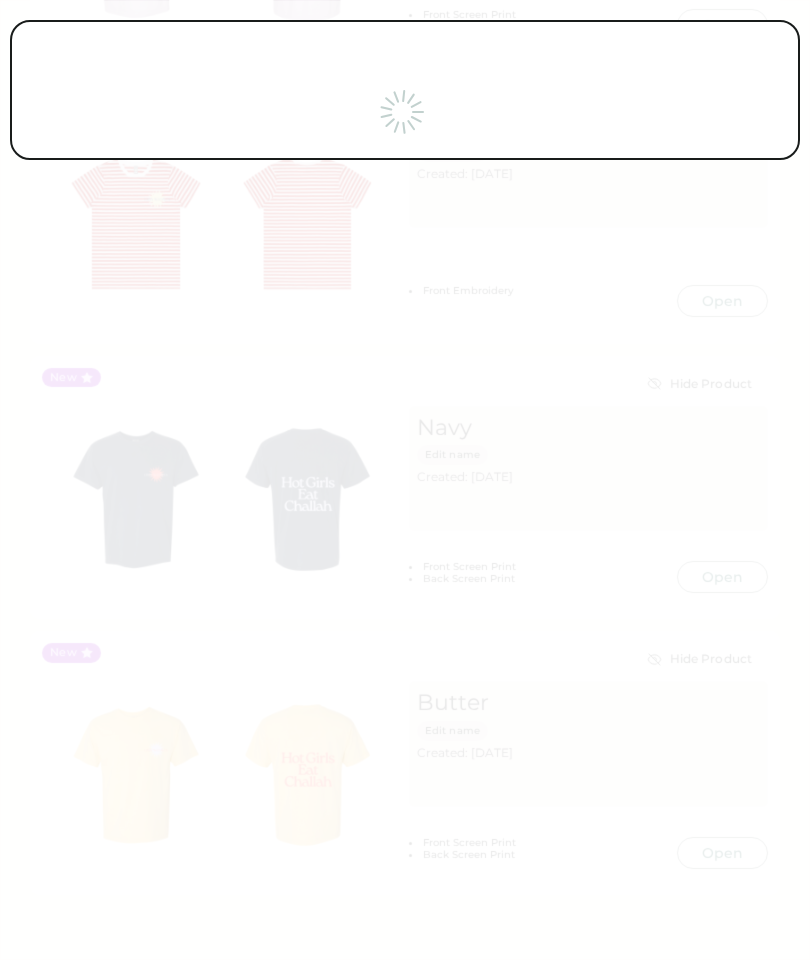 click at bounding box center [405, 480] 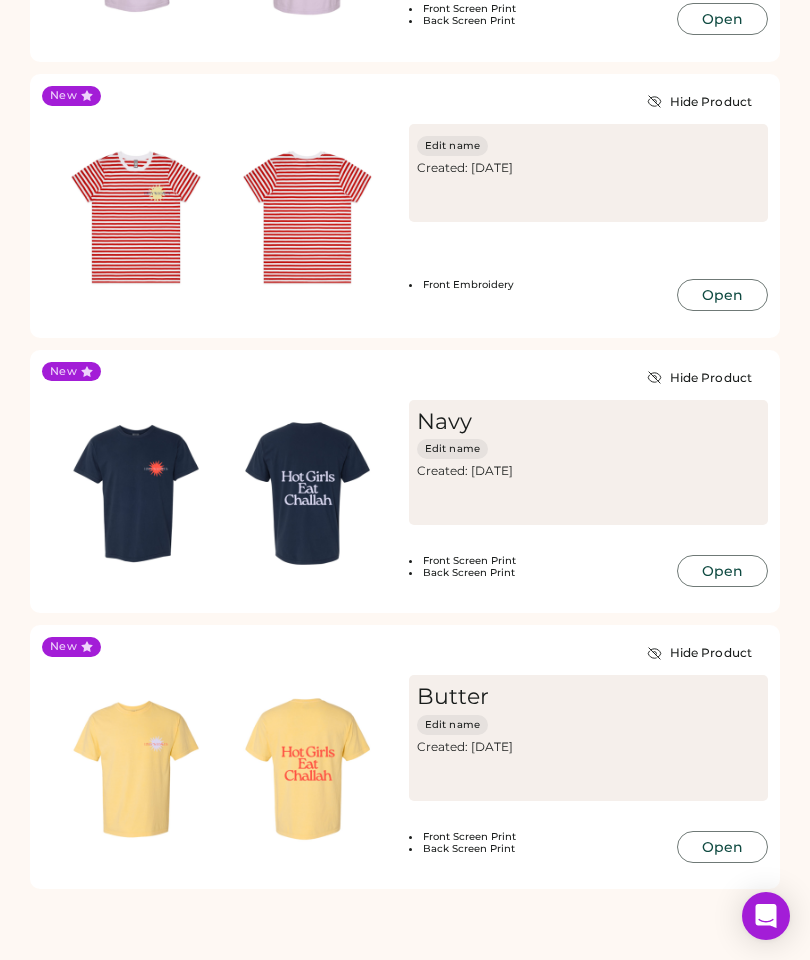 scroll, scrollTop: 663, scrollLeft: 0, axis: vertical 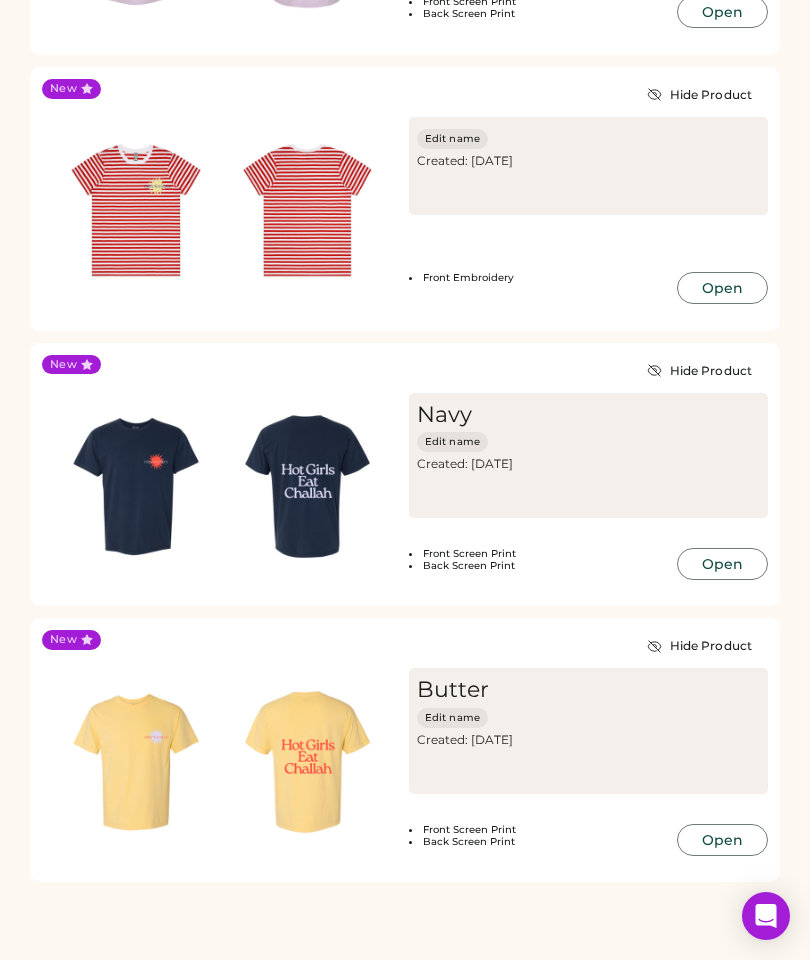click at bounding box center (136, 762) 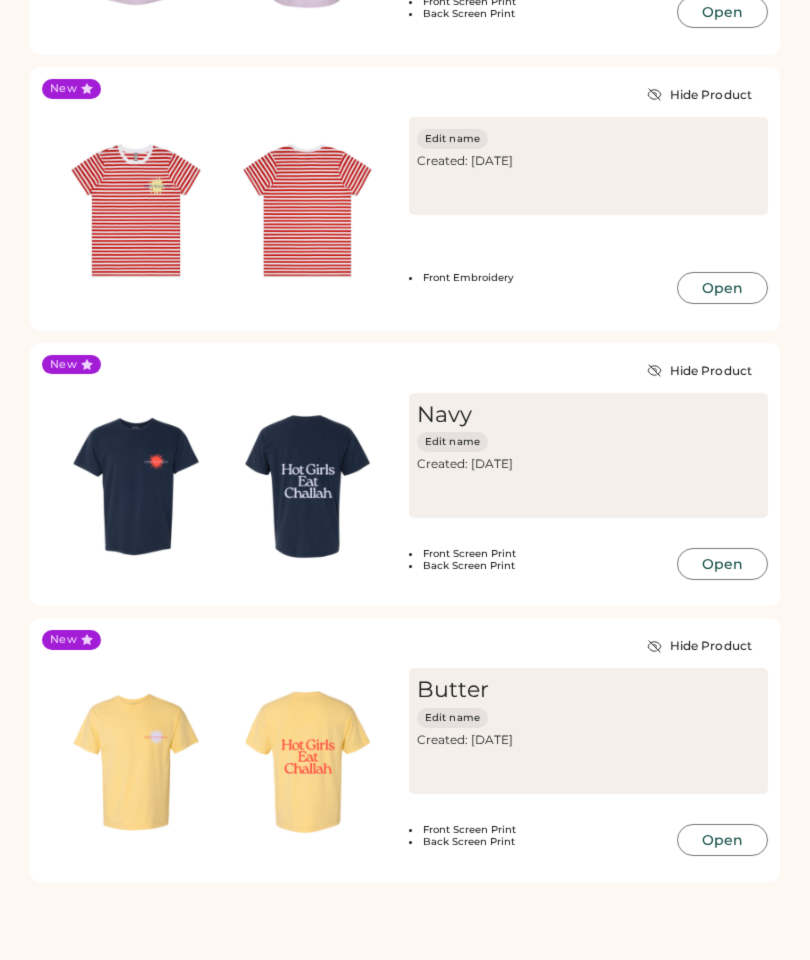 scroll, scrollTop: 743, scrollLeft: 0, axis: vertical 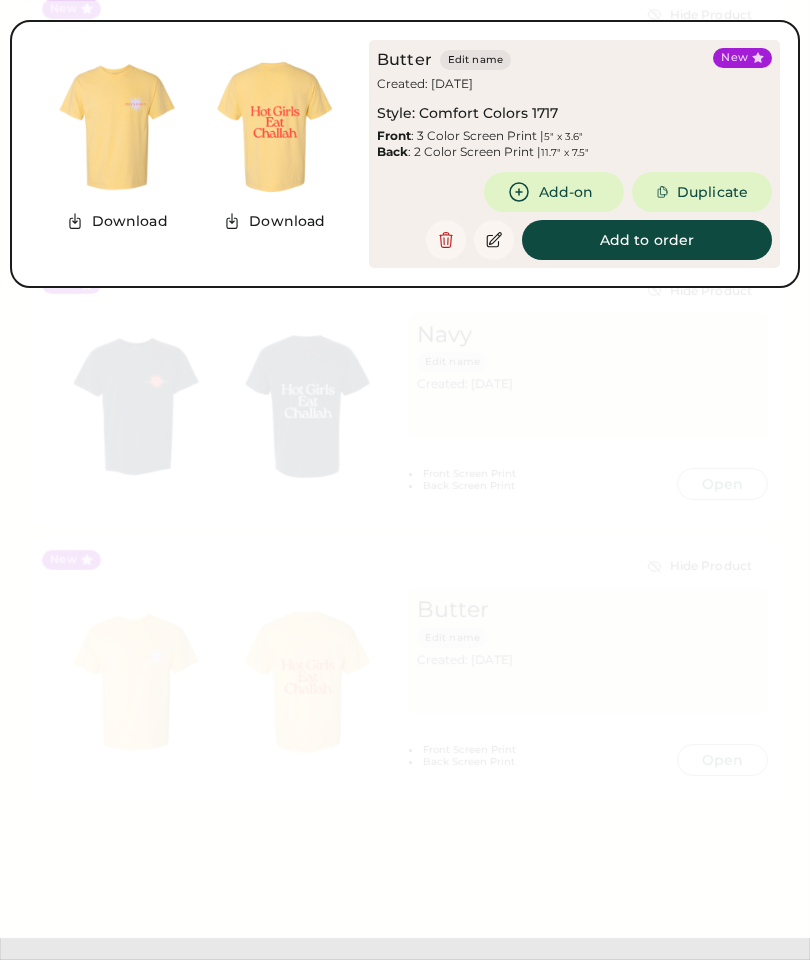 click on "Duplicate" at bounding box center (702, 192) 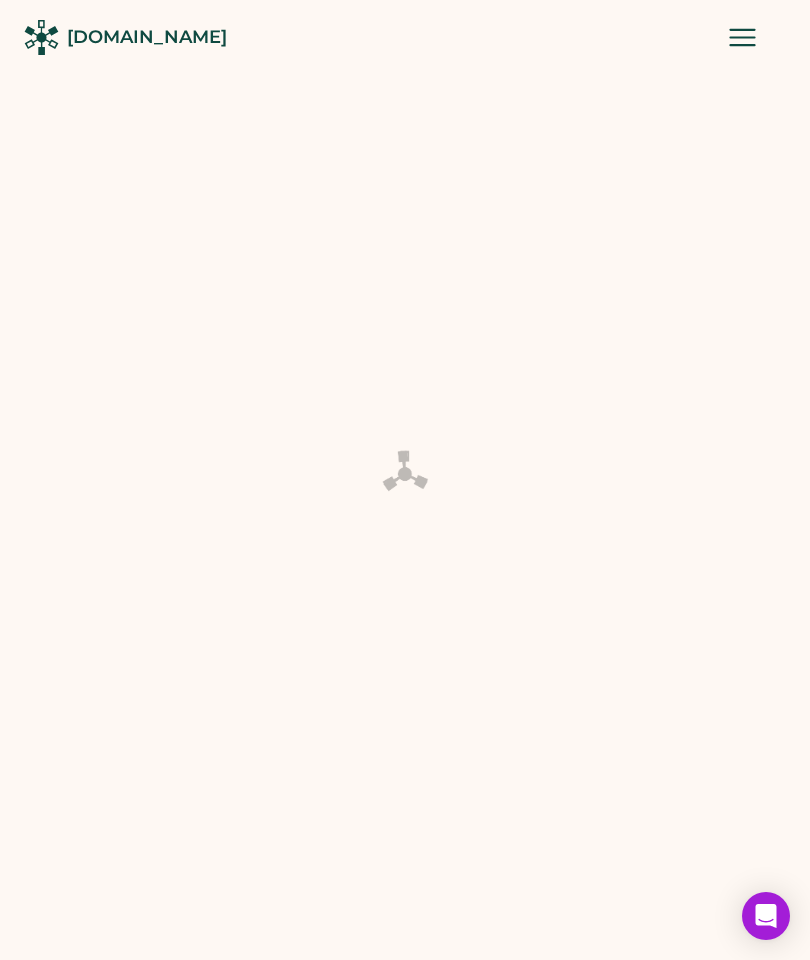 scroll, scrollTop: 0, scrollLeft: 0, axis: both 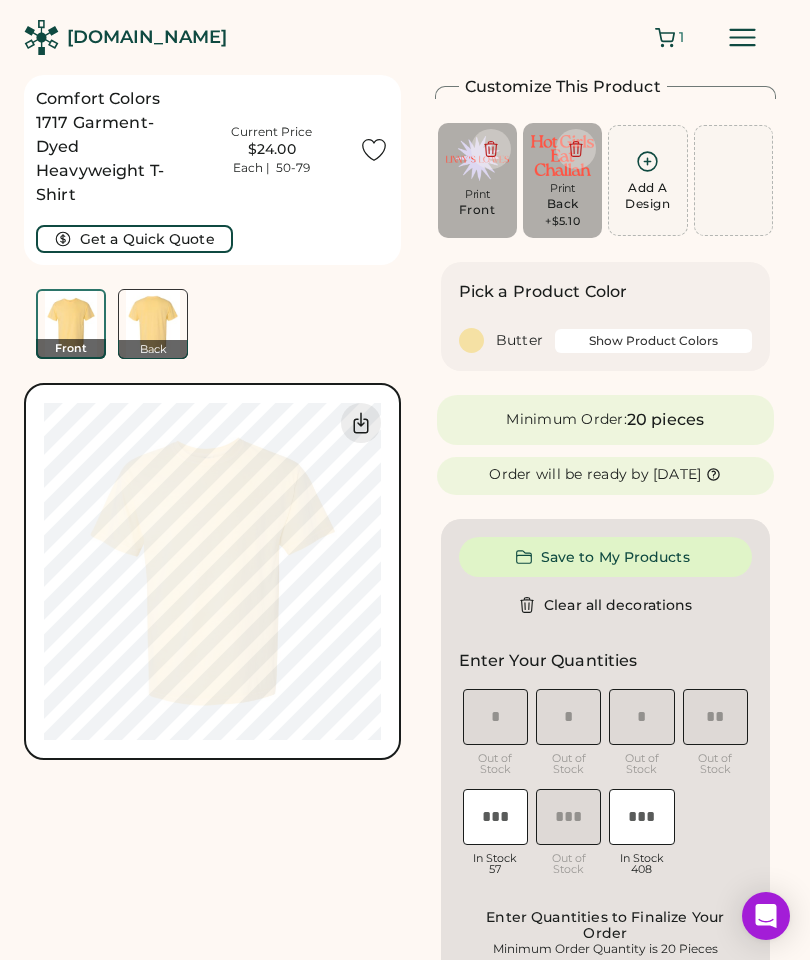 click on "Show Product Colors" at bounding box center [653, 341] 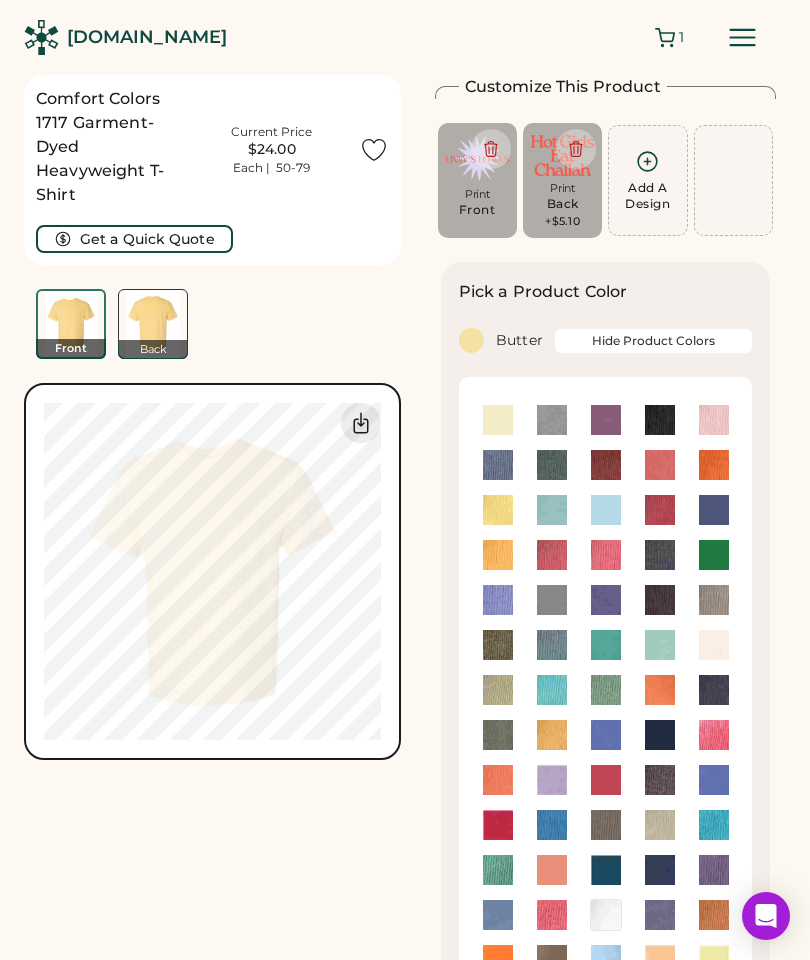 click at bounding box center (714, 420) 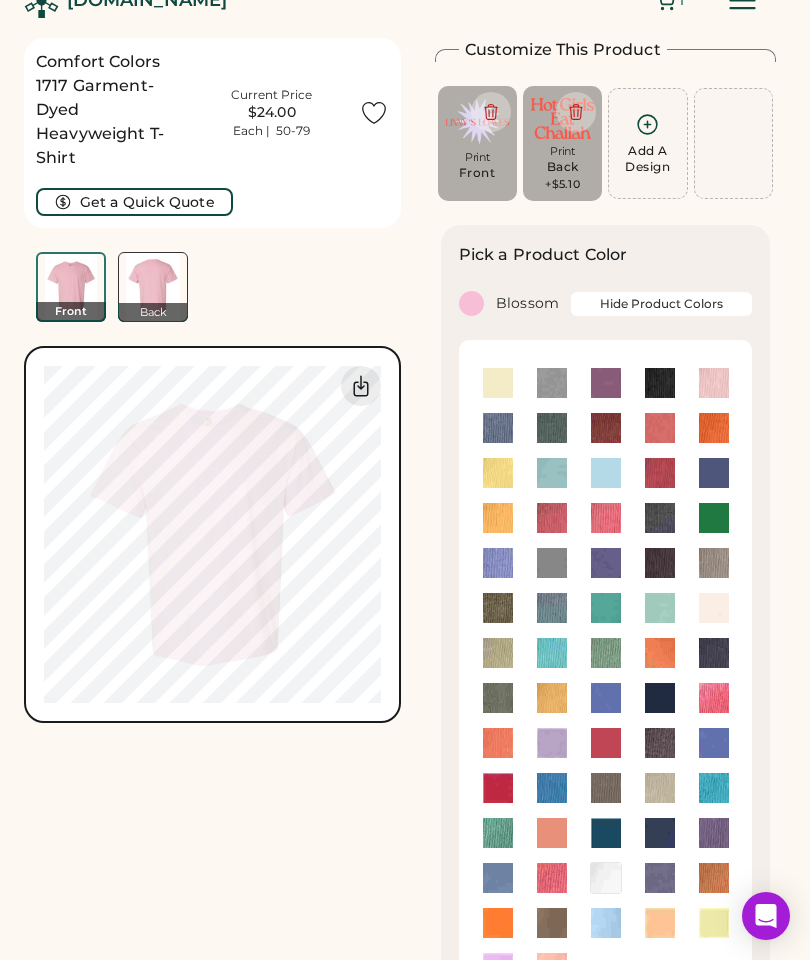 scroll, scrollTop: 59, scrollLeft: 0, axis: vertical 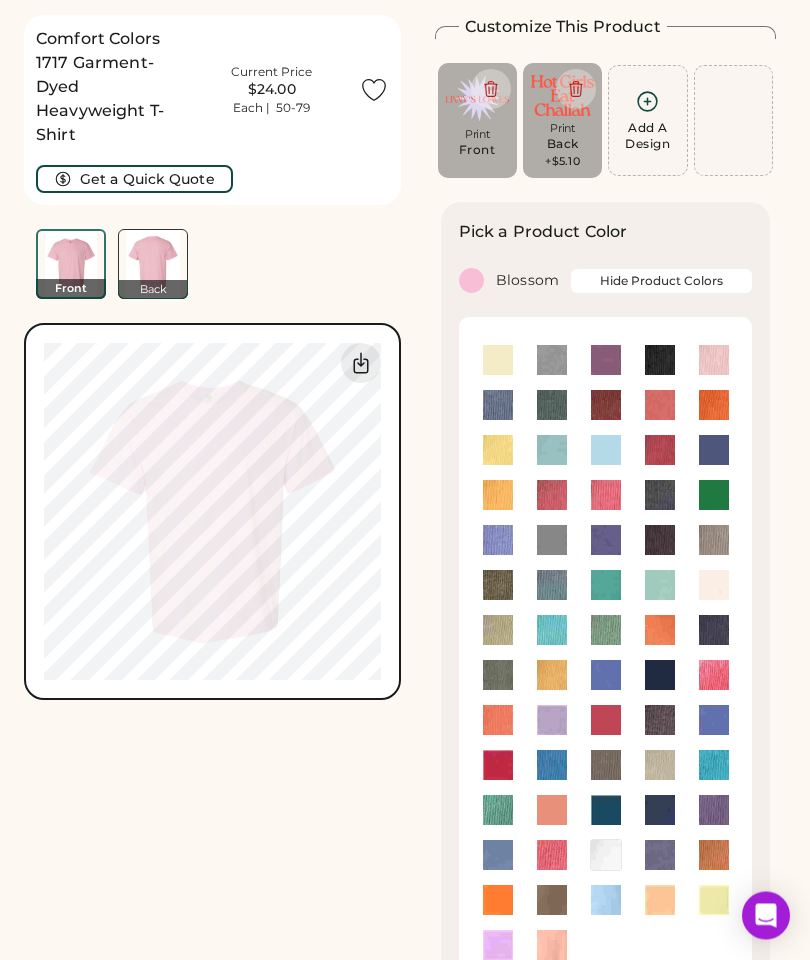 click at bounding box center (660, 811) 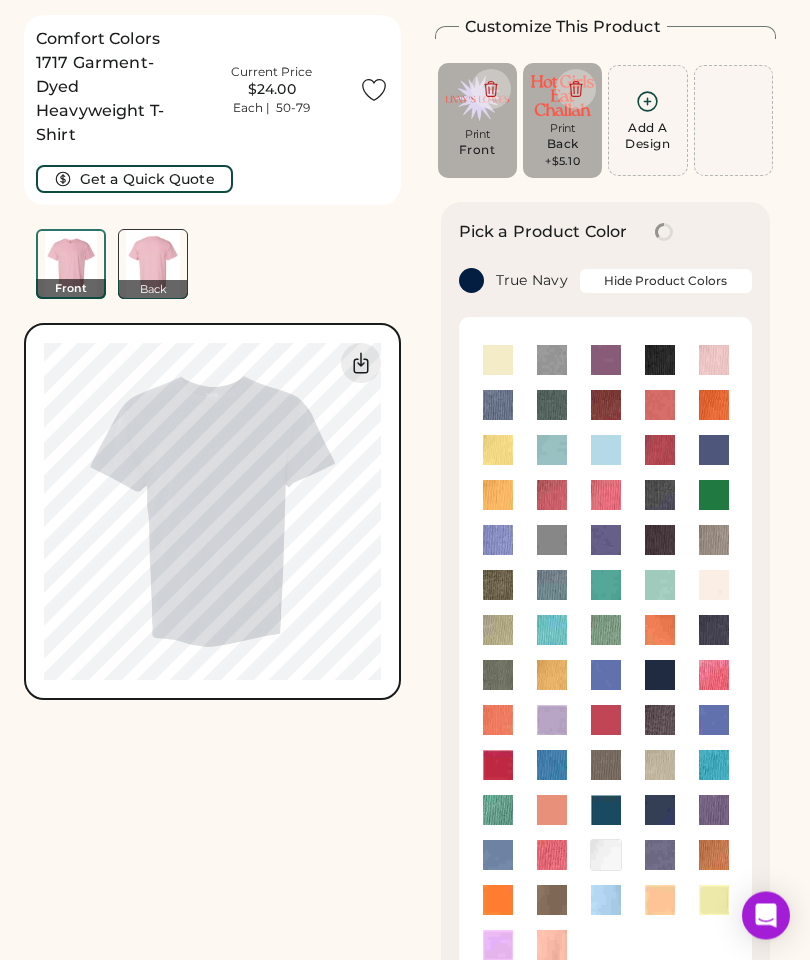 scroll, scrollTop: 60, scrollLeft: 0, axis: vertical 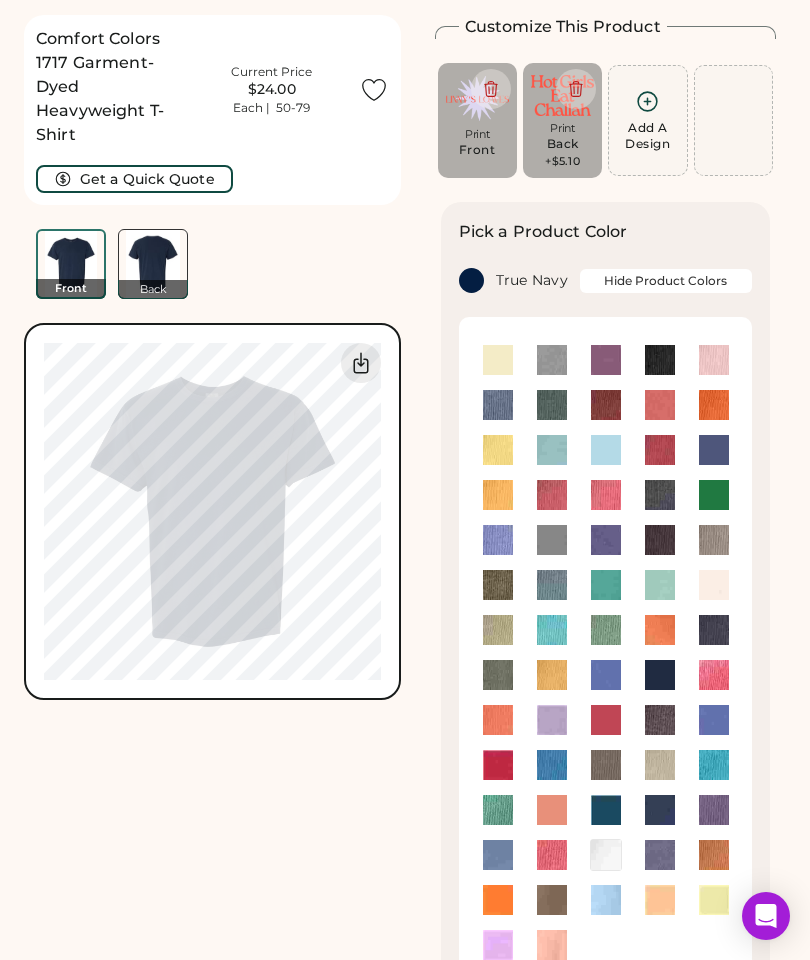 click at bounding box center [498, 360] 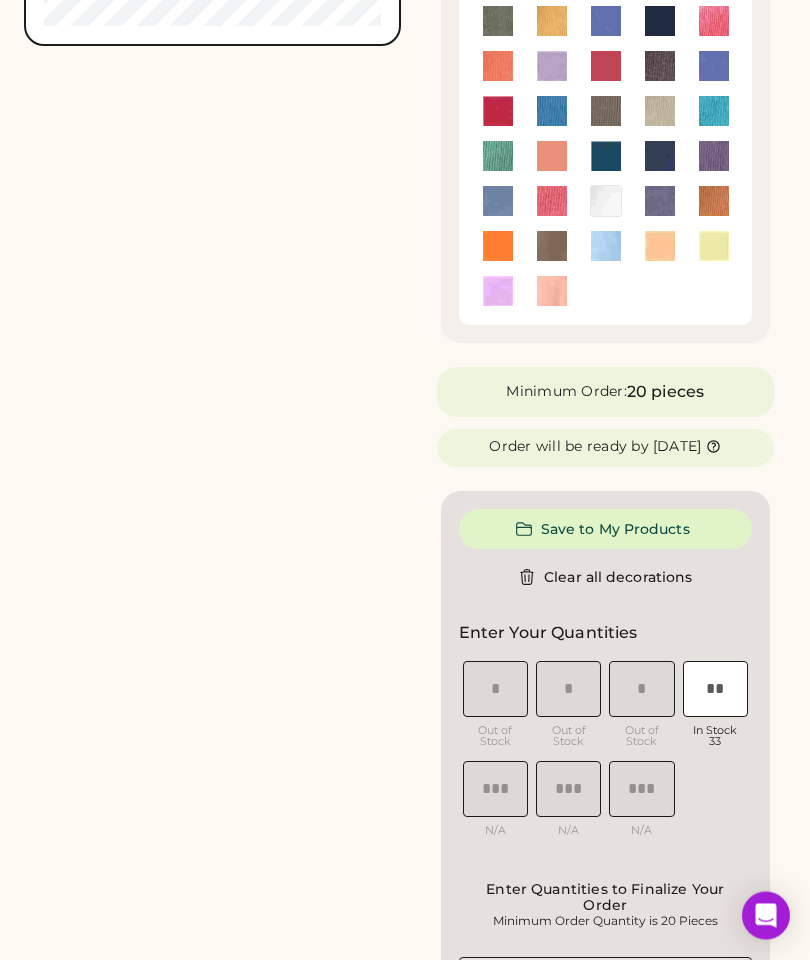 scroll, scrollTop: 715, scrollLeft: 0, axis: vertical 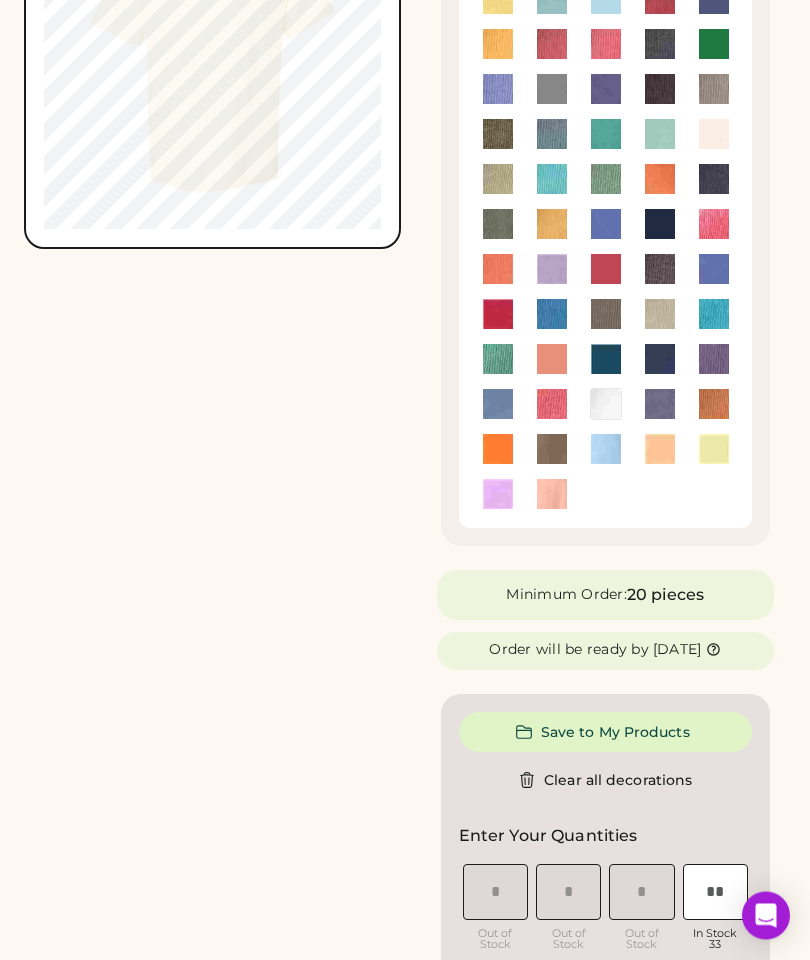 click at bounding box center (714, 450) 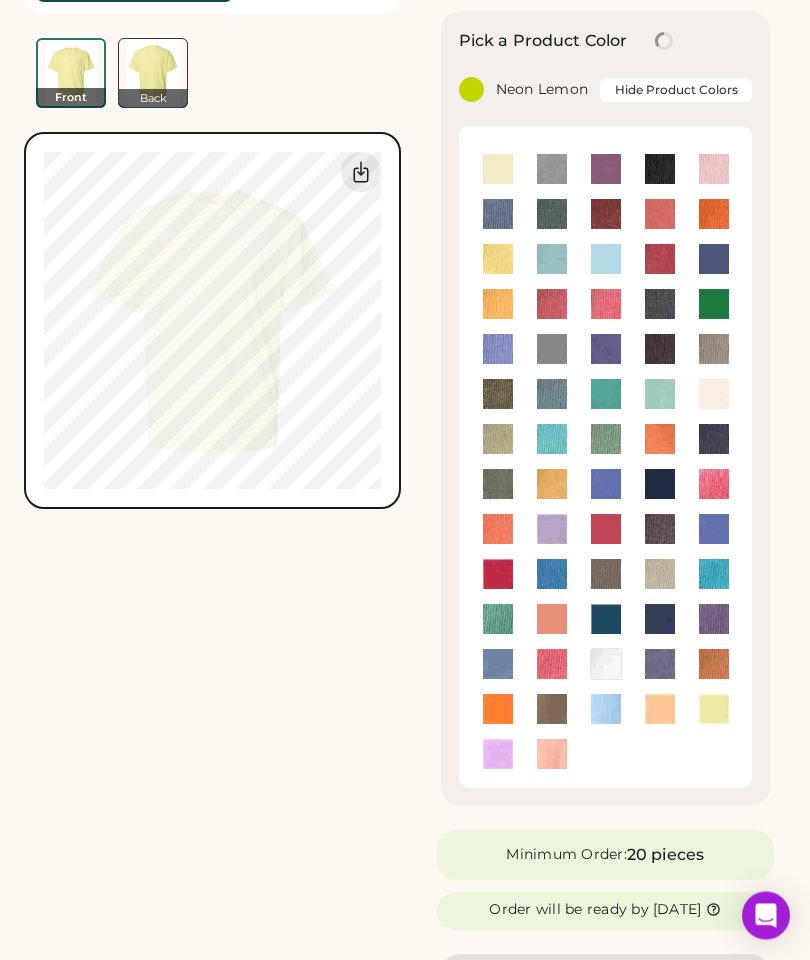 scroll, scrollTop: 248, scrollLeft: 0, axis: vertical 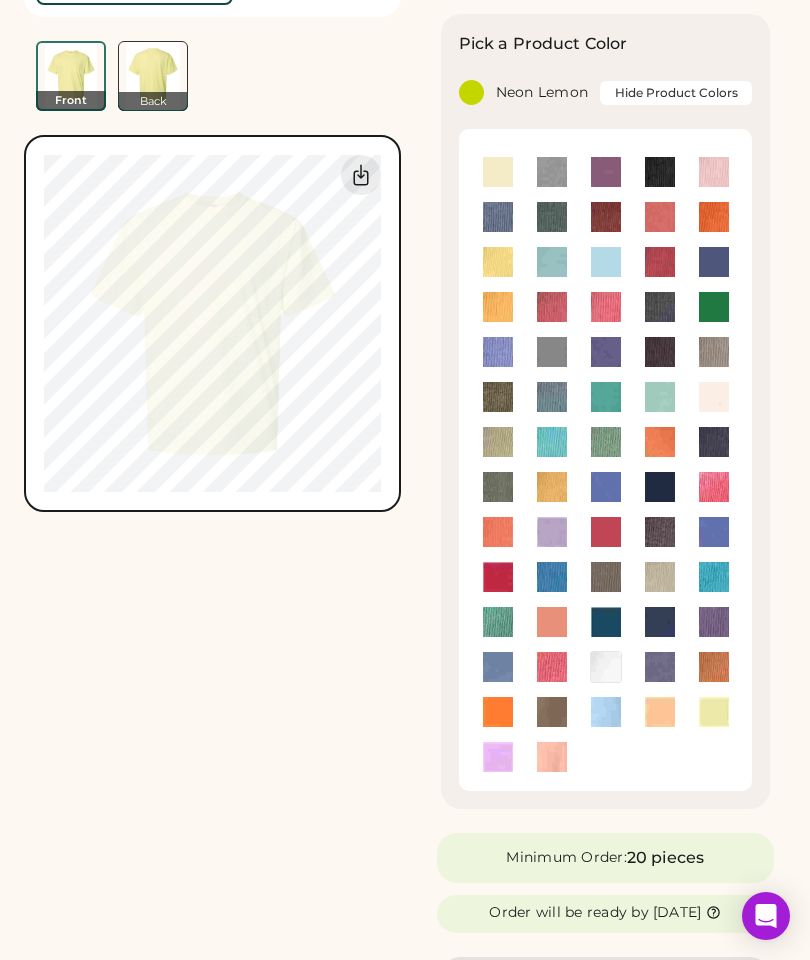 click at bounding box center (498, 262) 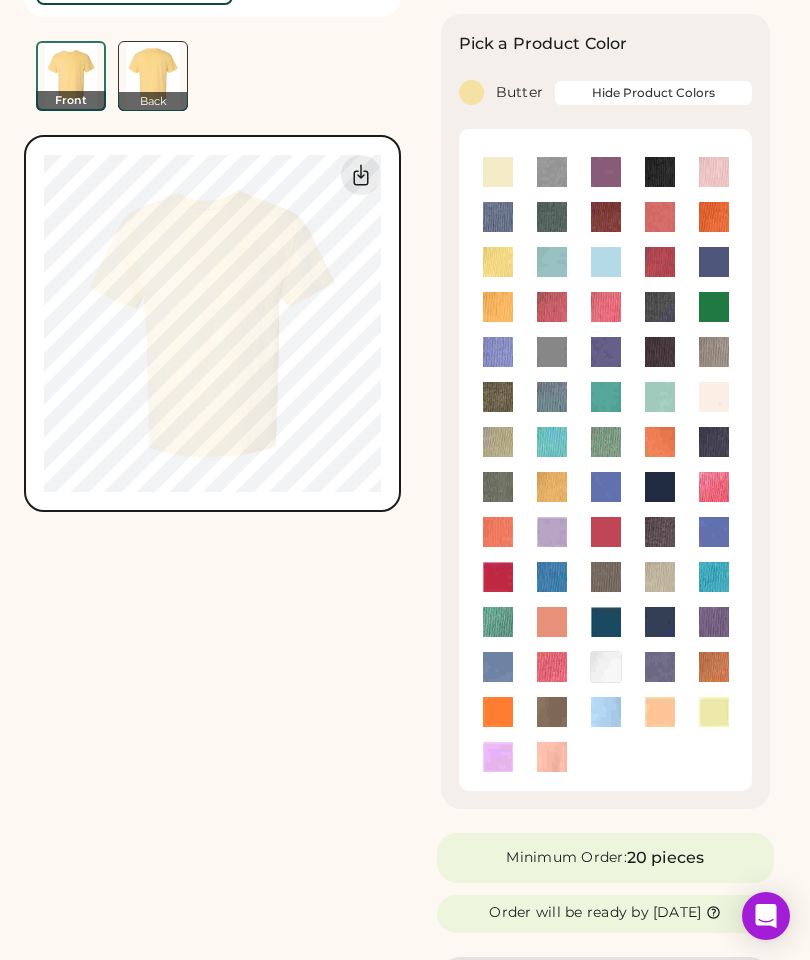 click at bounding box center (714, 172) 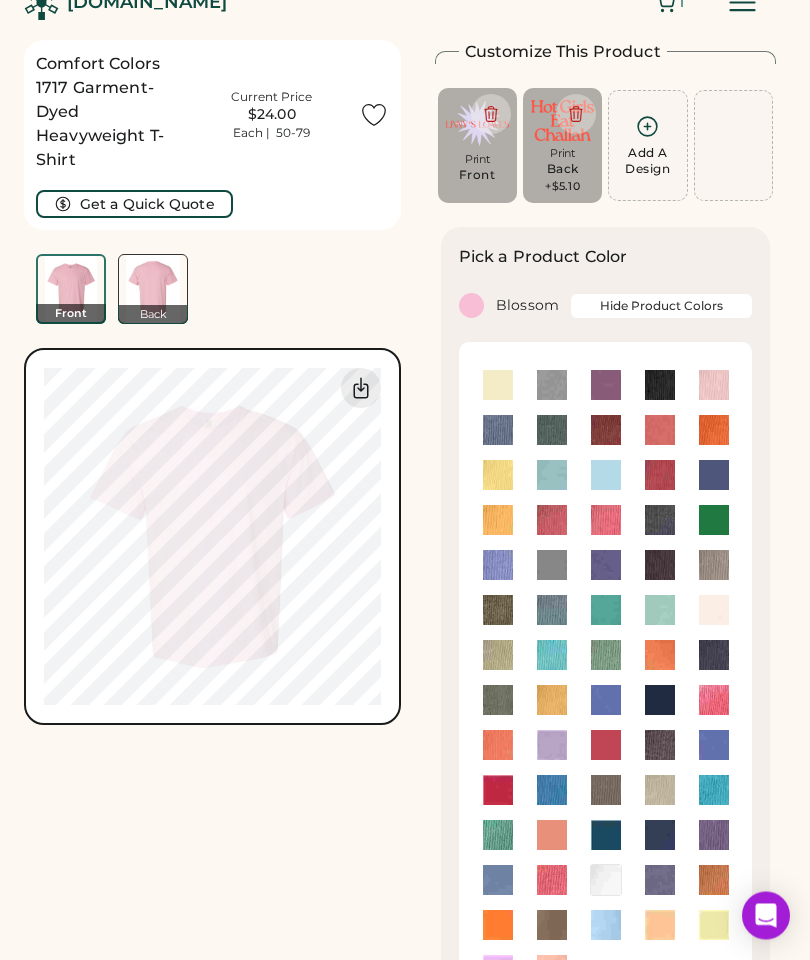 scroll, scrollTop: 0, scrollLeft: 0, axis: both 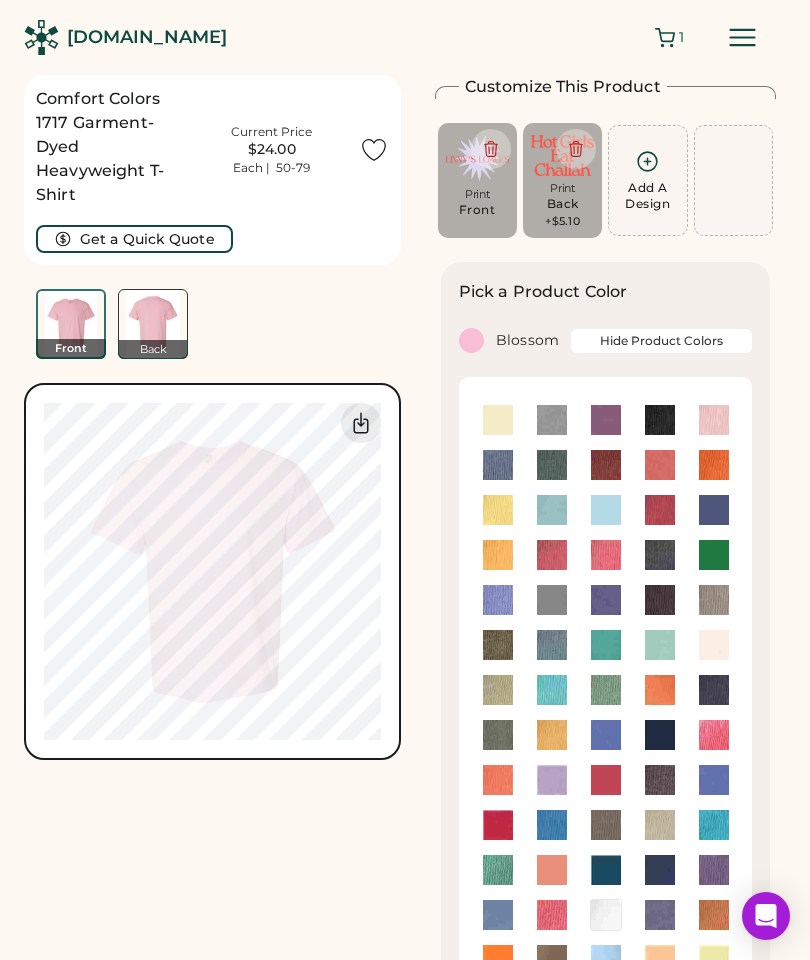 click on "Front" at bounding box center [477, 210] 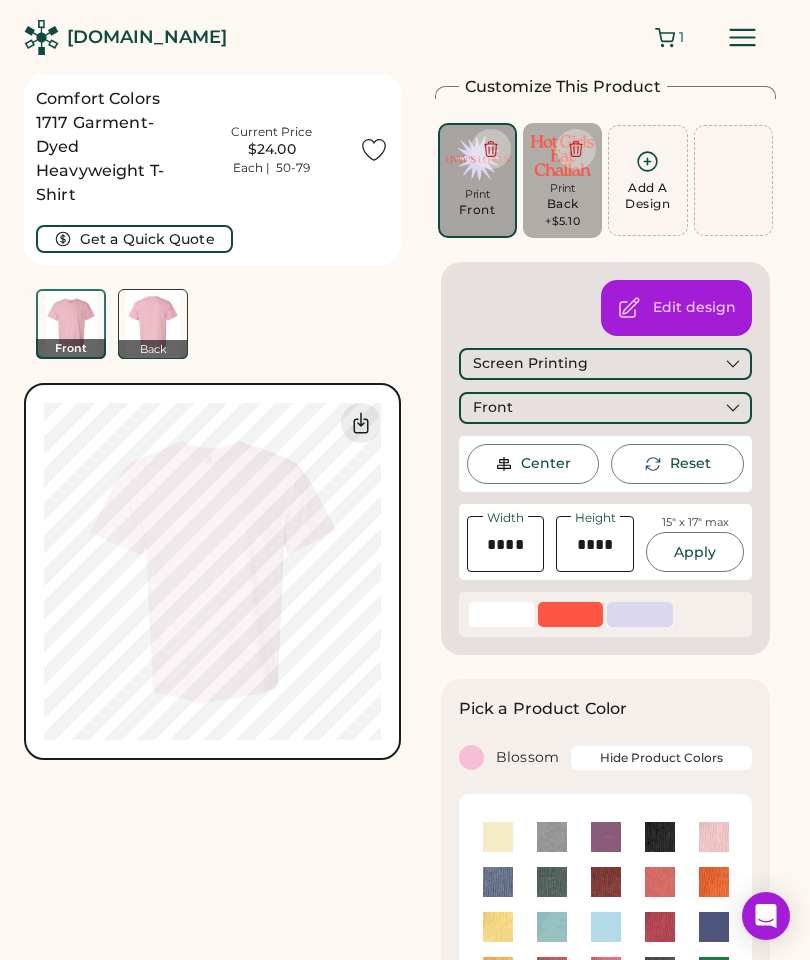click on "Edit design" at bounding box center (694, 308) 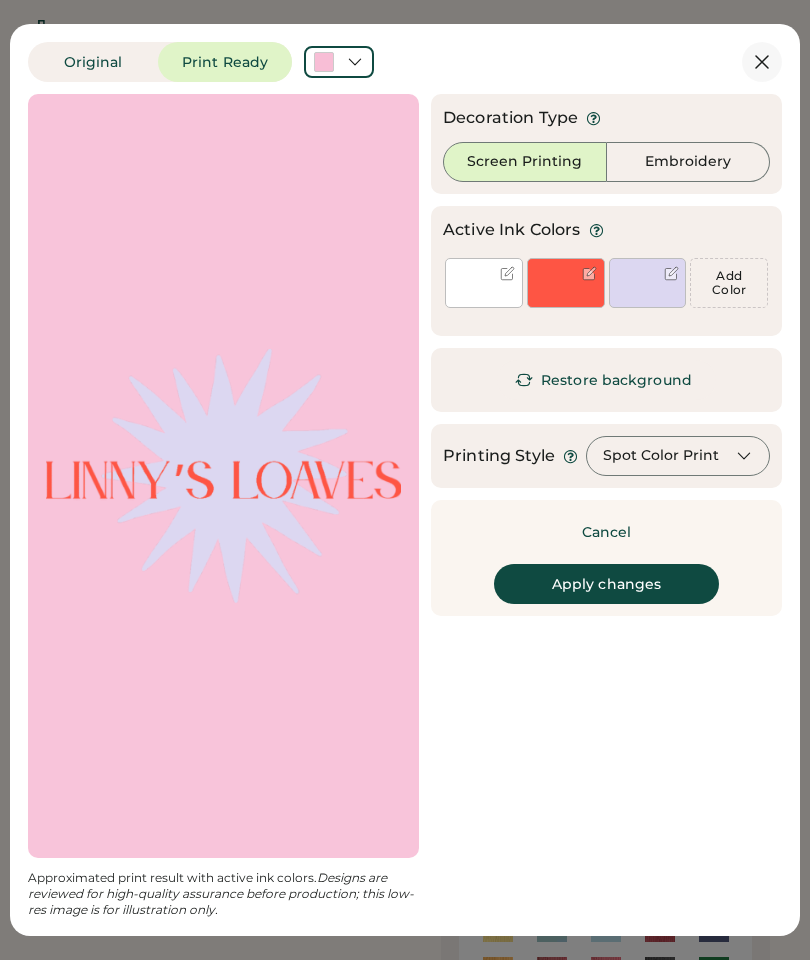 click 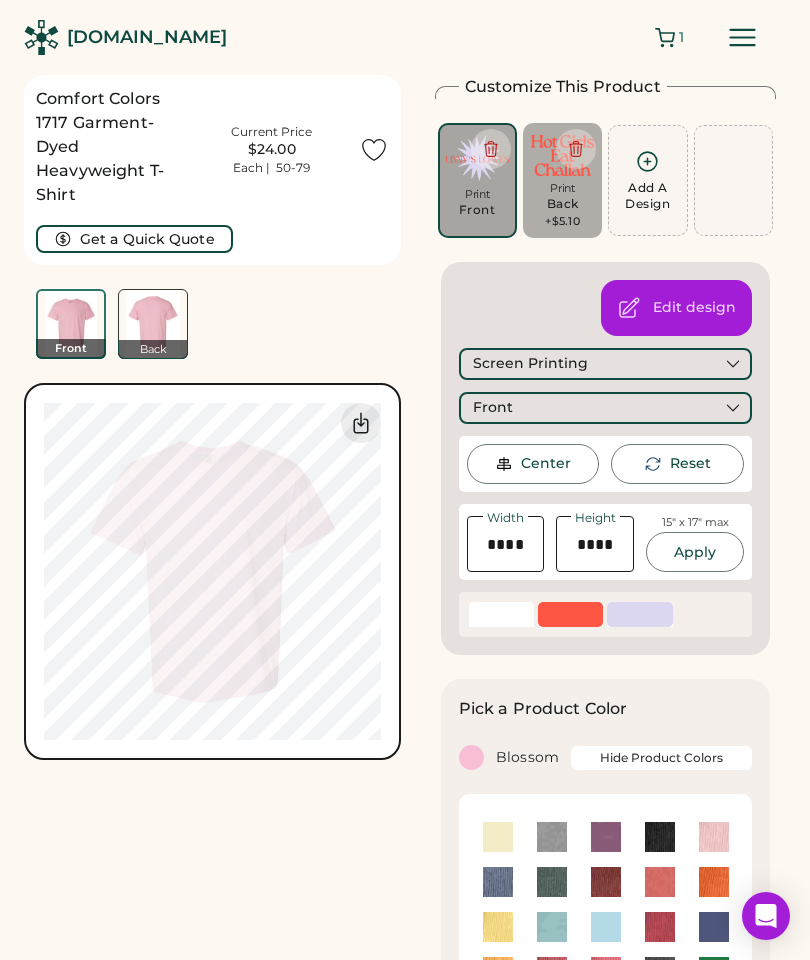 click 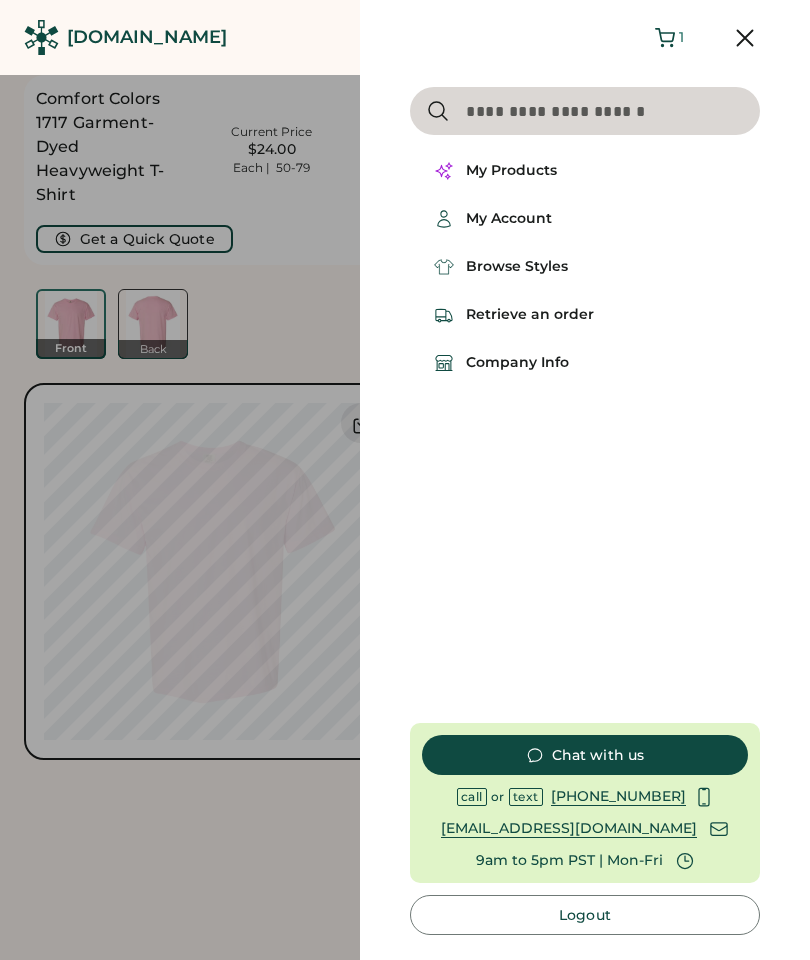 click on "My Products" at bounding box center (585, 171) 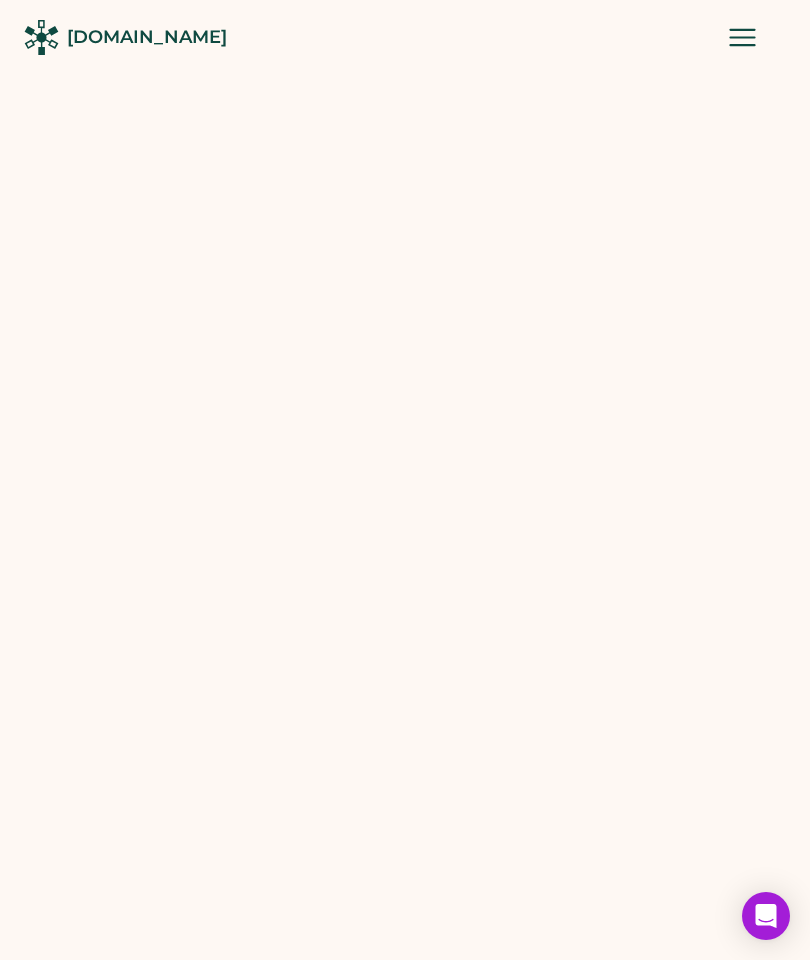 scroll, scrollTop: 0, scrollLeft: 0, axis: both 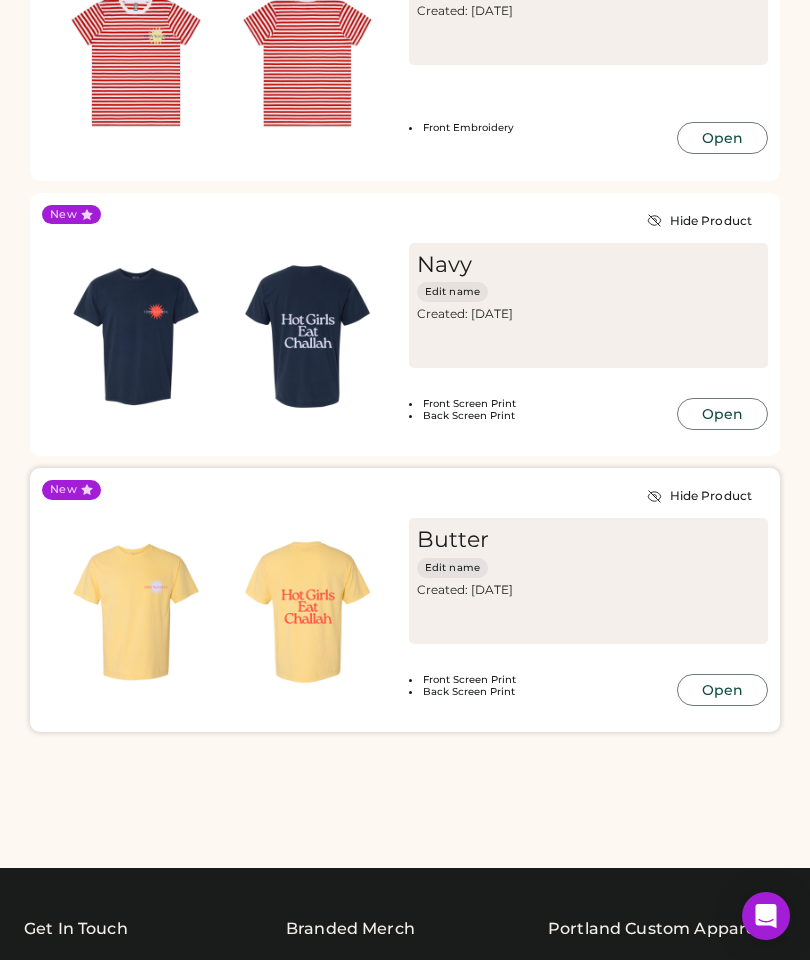 click at bounding box center [136, 612] 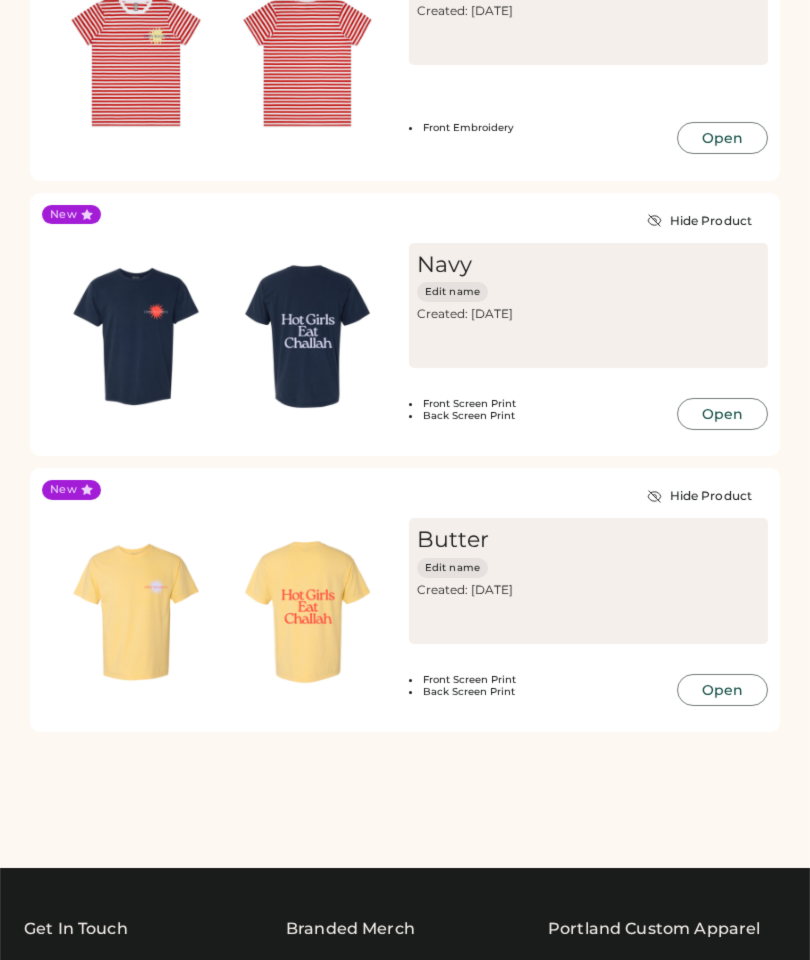 scroll, scrollTop: 893, scrollLeft: 0, axis: vertical 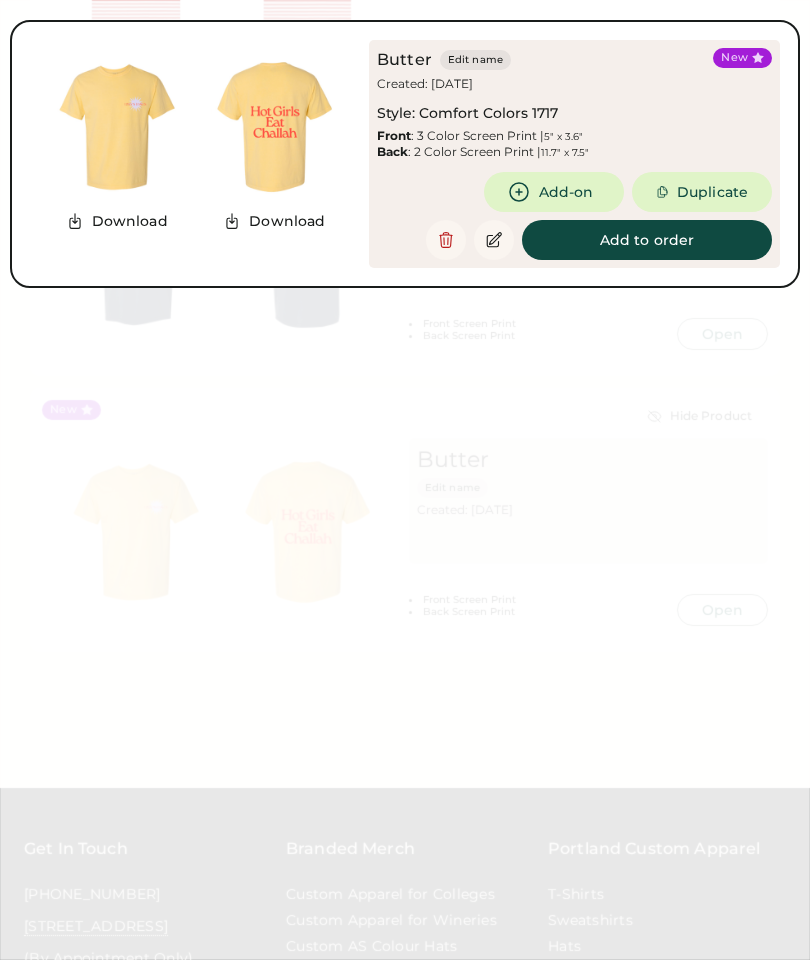 click on "Duplicate" at bounding box center [702, 192] 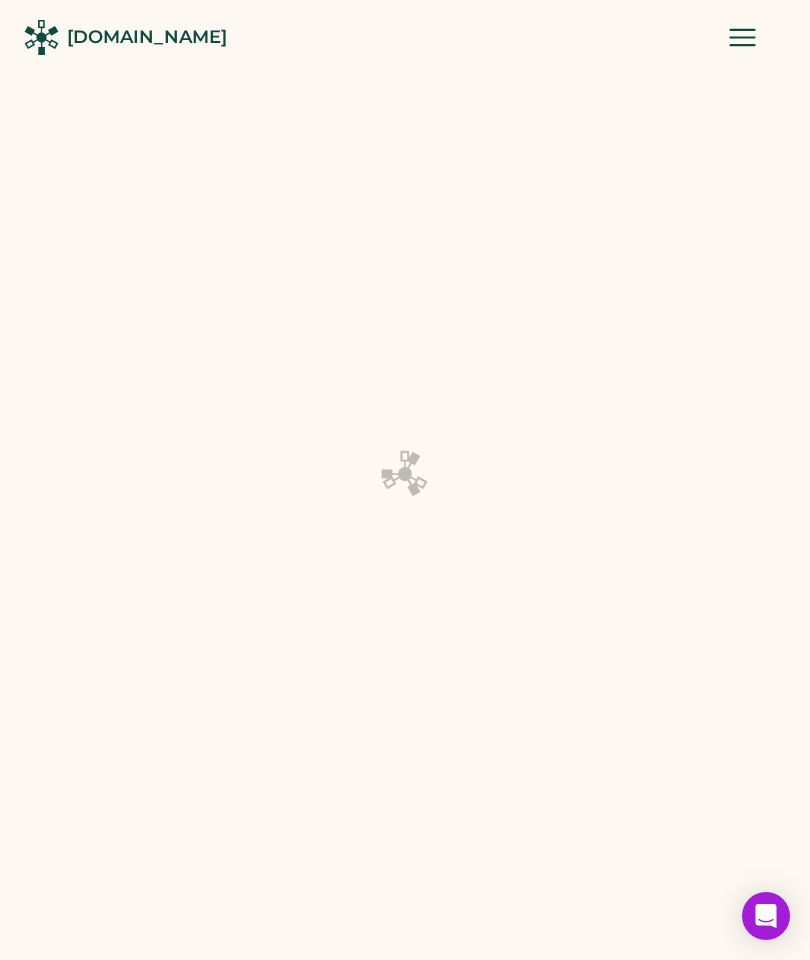 scroll, scrollTop: 0, scrollLeft: 0, axis: both 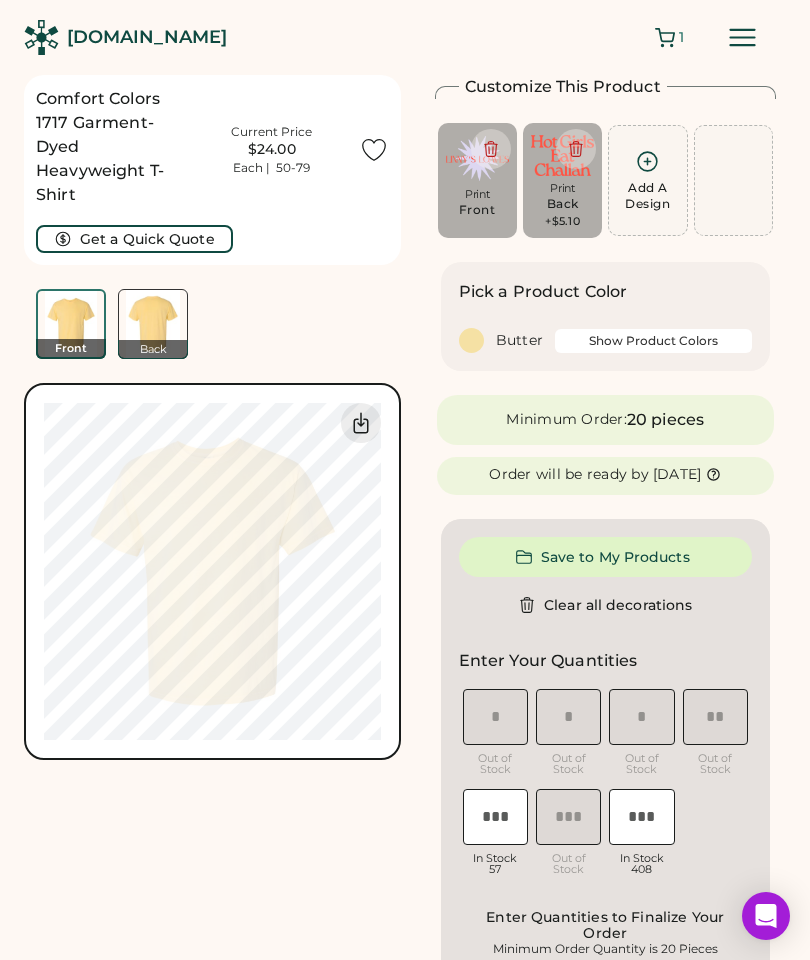 click on "Show Product Colors" at bounding box center [653, 341] 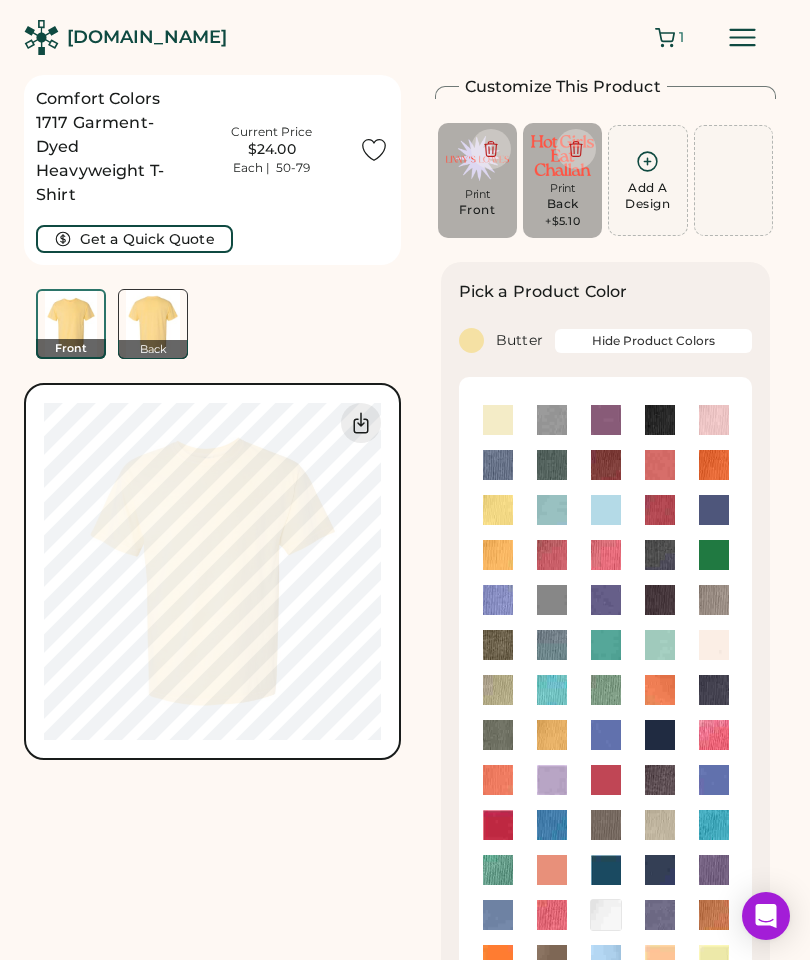 click at bounding box center [552, 780] 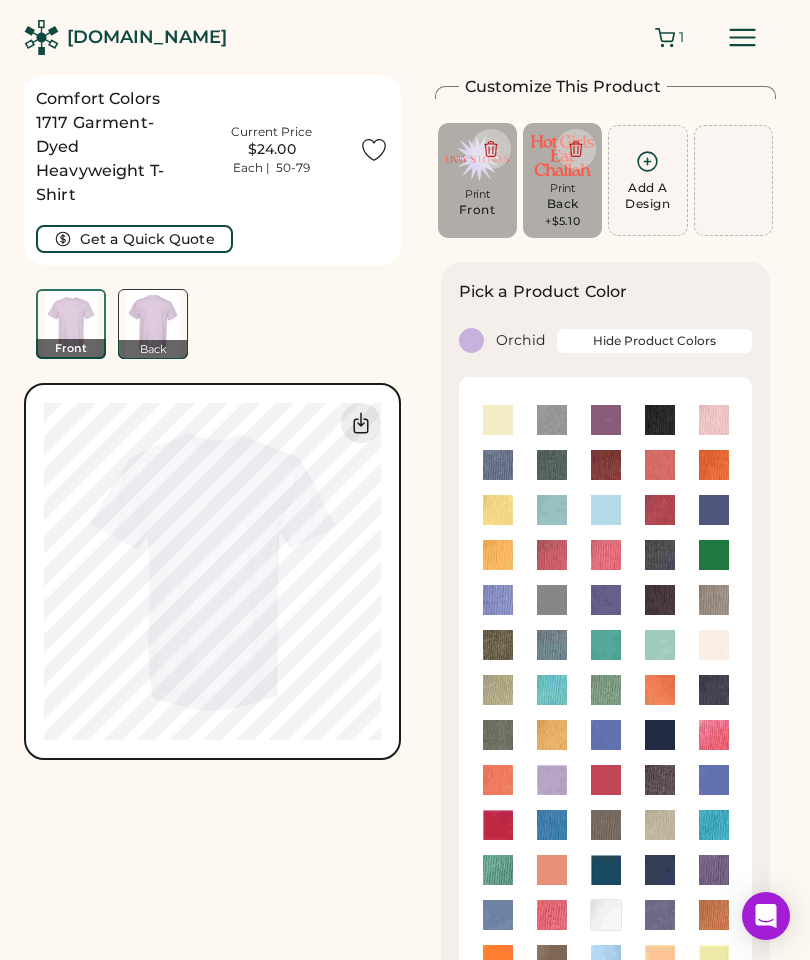 click on "Print" at bounding box center (477, 194) 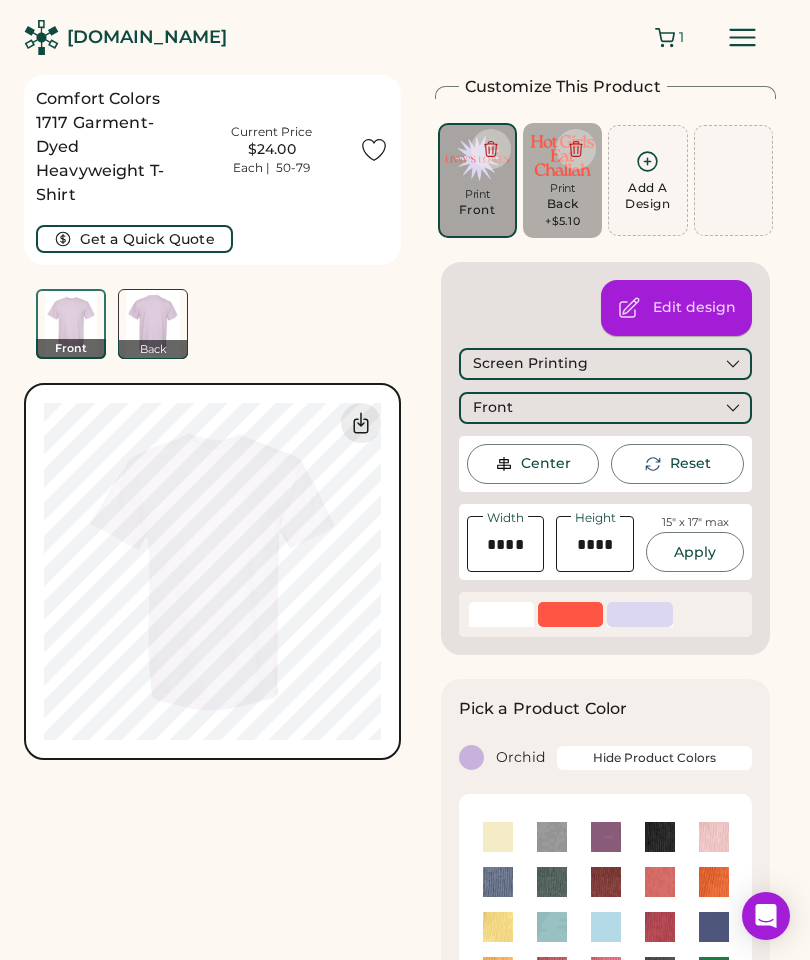 click on "Edit design" at bounding box center [694, 308] 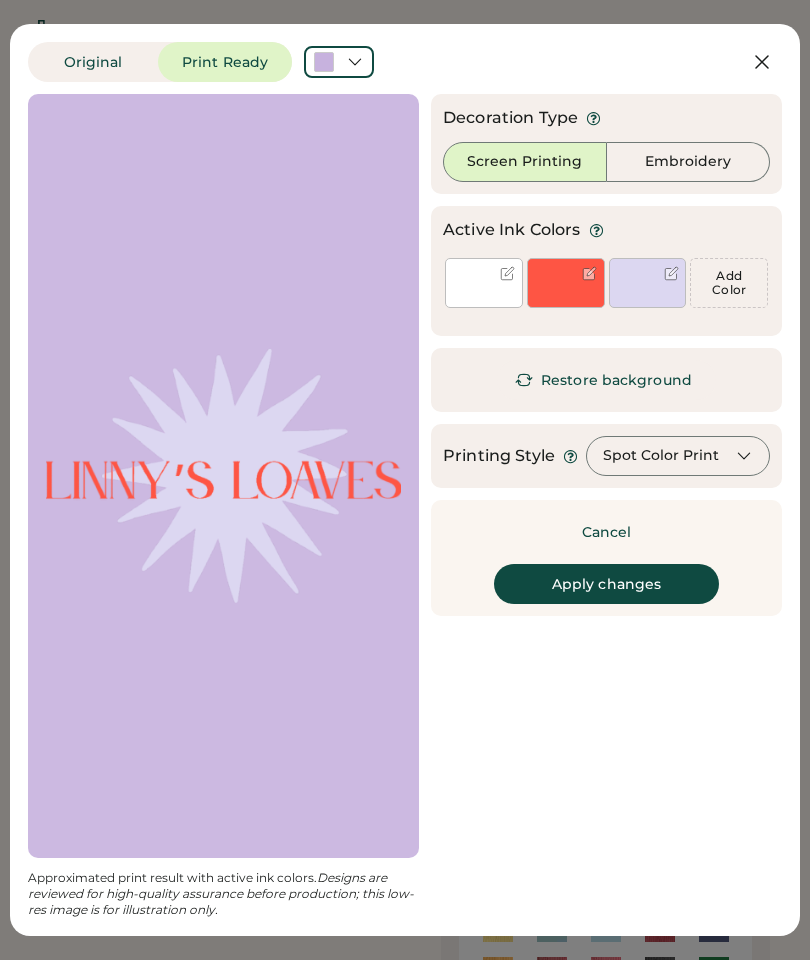 click at bounding box center [507, 273] 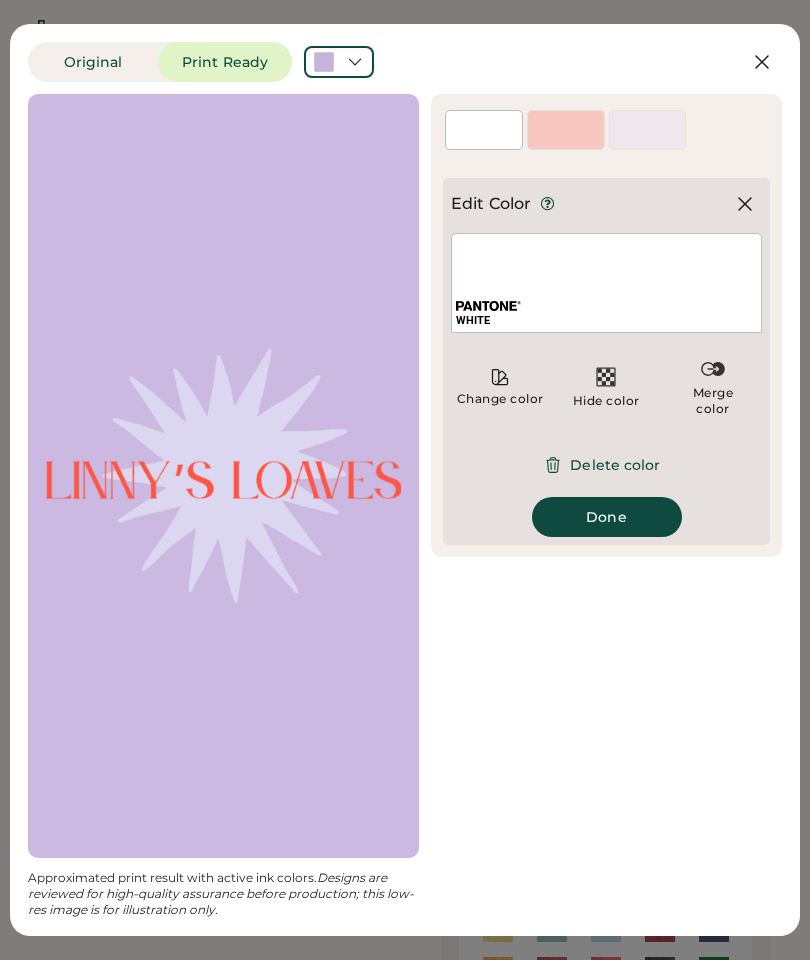 click on "Delete color" at bounding box center (606, 465) 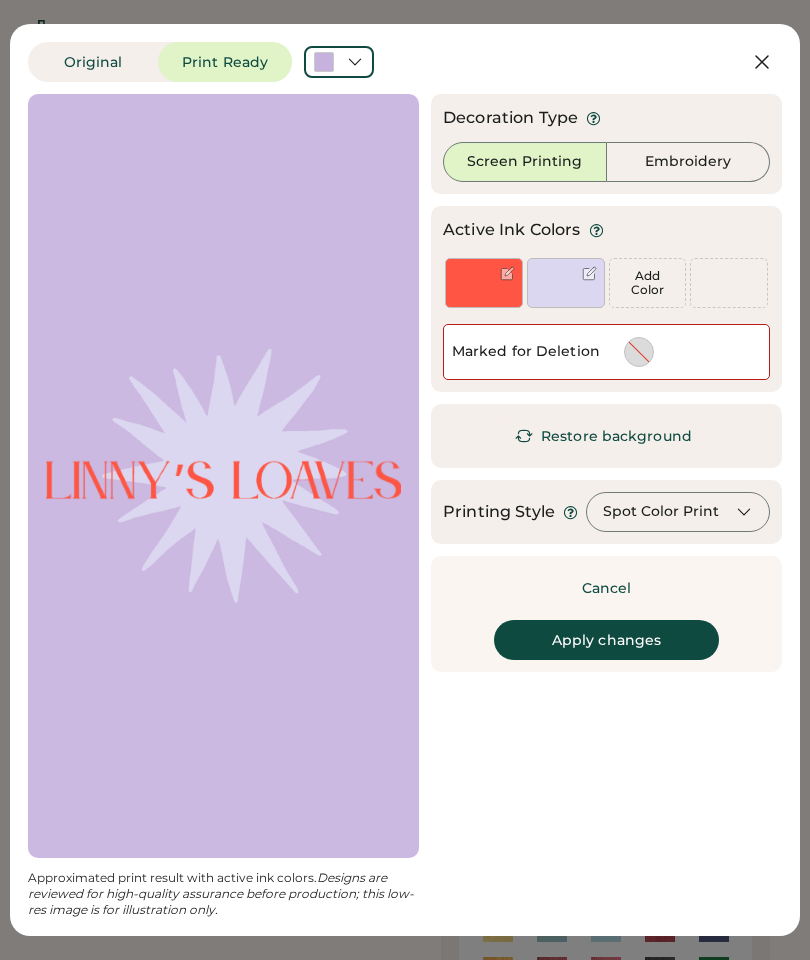 click at bounding box center (589, 273) 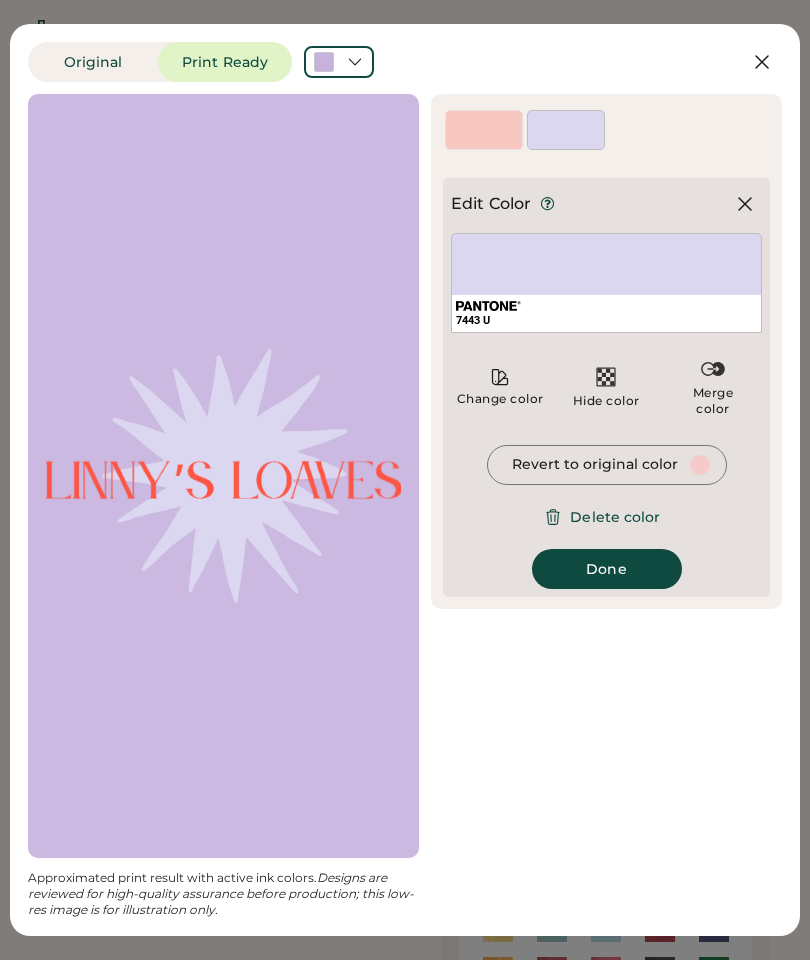click at bounding box center [484, 130] 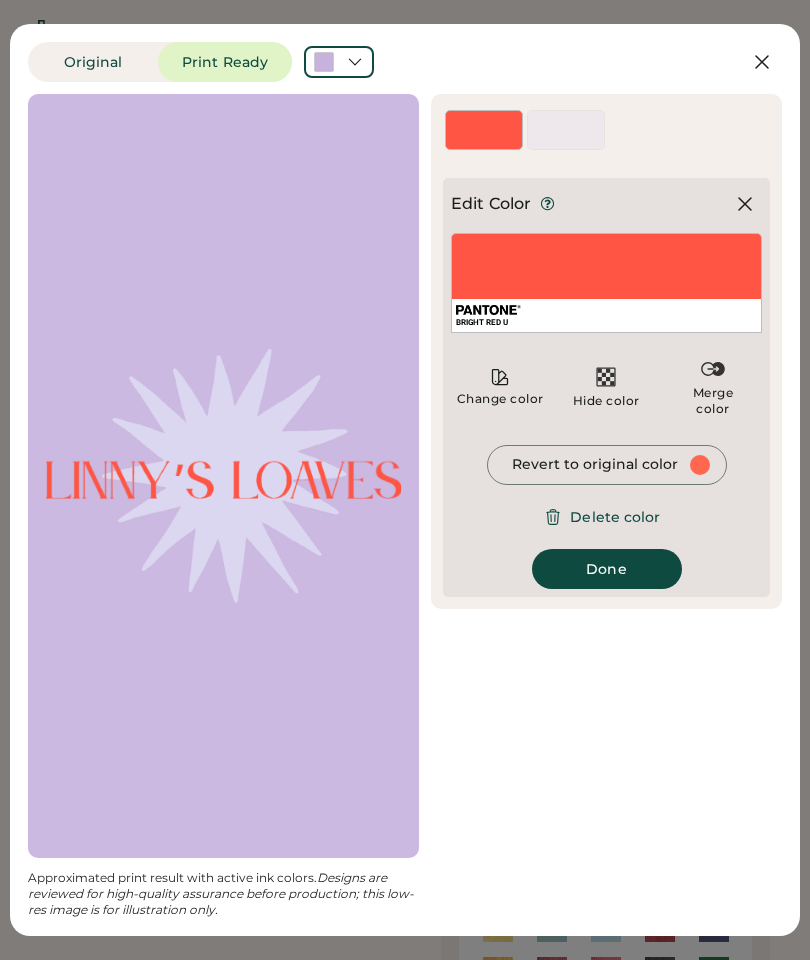 click at bounding box center [566, 130] 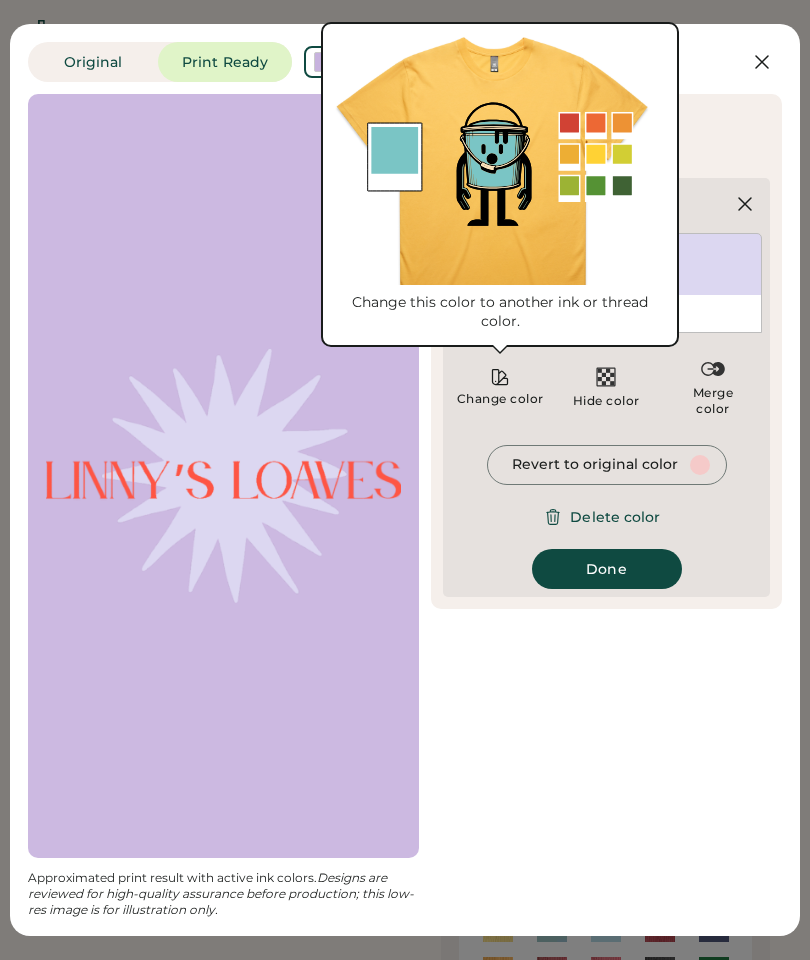 click on "Change color" at bounding box center (500, 387) 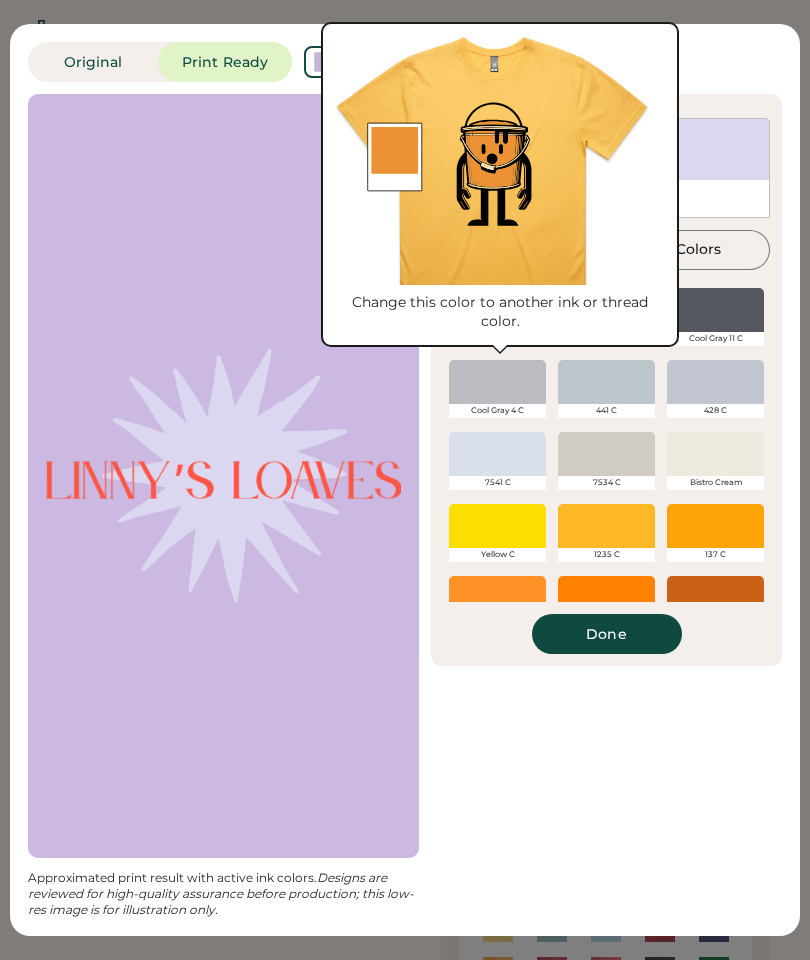 click on "7443 U" at bounding box center [606, 198] 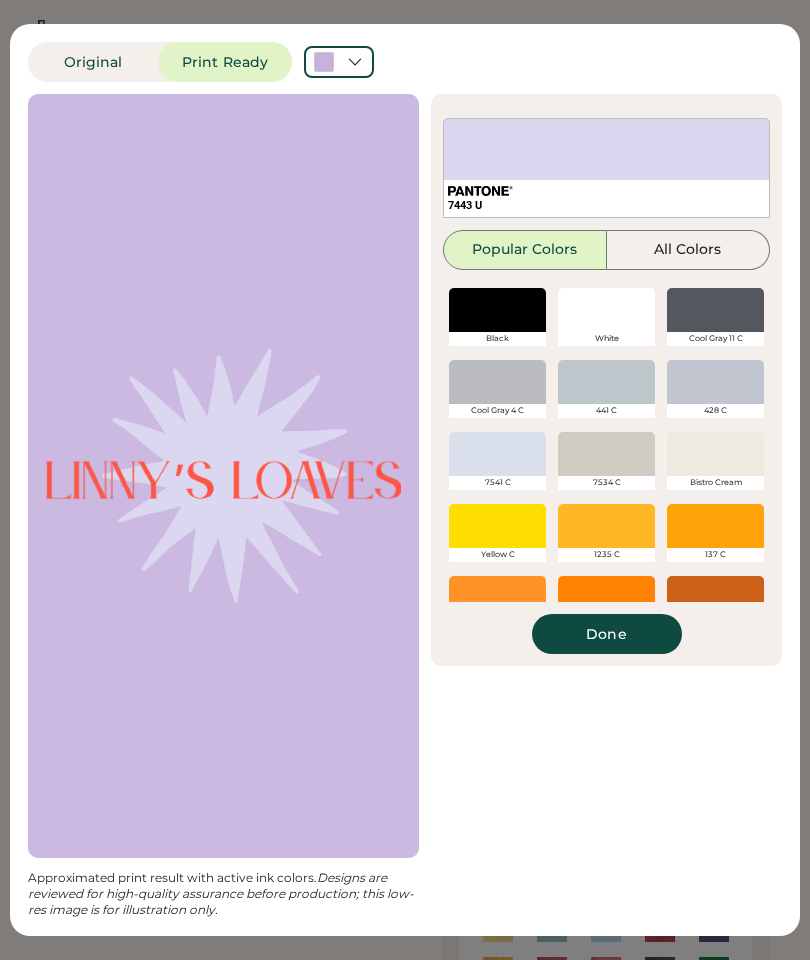 click on "All Colors" at bounding box center (689, 250) 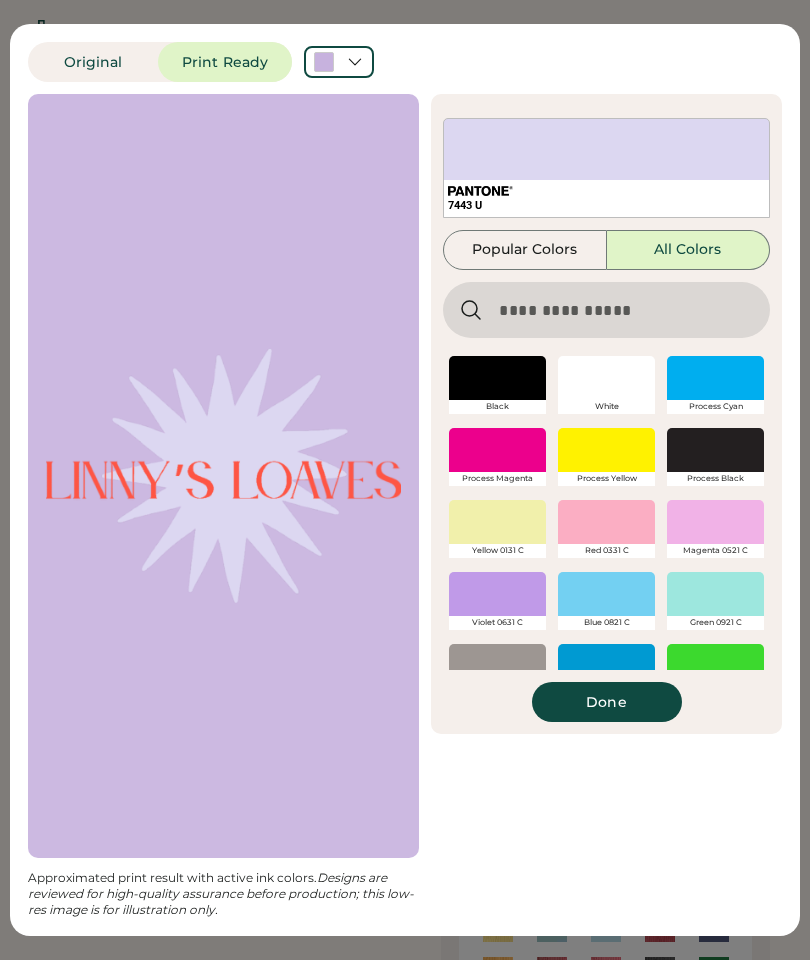 click at bounding box center (606, 310) 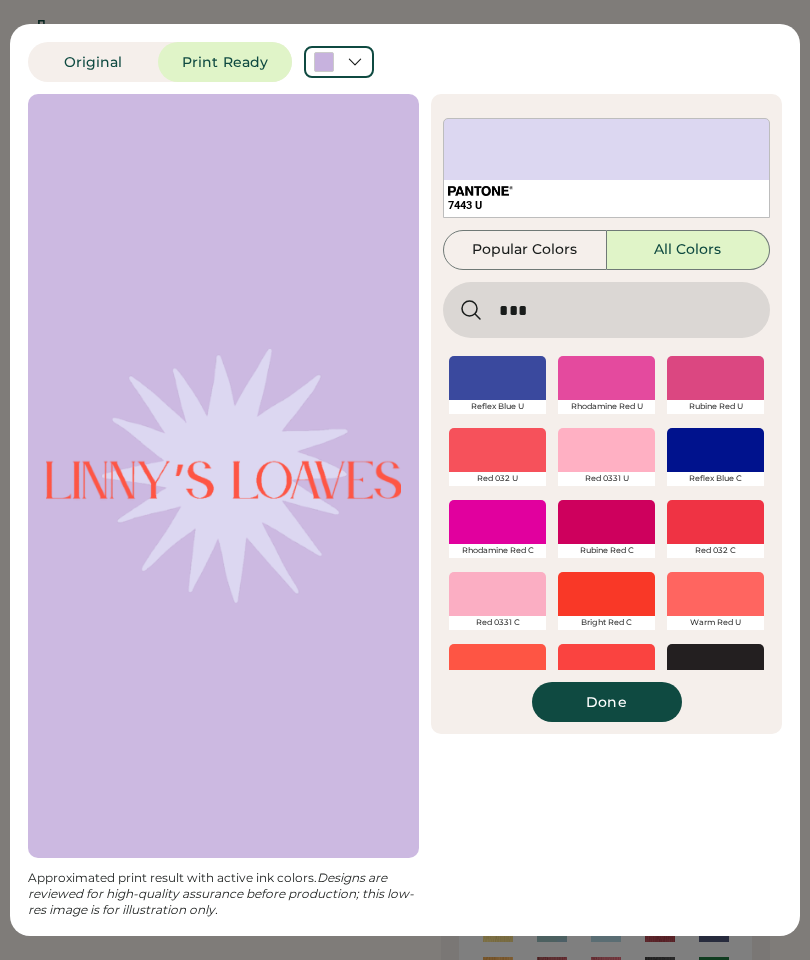 type on "***" 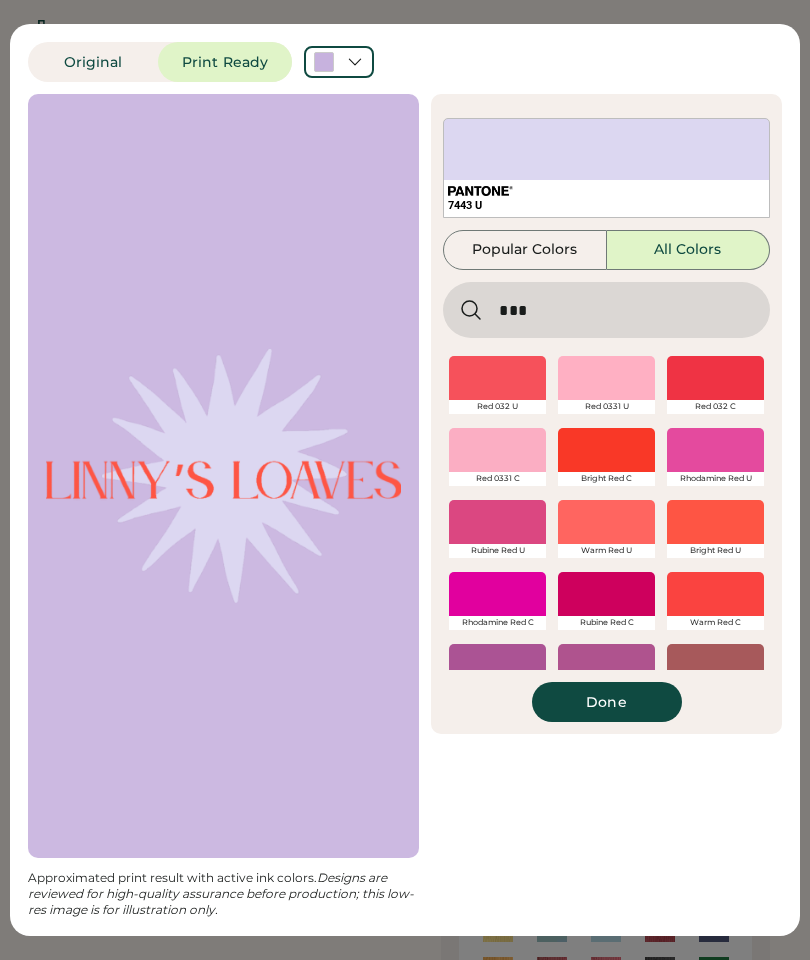 scroll, scrollTop: 0, scrollLeft: 0, axis: both 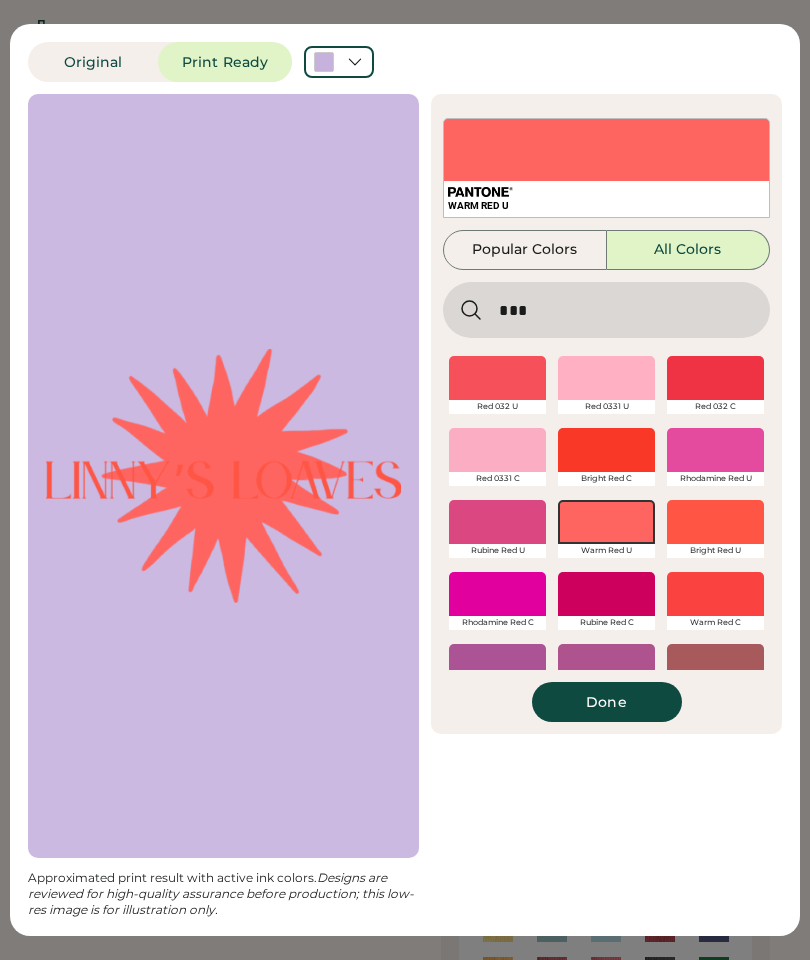 click at bounding box center (606, 378) 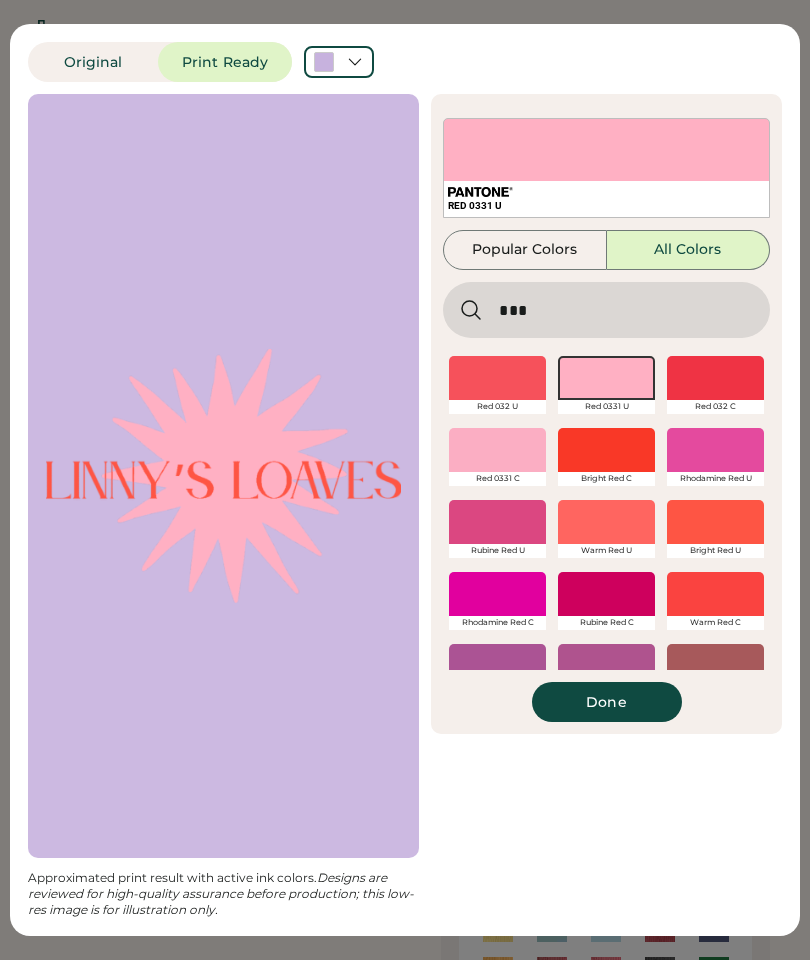 click on "Original" at bounding box center [93, 62] 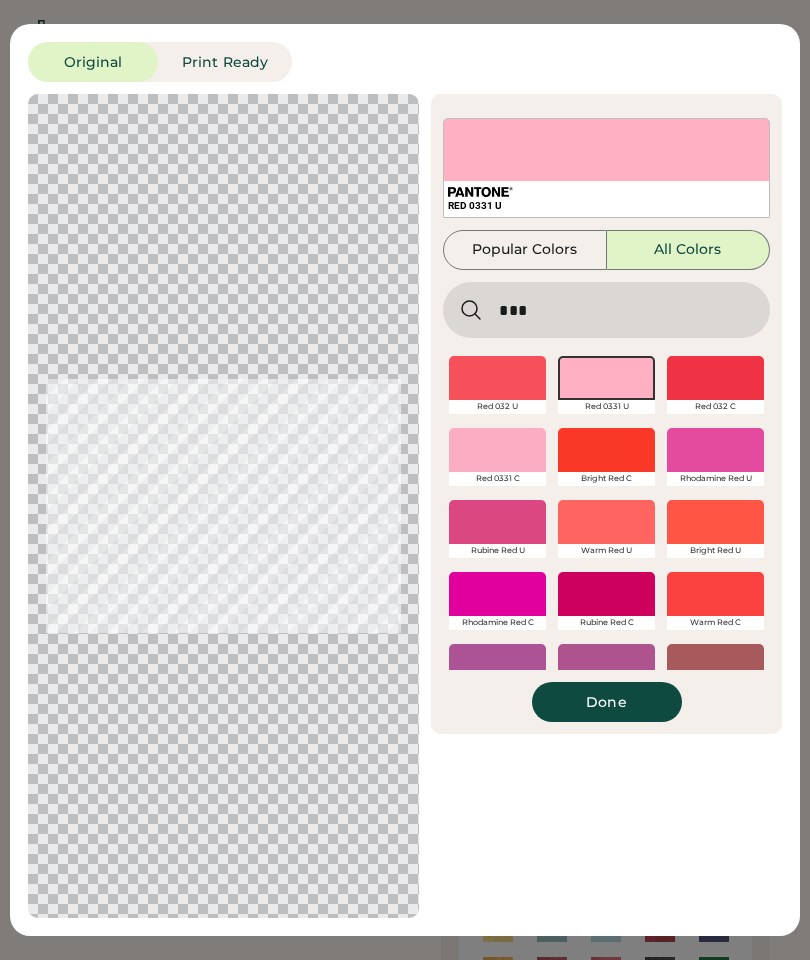 click on "Original Print Ready
Updating Image Approximated print result with active ink colors.
Designs are reviewed for high-quality assurance before production; this low-res image is for illustration only.
Decoration Type Screen Printing Embroidery Active Ink Colors Add
Color Add
Color Marked for Deletion RED 0331 U Popular Colors All Colors Black White Cool Gray 11 C Cool Gray 4 C 441 C 428 C 7541 C 7534 C Bistro Cream Yellow C 1235 C 137 C 3588 C 151 C 159 C 7608 C 7597 C Orange 021 C Bright Red C 485 C 176 C 1777 C 213 C 2035 C 200 C 4079 C Purple C 4083 C 2356 C 3515 C Medium Purple C 2098 C 2119 C 3105 C 2915 C 549 C 660 C 286 C Dark Blue C 534 C 3035 C 3292 C 323 C 3268 C Green C 2252 C 354 C 375 C 7737 C 554 C 2427 C 7505 C 464 C 7610 C 469 C 2322 C    Red 032 U Red 0331 U Red 032 C Red 0331 C Bright Red C Rhodamine Red U Rubine Red U Warm Red U Bright Red U Rhodamine Red C Rubine Red C Warm Red C 2415 U 241 U 7628 U 7622 U 4063 U 484 U 174 U 1675 U 2021 U 4265 C 4266 C 2062 C 492 C 226 C 7641 C Done" at bounding box center (405, 480) 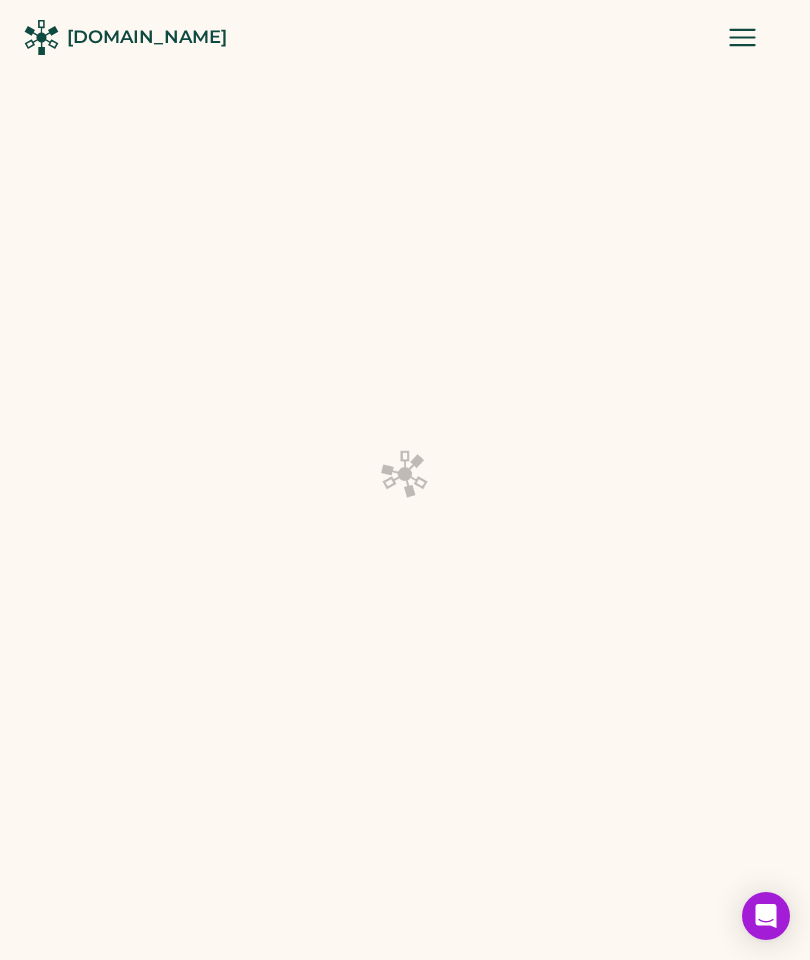 scroll, scrollTop: 0, scrollLeft: 0, axis: both 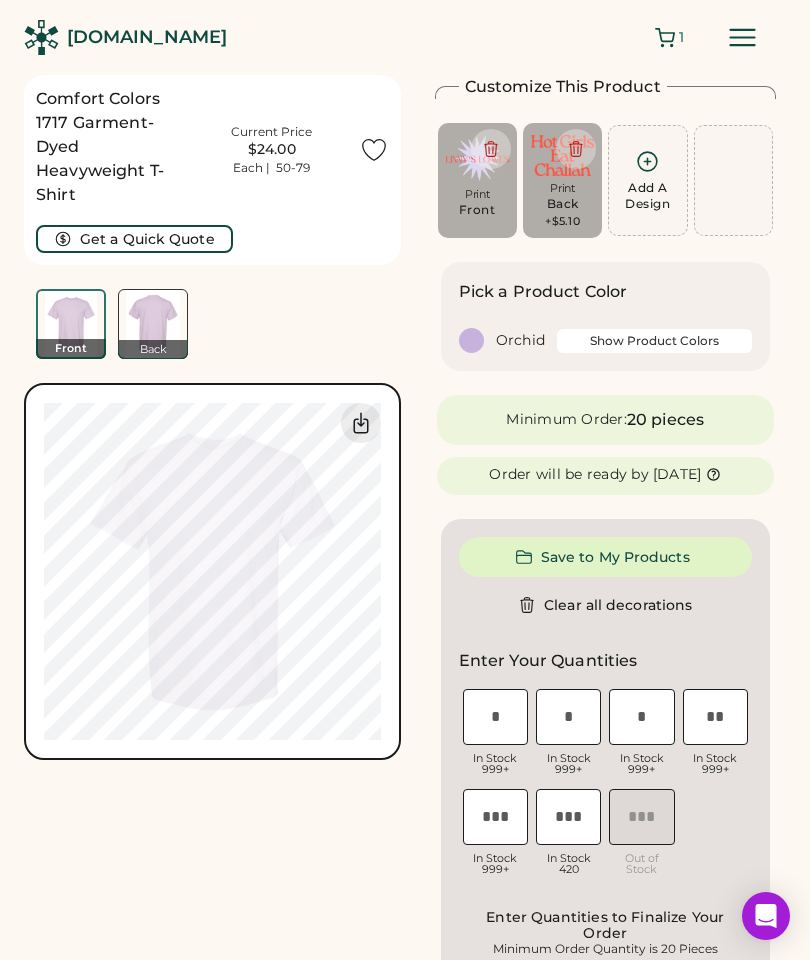 click on "Front" at bounding box center (477, 210) 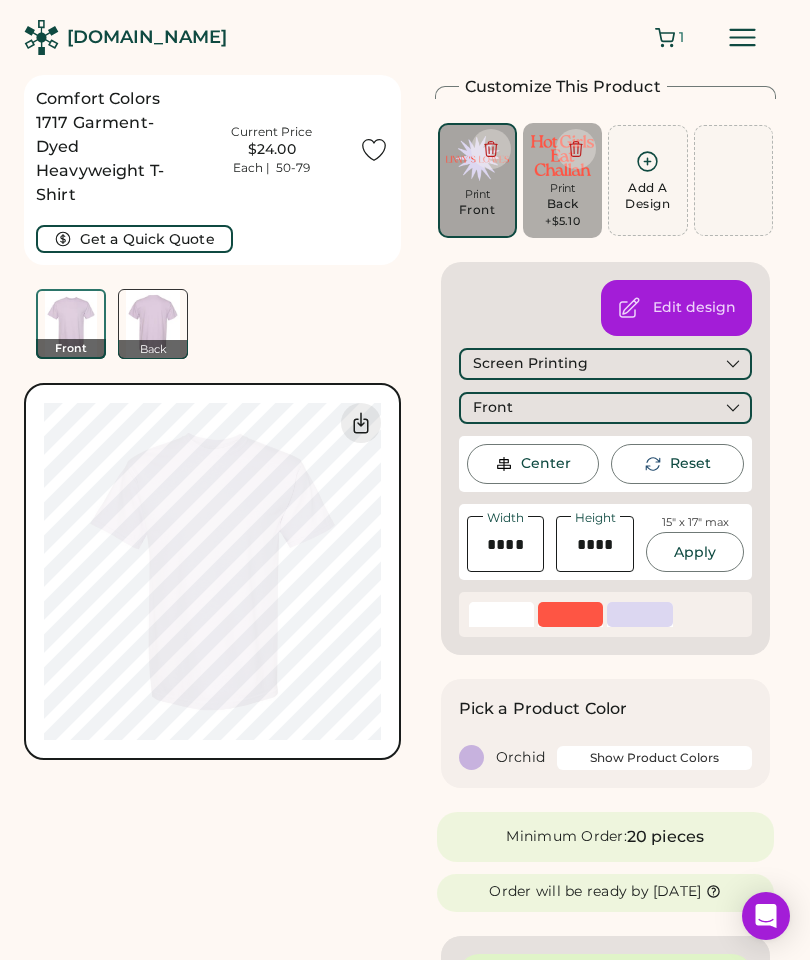 click on "Edit design" at bounding box center (694, 308) 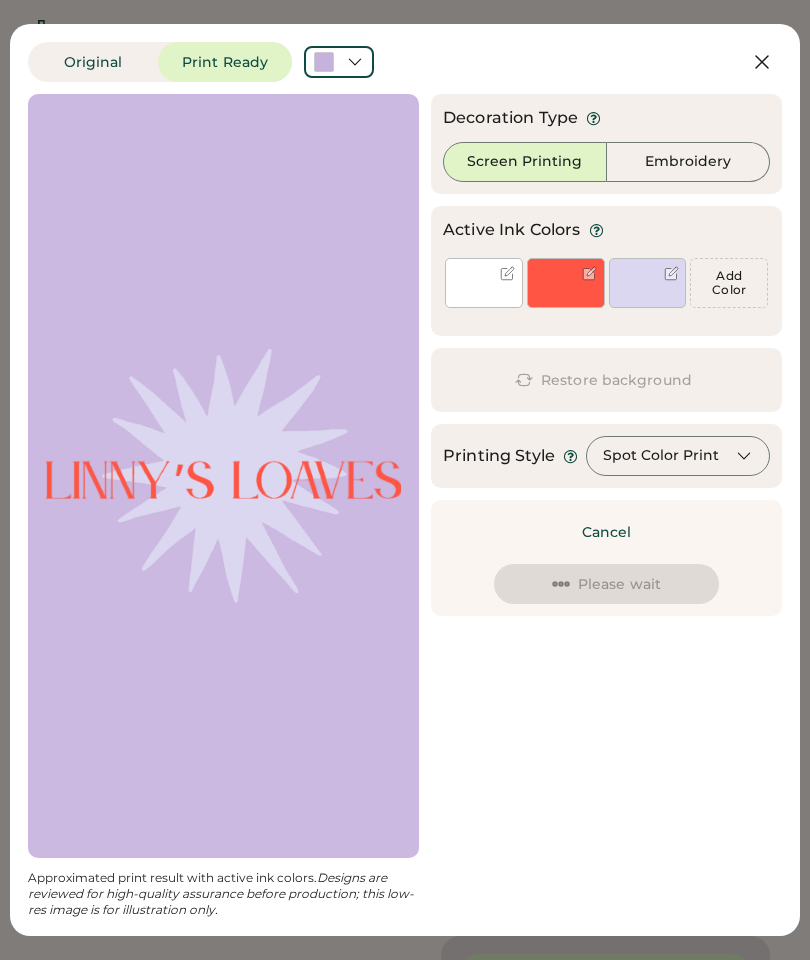 click at bounding box center (484, 298) 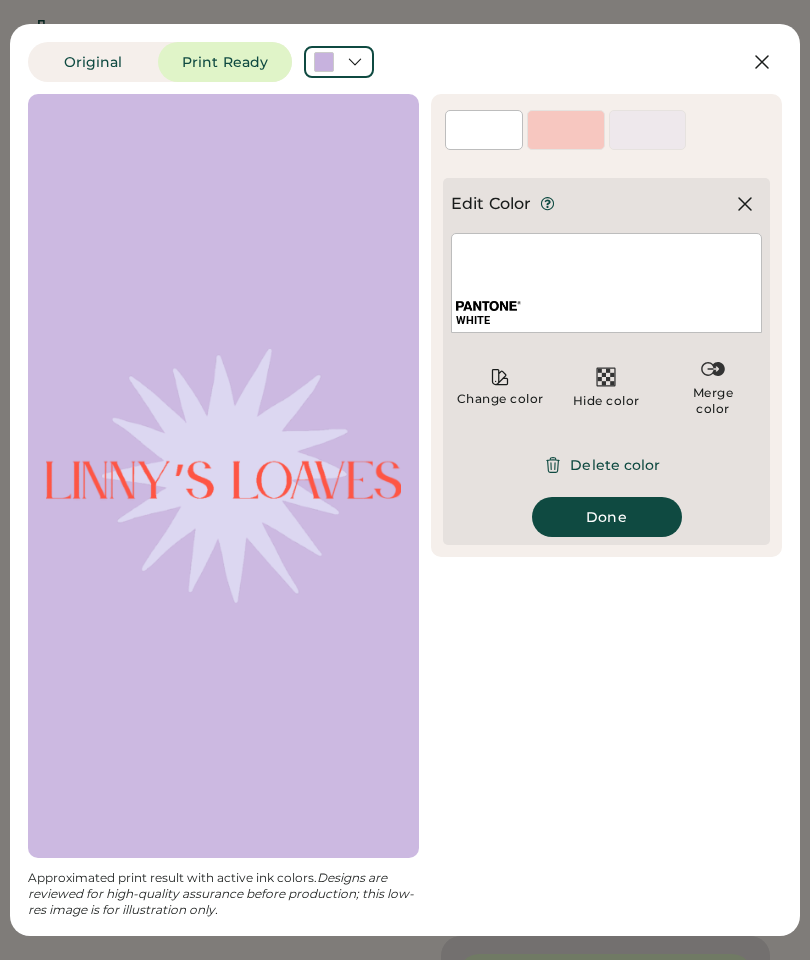 click on "Delete color" at bounding box center [606, 465] 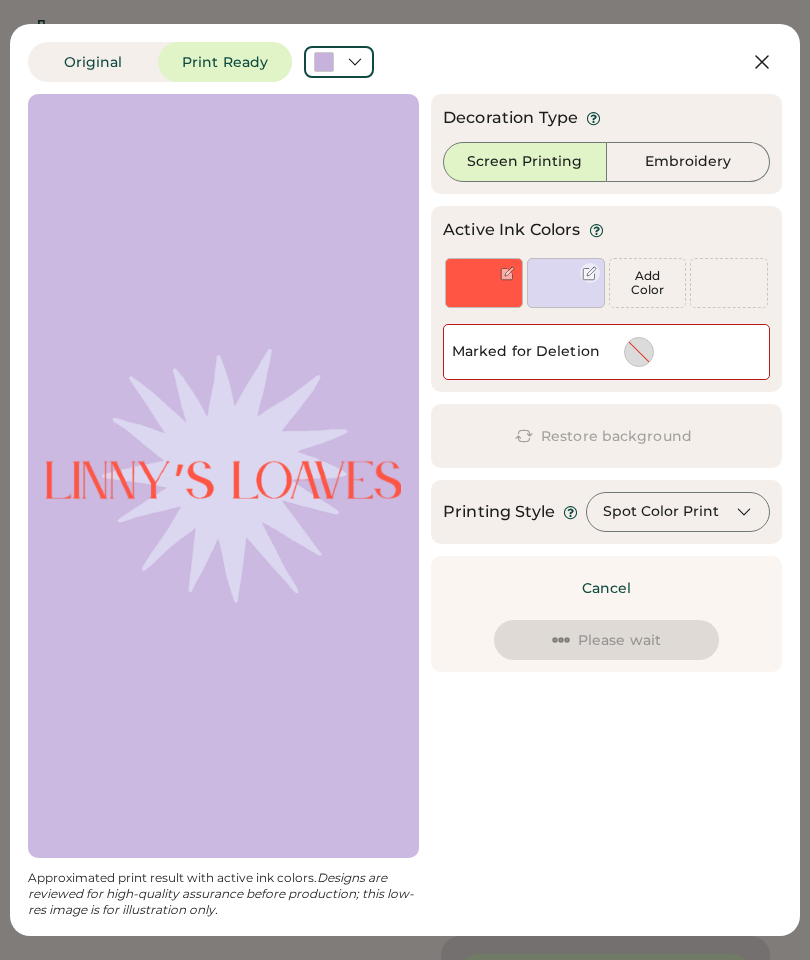 click at bounding box center [566, 298] 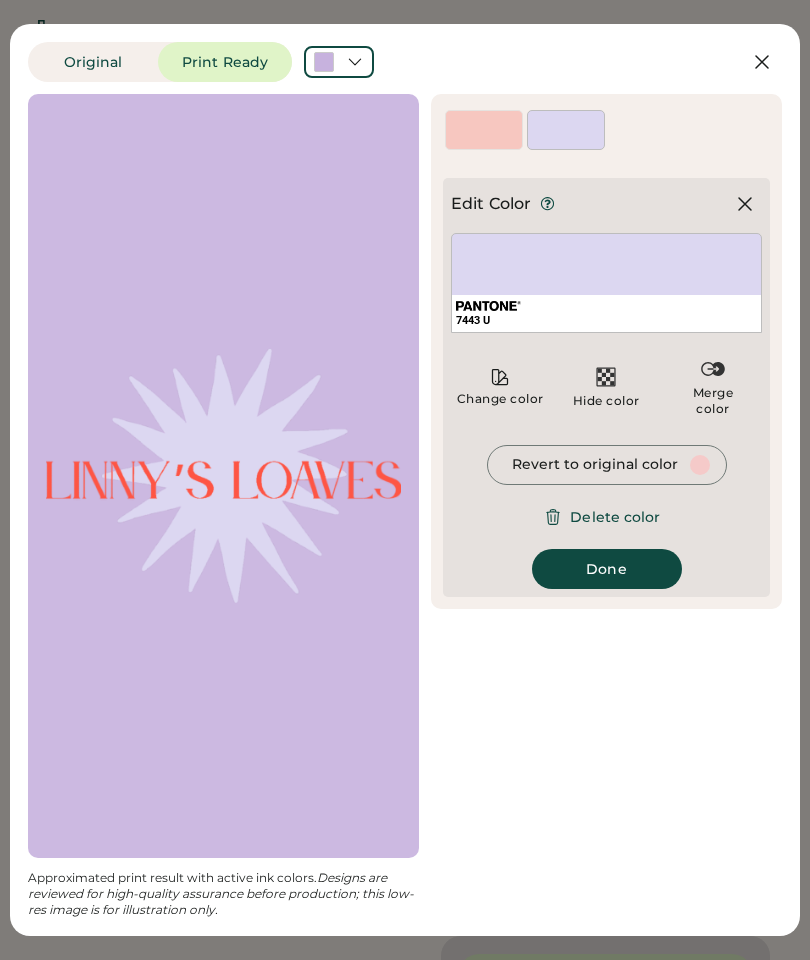 click 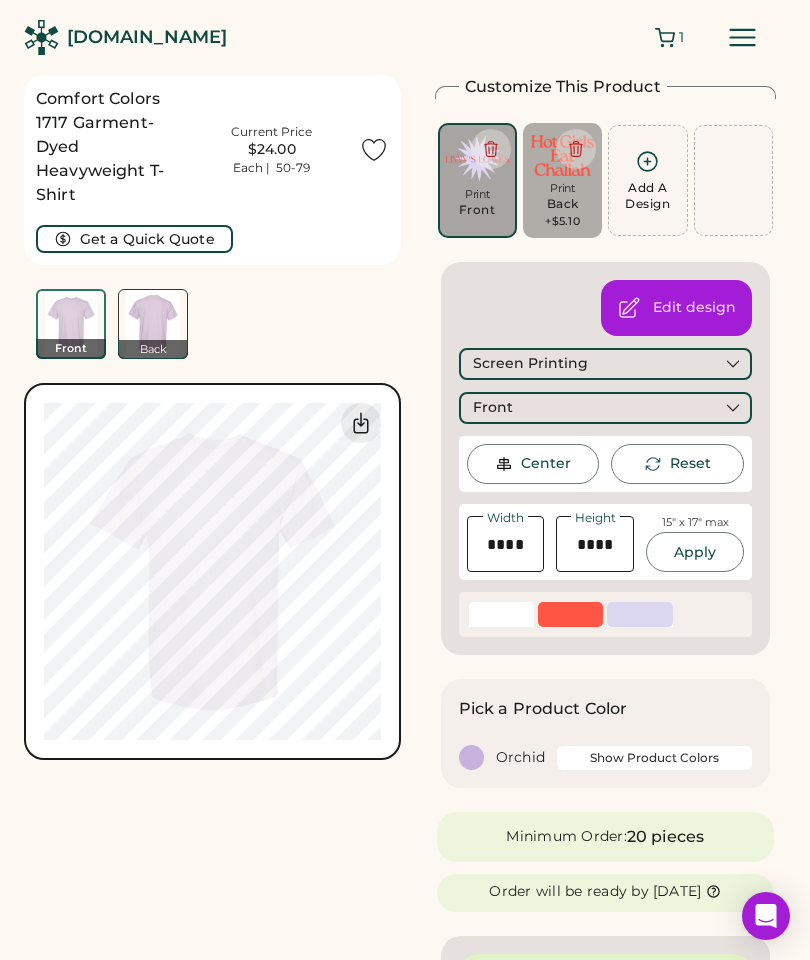 click 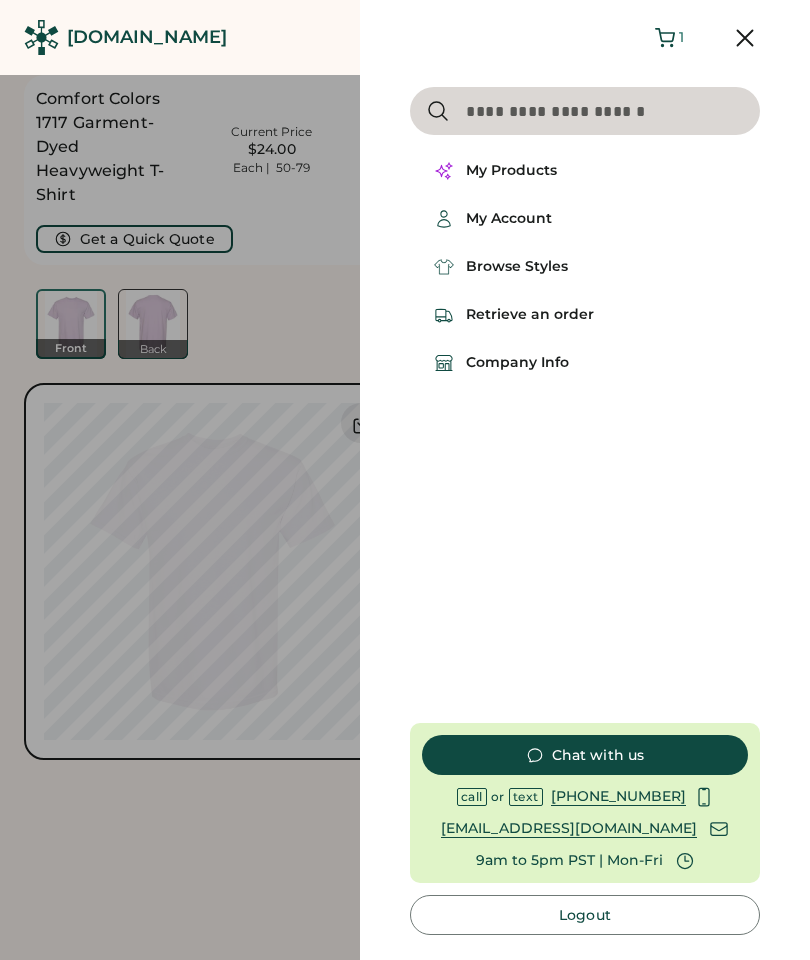 click on "My Products" at bounding box center [585, 171] 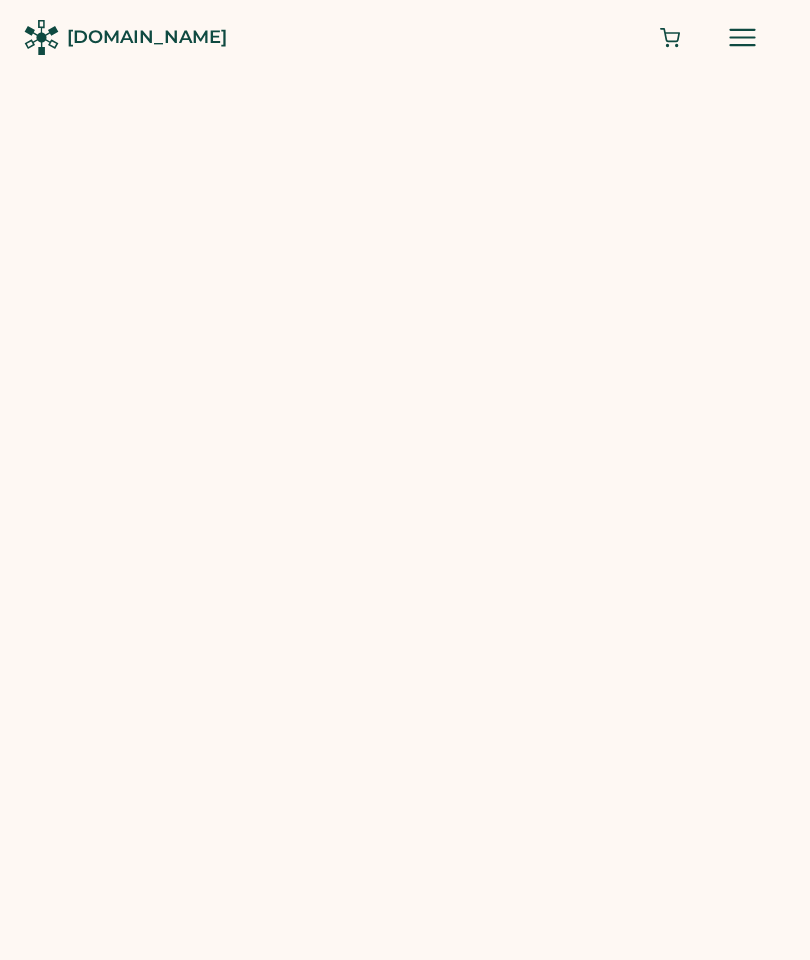 scroll, scrollTop: 0, scrollLeft: 0, axis: both 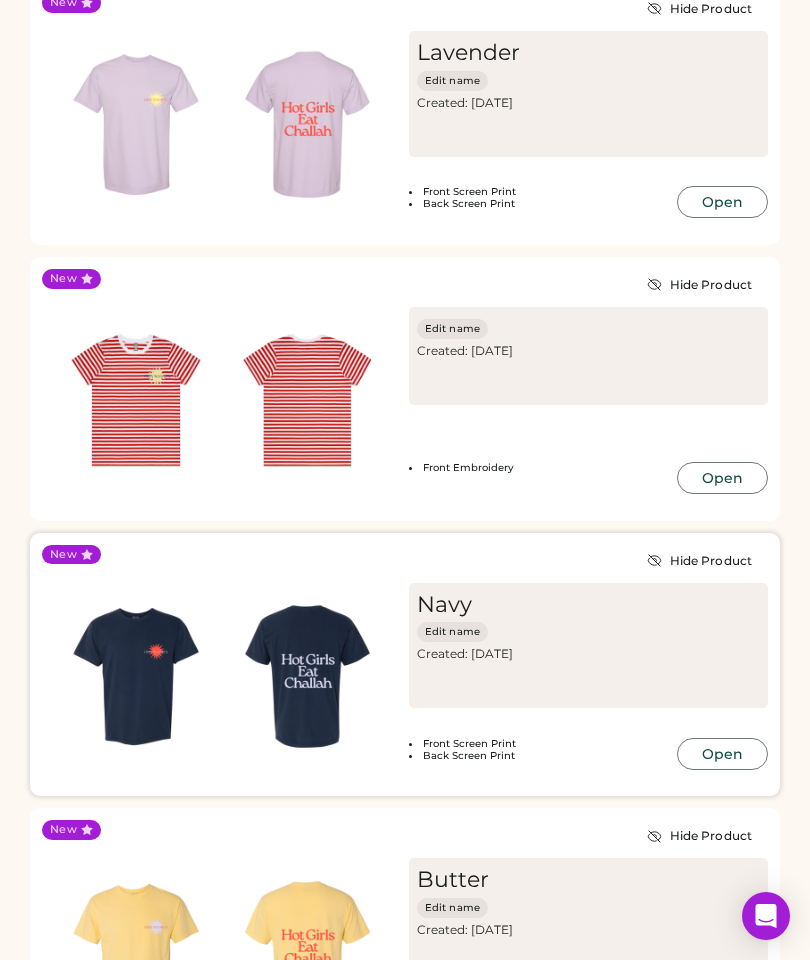 click at bounding box center (136, 677) 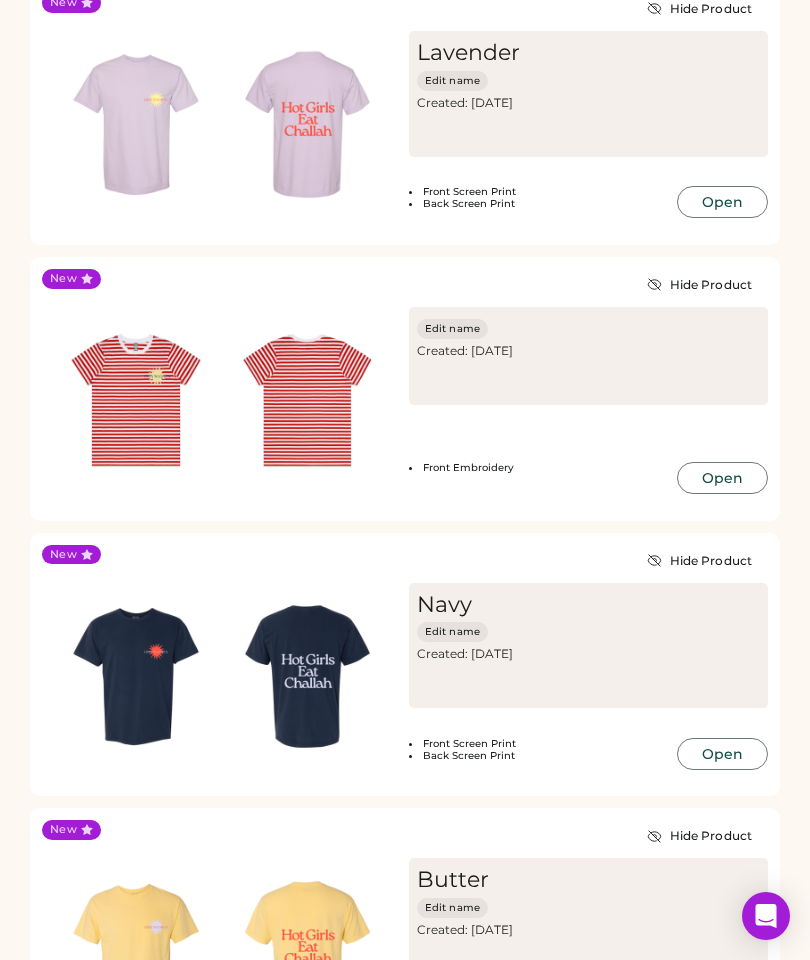 scroll, scrollTop: 553, scrollLeft: 0, axis: vertical 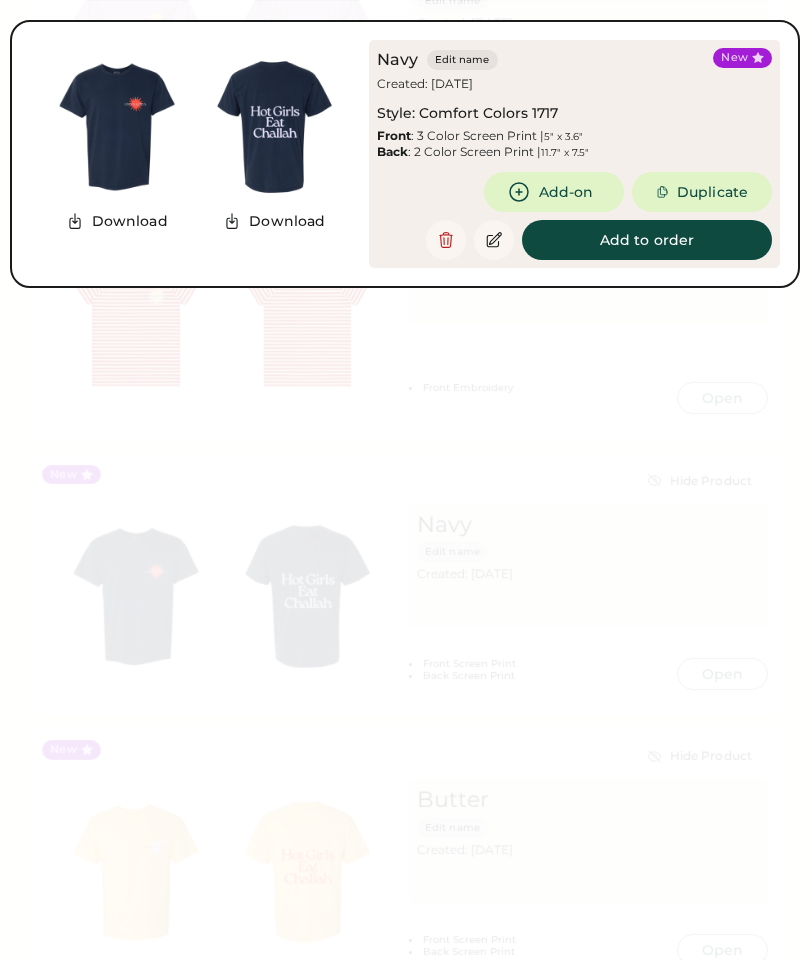 click on "Duplicate" at bounding box center (702, 192) 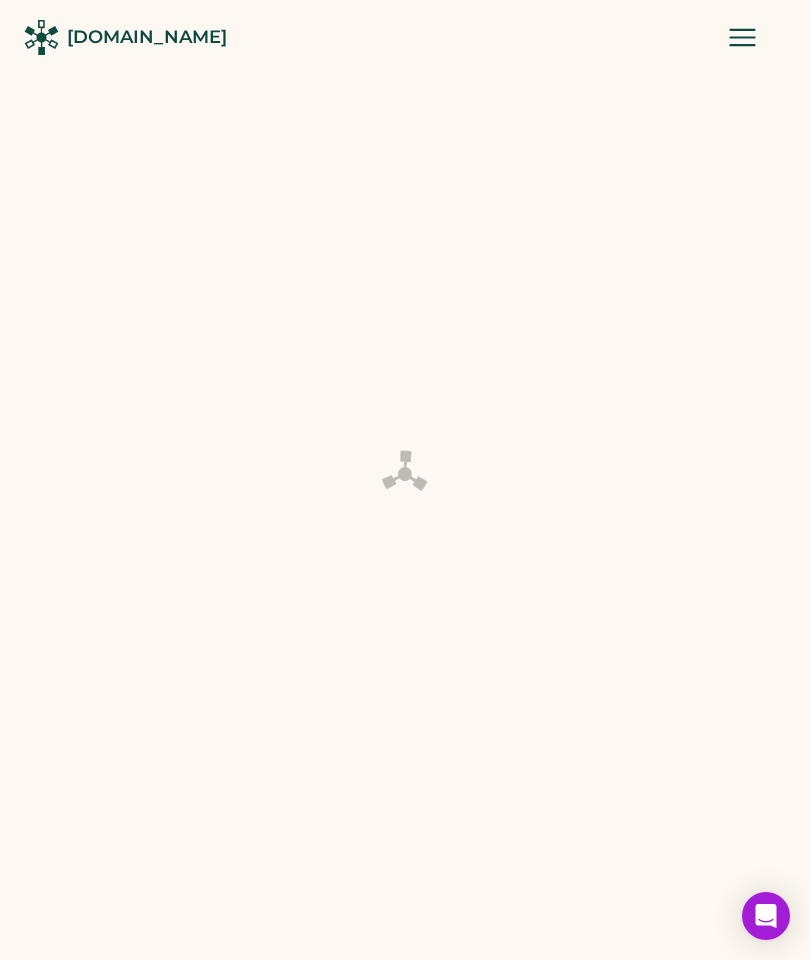 scroll, scrollTop: 0, scrollLeft: 0, axis: both 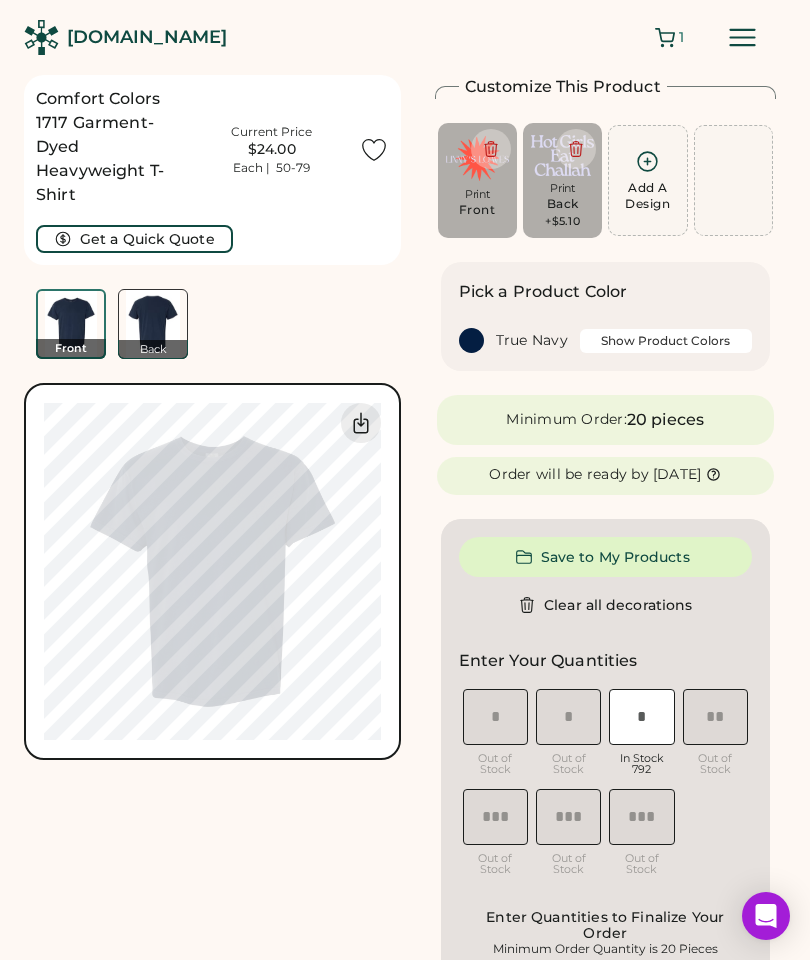 click on "Show Product Colors" at bounding box center [666, 341] 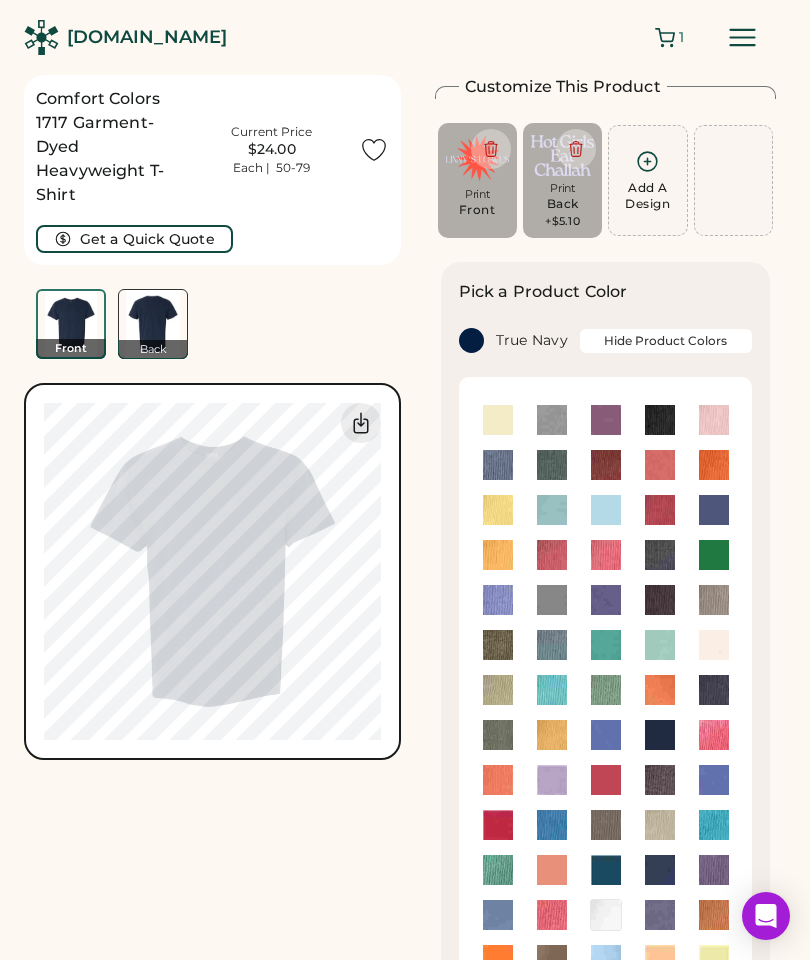 click at bounding box center (714, 420) 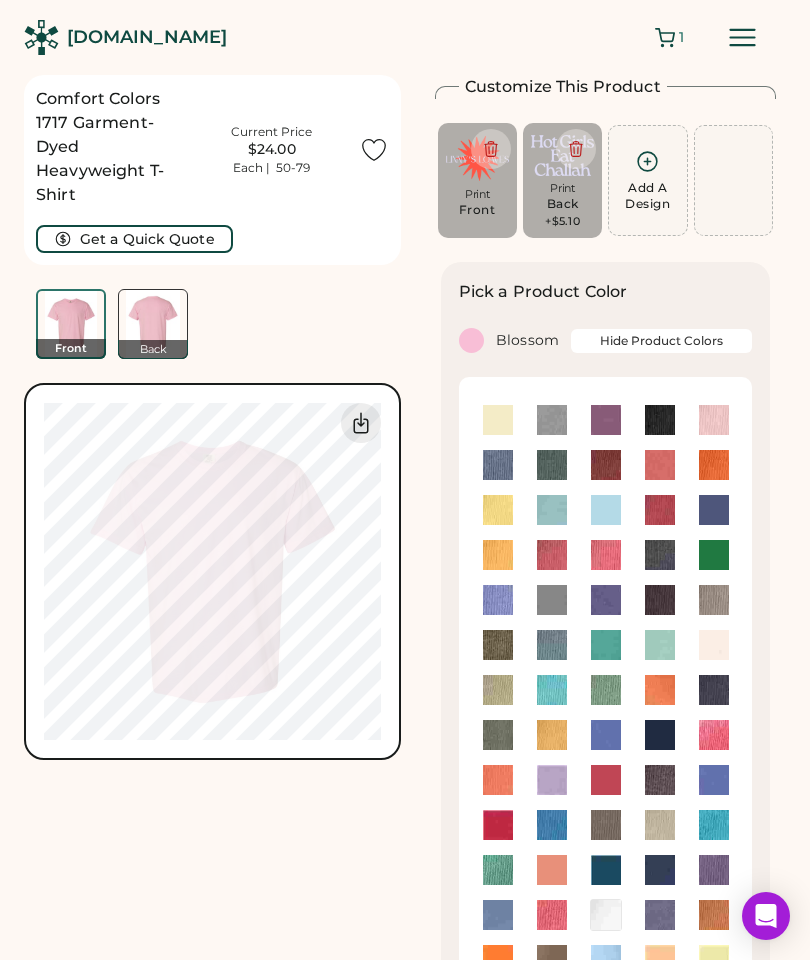 click at bounding box center [714, 645] 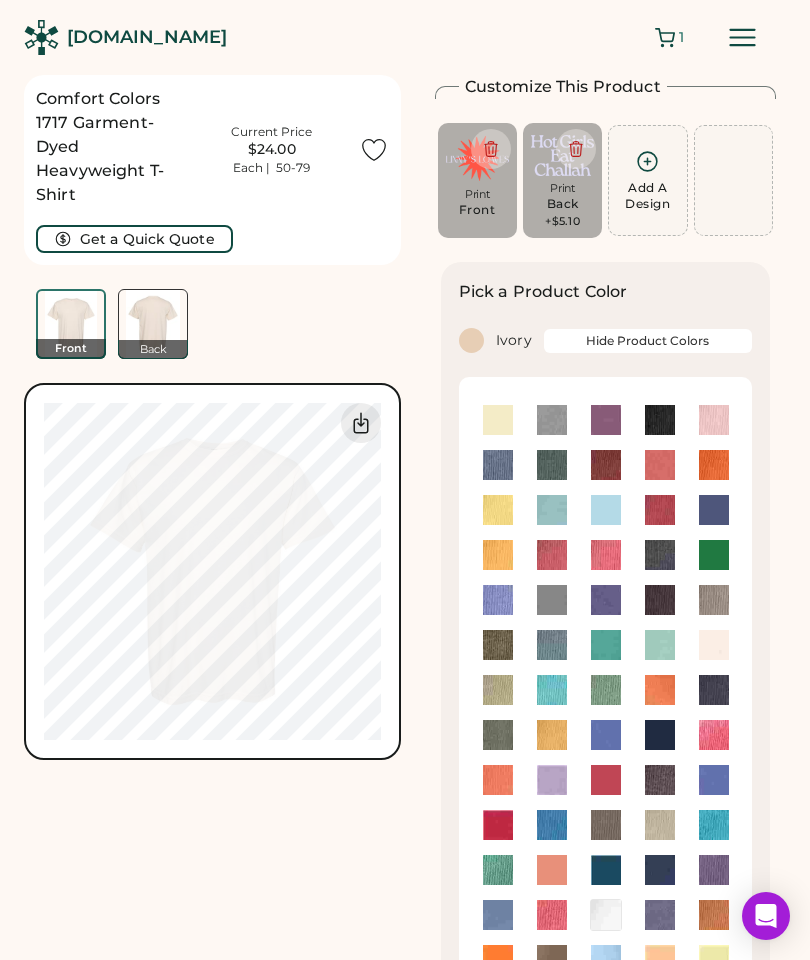 click at bounding box center [498, 420] 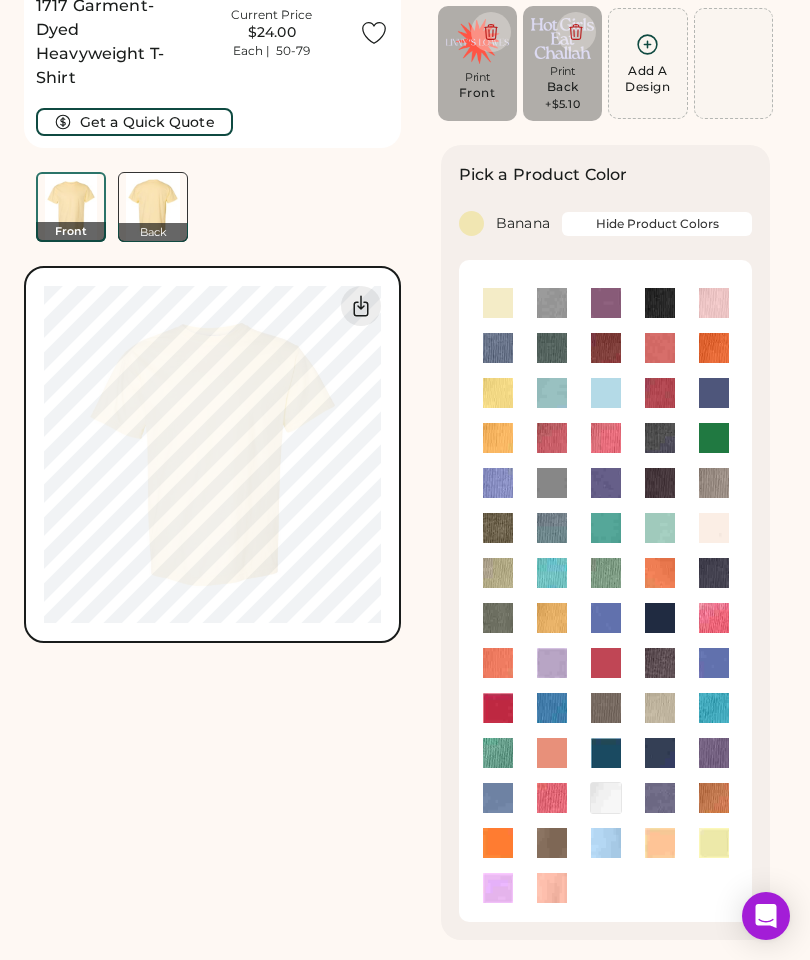 scroll, scrollTop: 114, scrollLeft: 0, axis: vertical 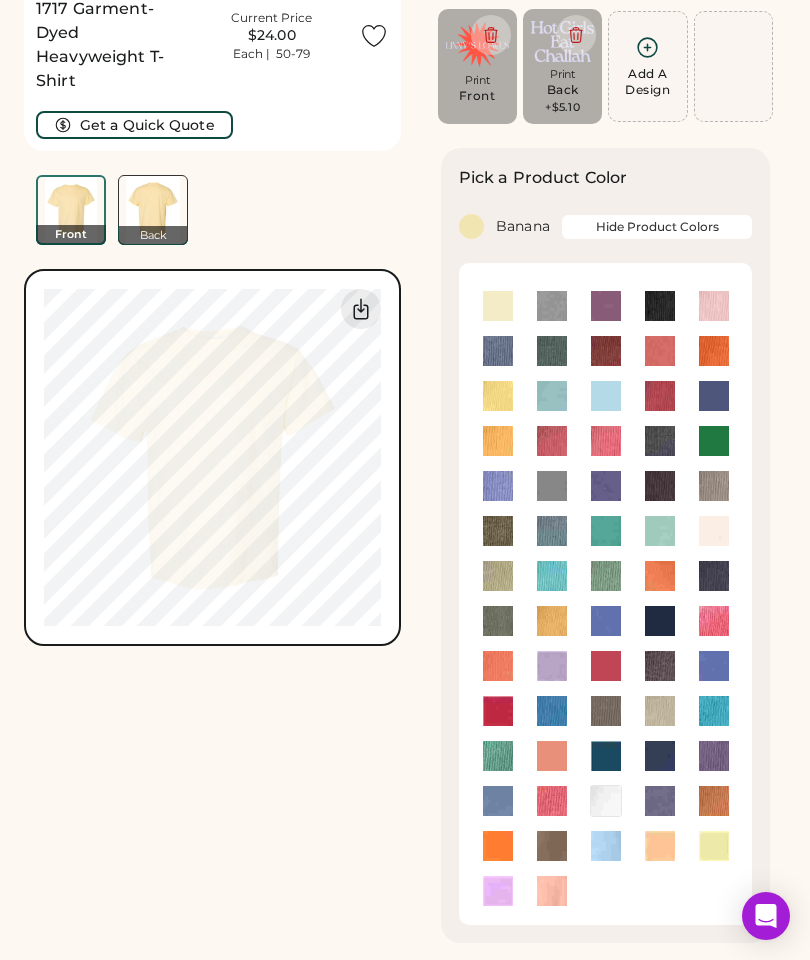 click at bounding box center [606, 441] 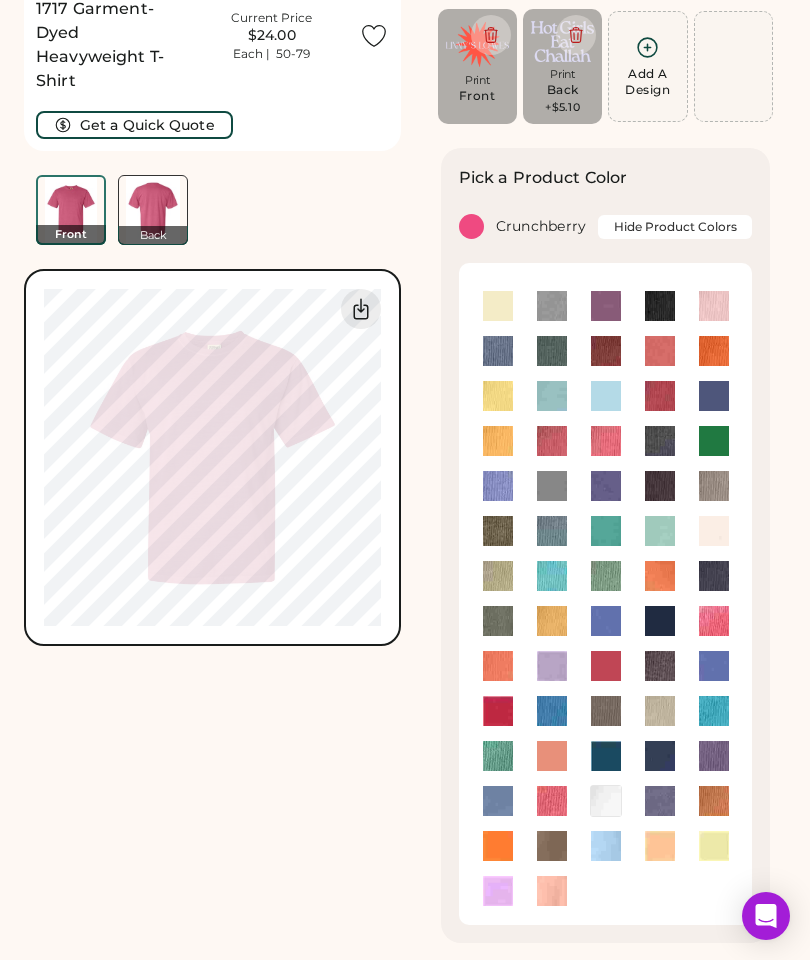 click at bounding box center (660, 351) 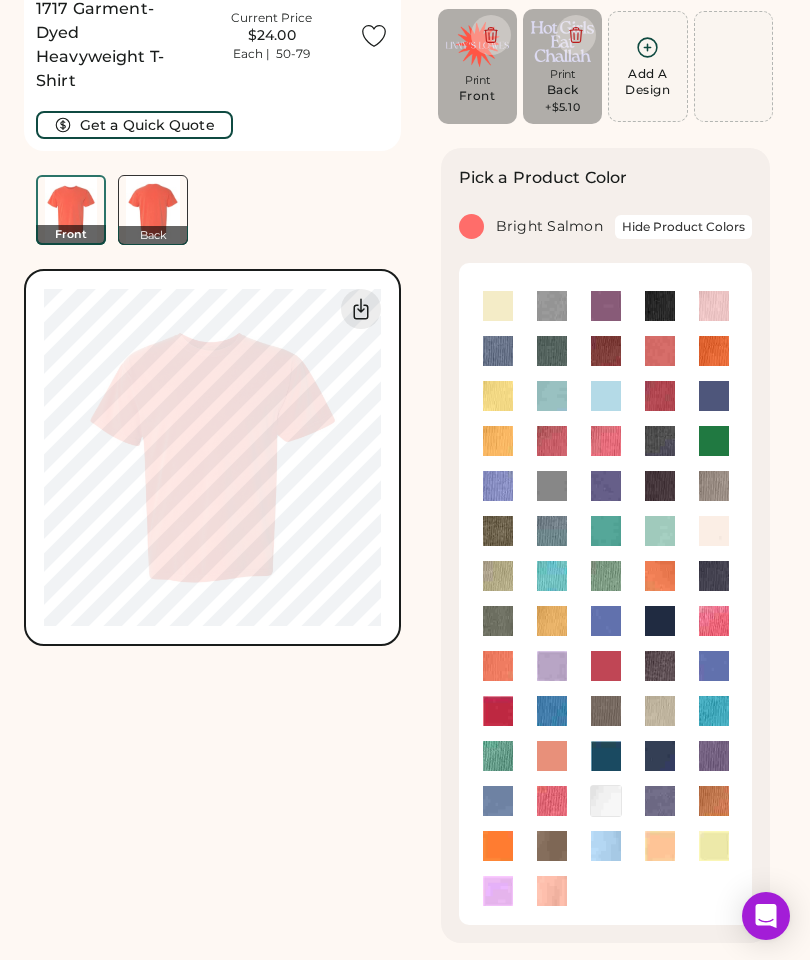click at bounding box center (552, 441) 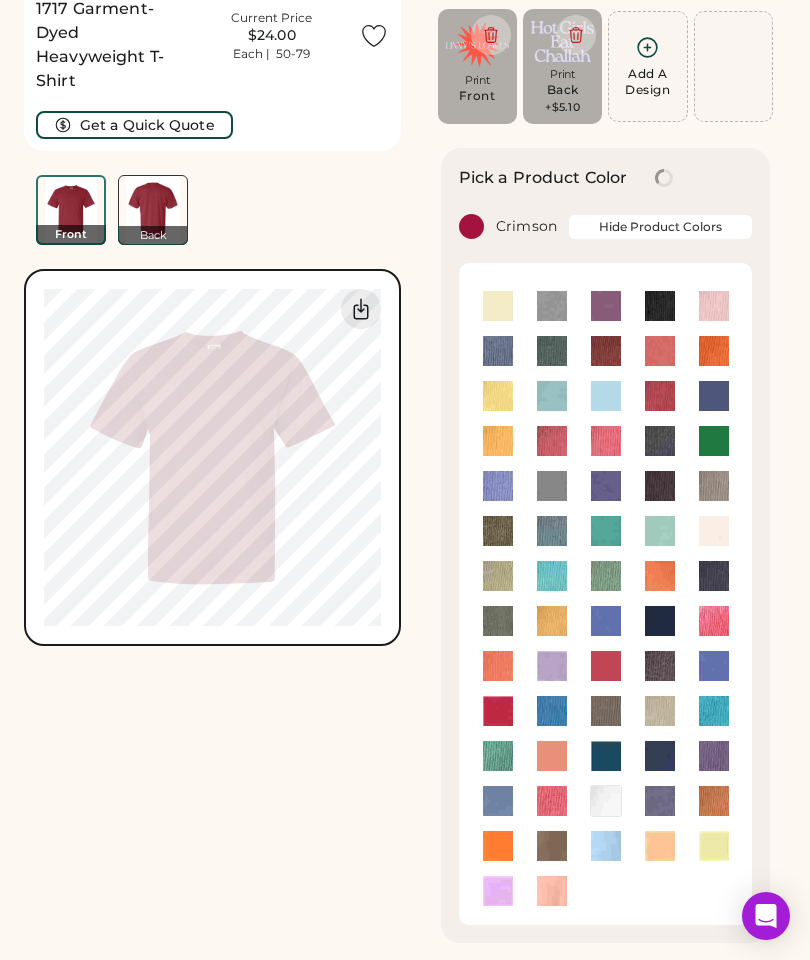 click at bounding box center (606, 441) 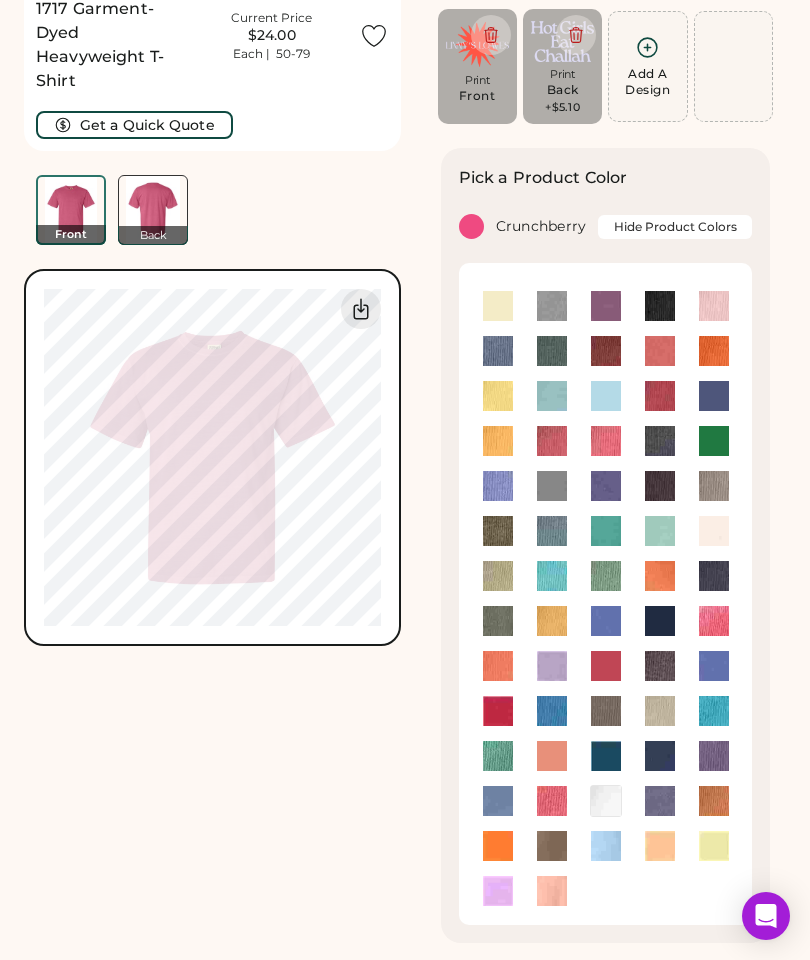 click at bounding box center [714, 621] 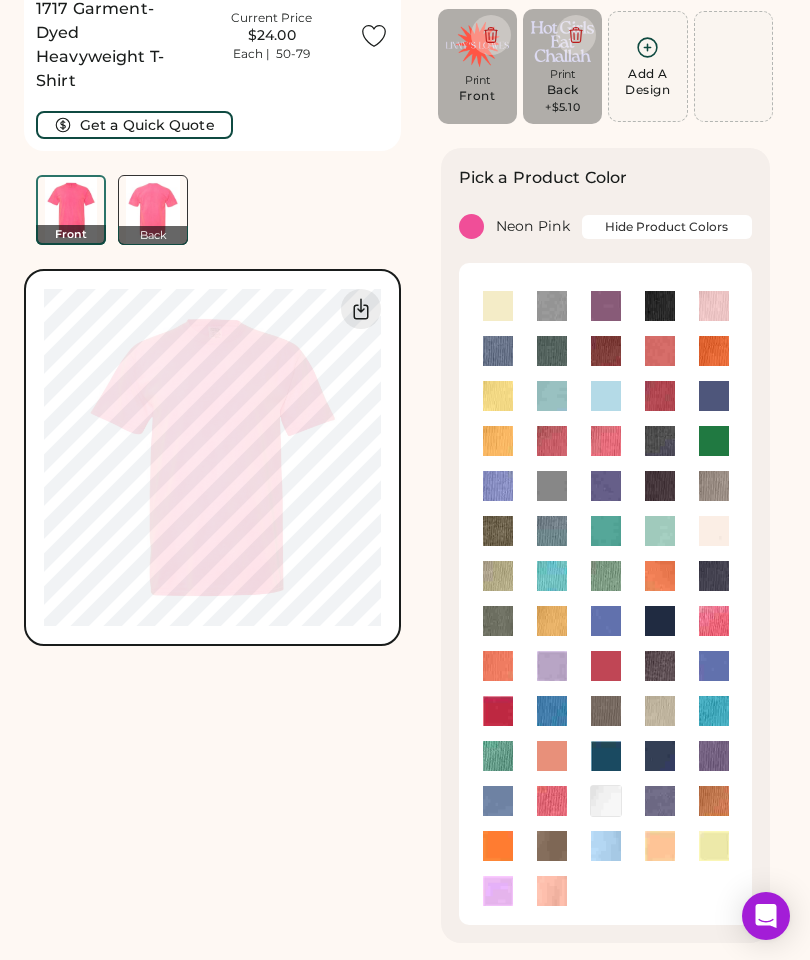 click at bounding box center (714, 306) 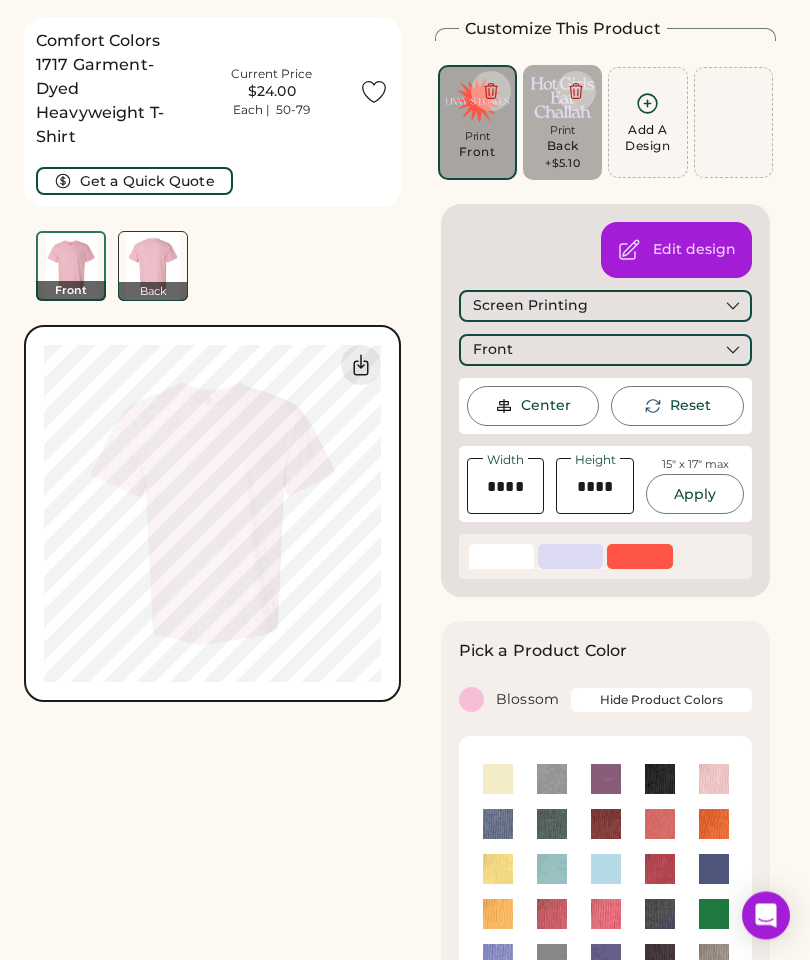 scroll, scrollTop: 0, scrollLeft: 0, axis: both 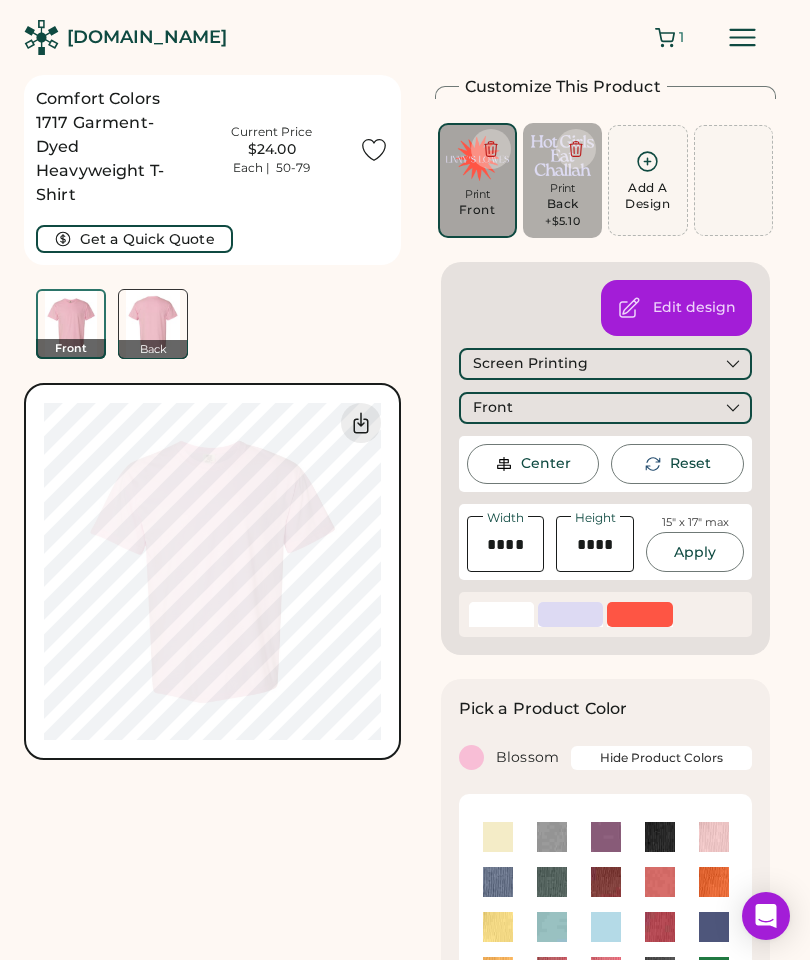 click 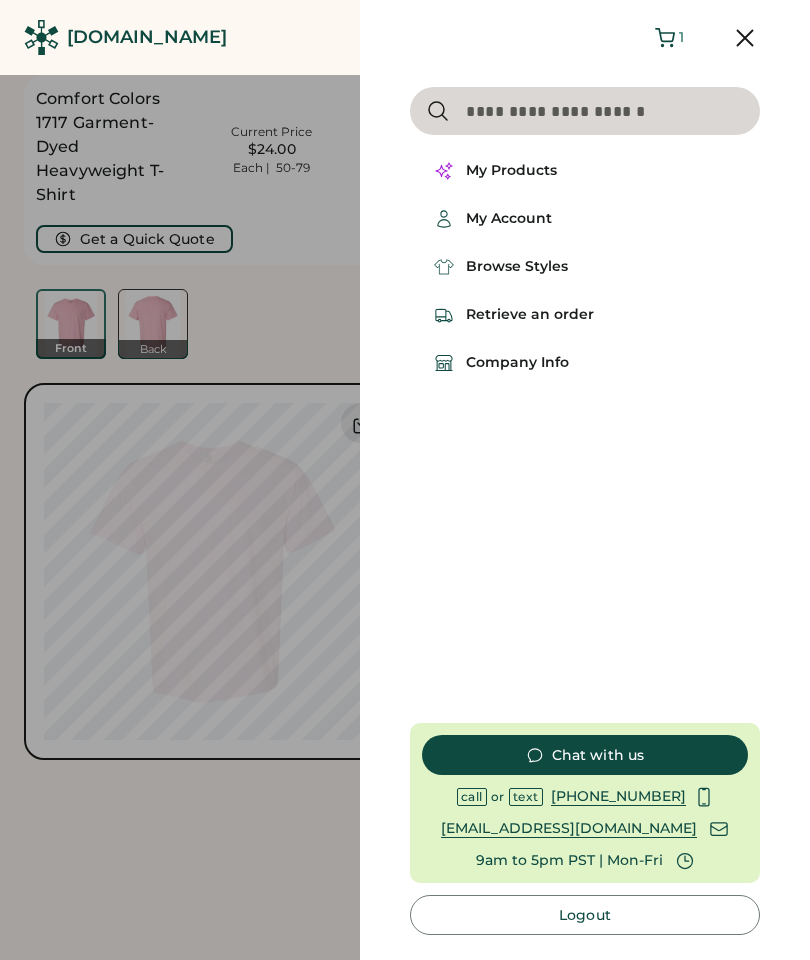 click on "Browse Styles" at bounding box center [517, 267] 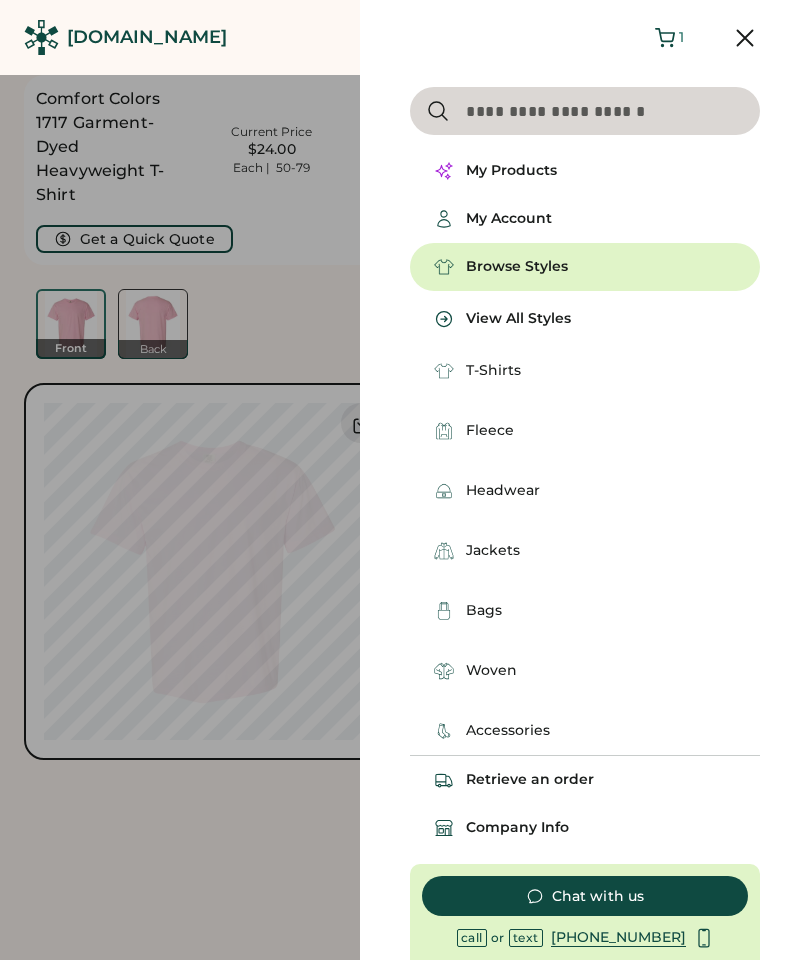 click on "Woven" at bounding box center (491, 671) 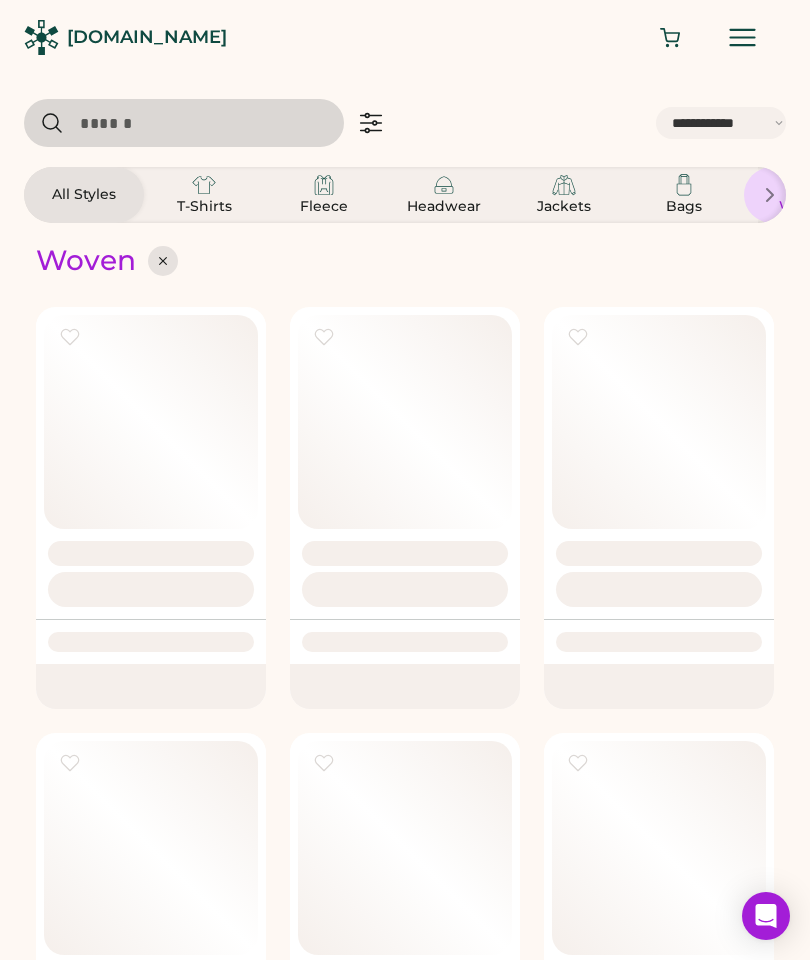 select on "*****" 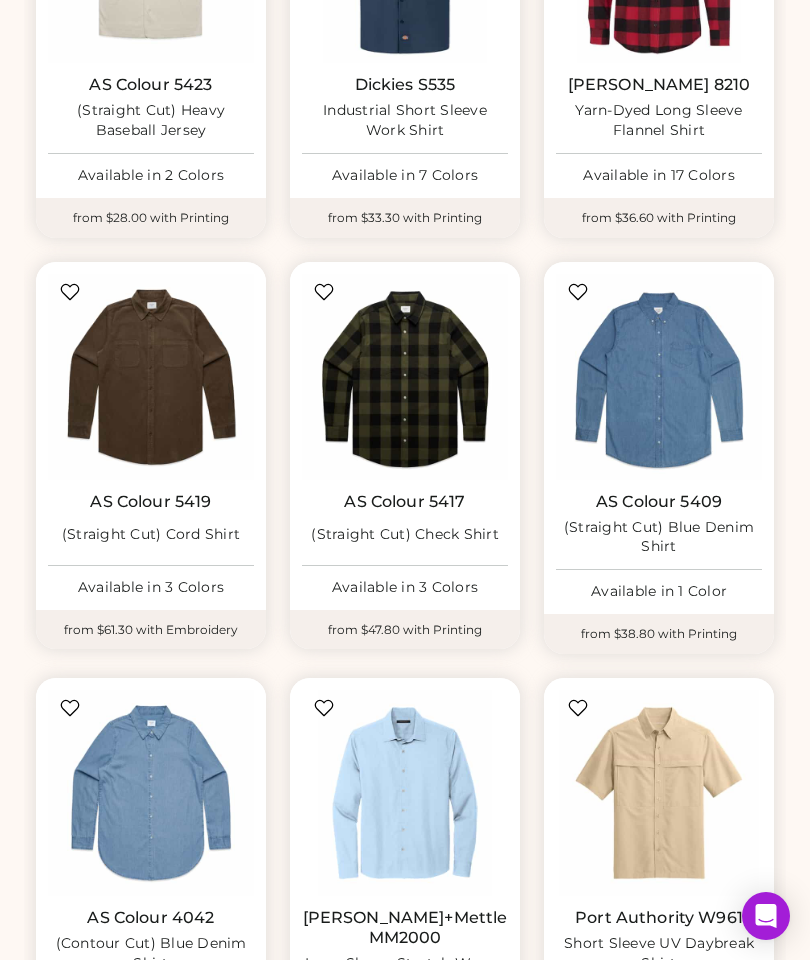 scroll, scrollTop: 427, scrollLeft: 0, axis: vertical 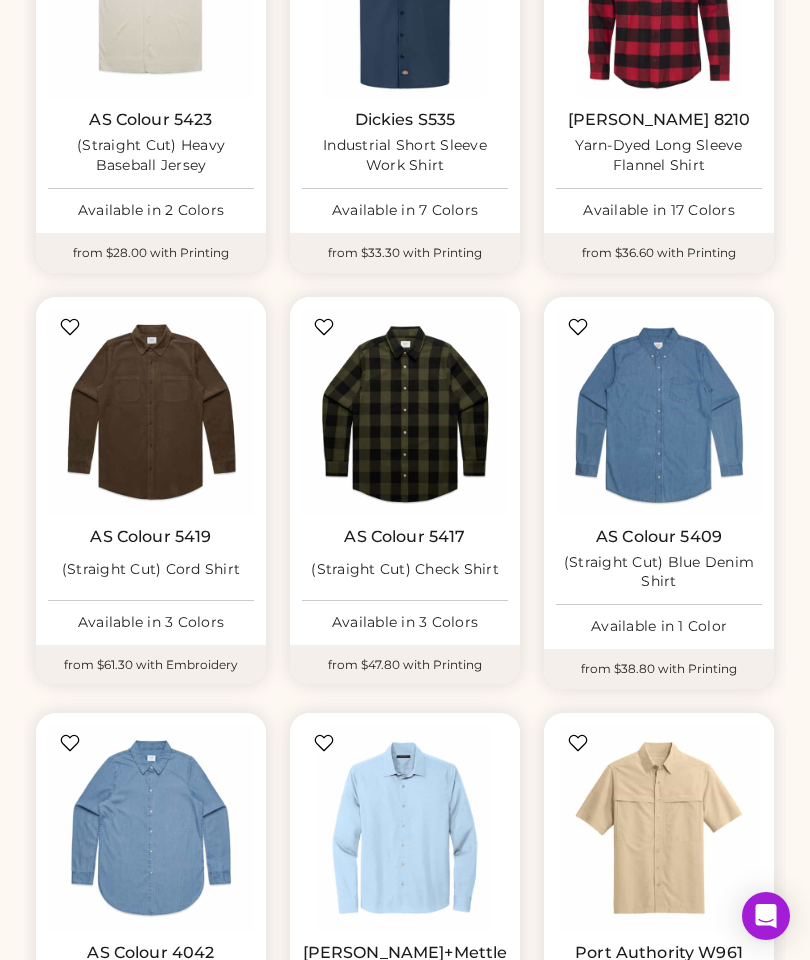 click at bounding box center [659, 412] 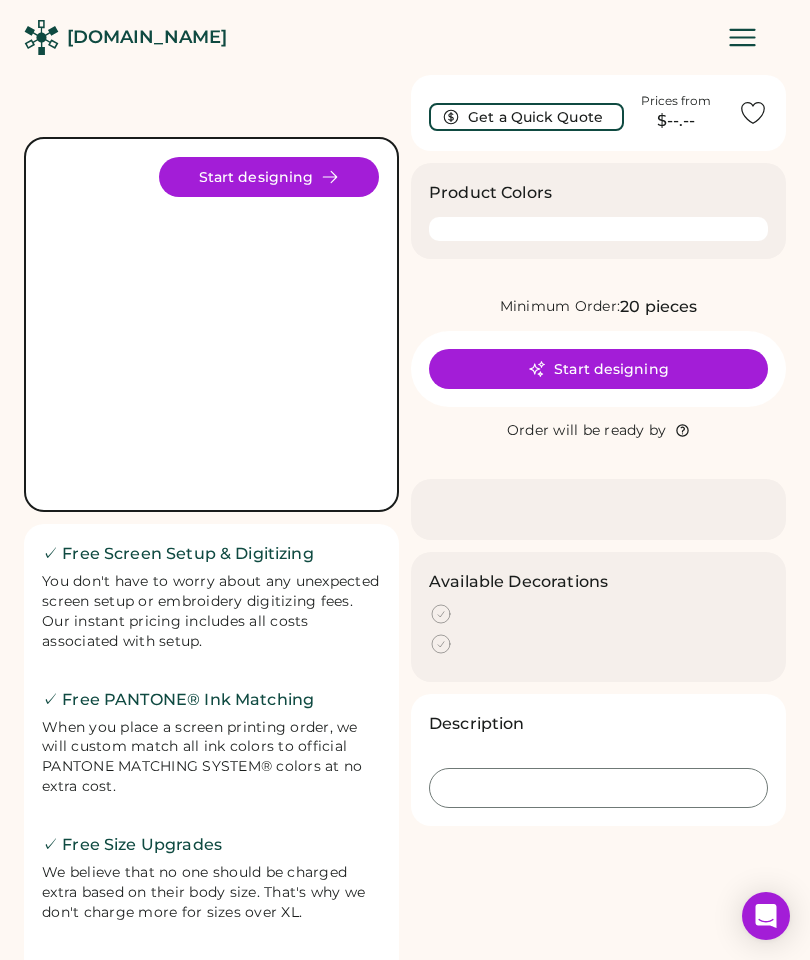 scroll, scrollTop: 0, scrollLeft: 0, axis: both 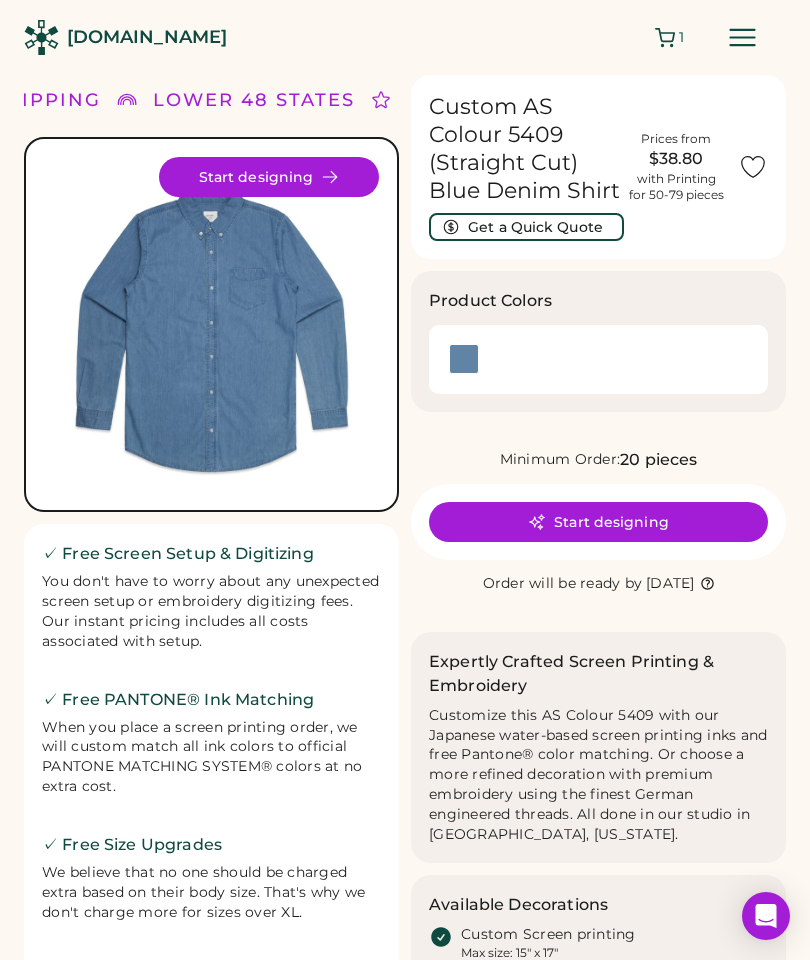click 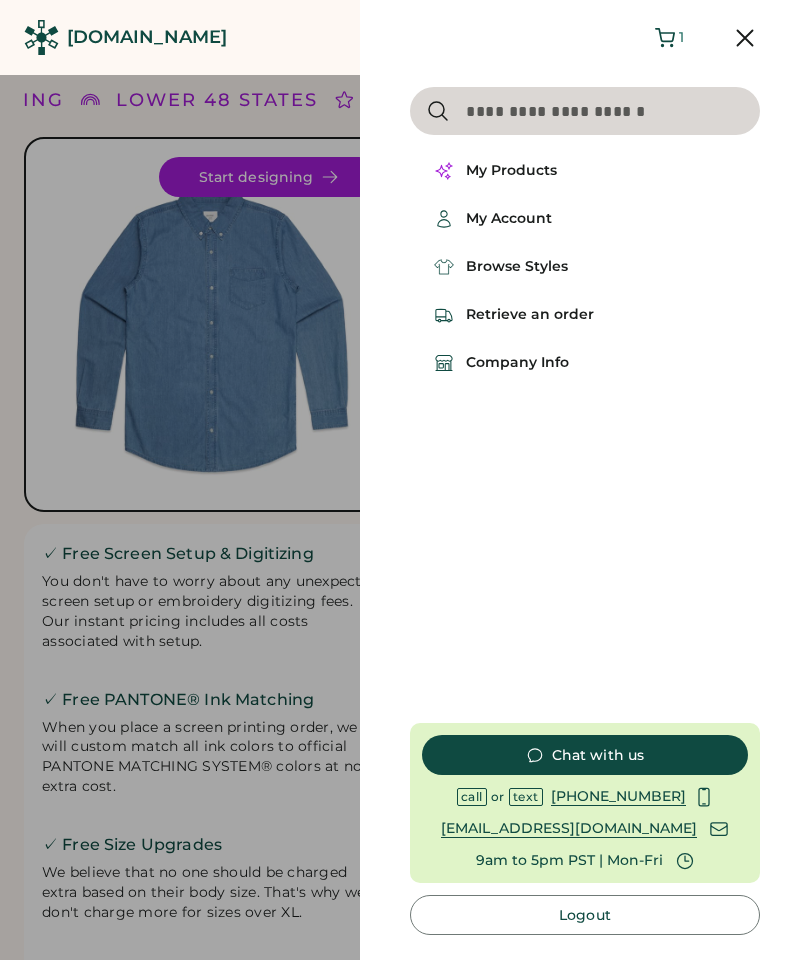 click on "My Products" at bounding box center (511, 171) 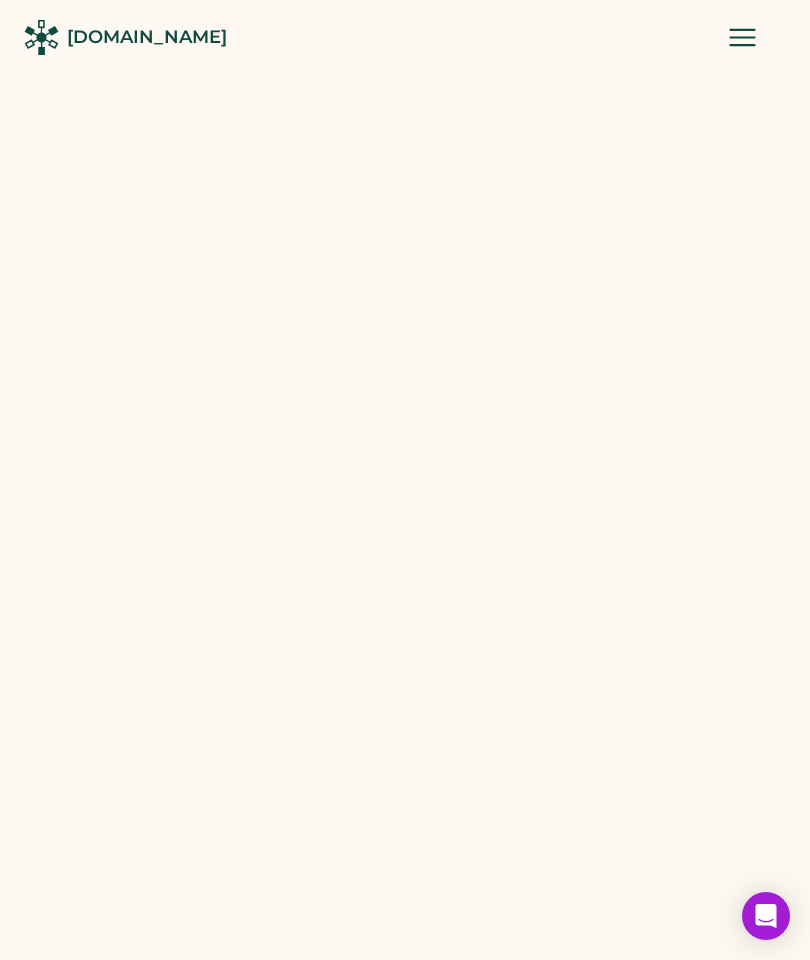 scroll, scrollTop: 0, scrollLeft: 0, axis: both 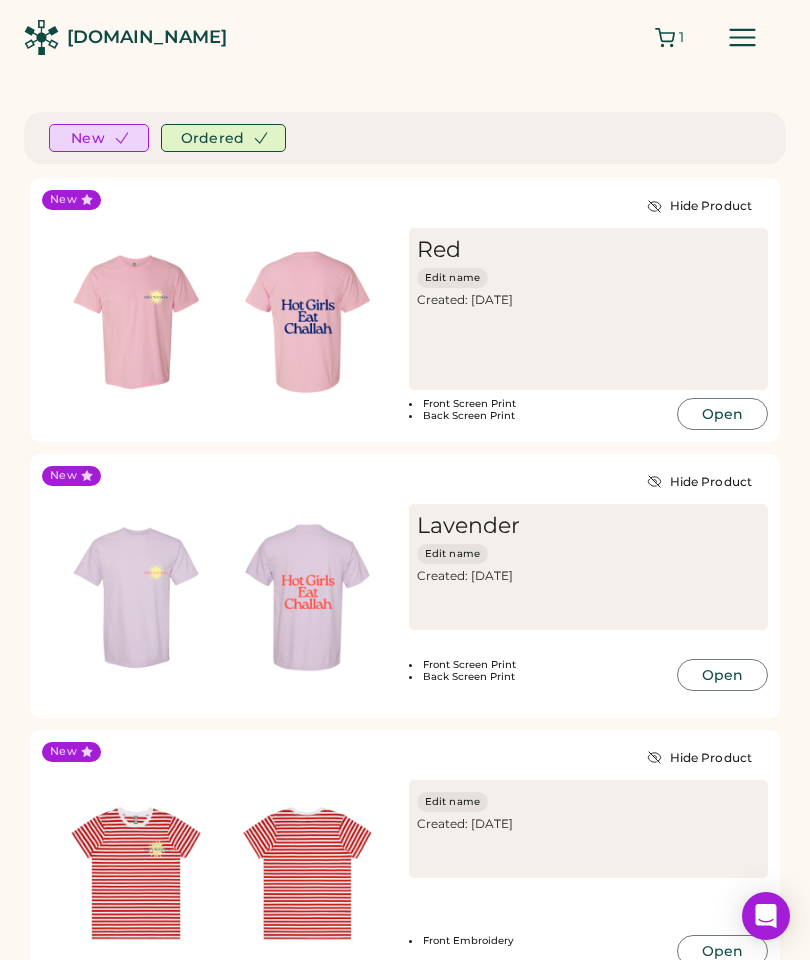 click 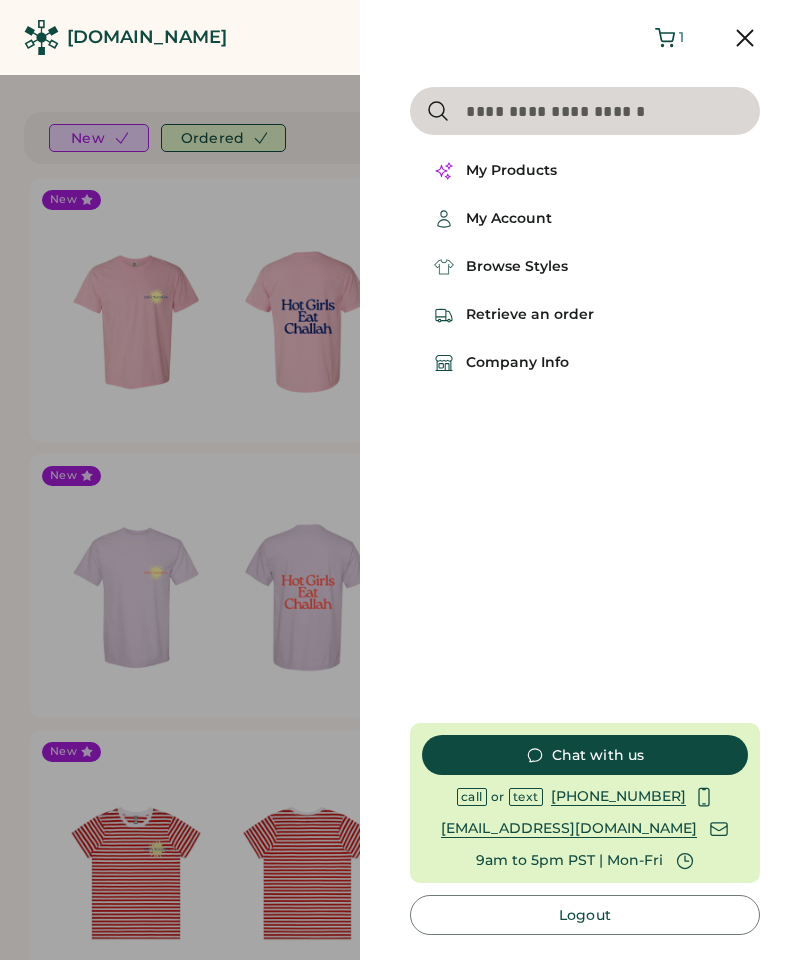 click on "Browse Styles" at bounding box center [517, 267] 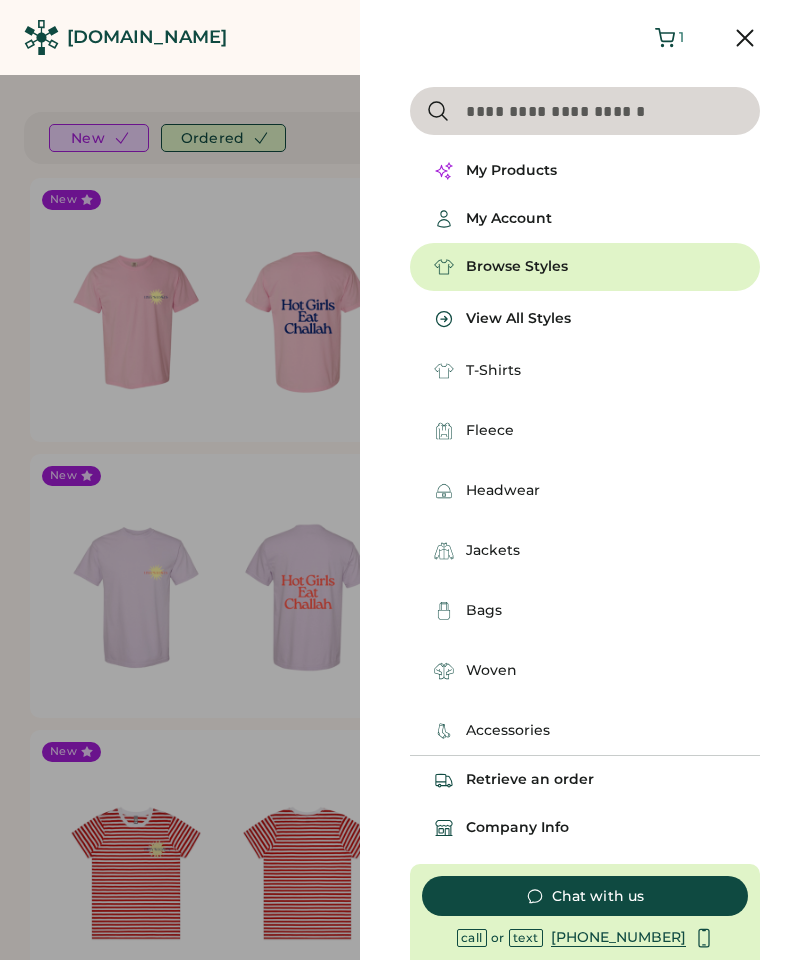 click on "Bags" at bounding box center (484, 611) 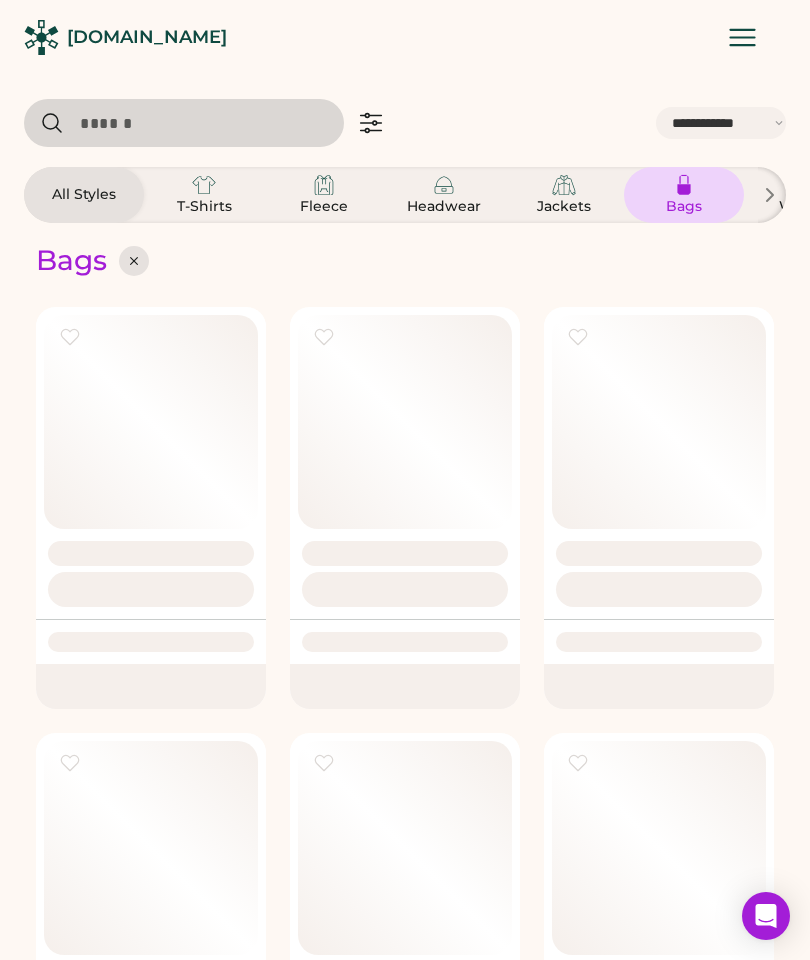 select on "*****" 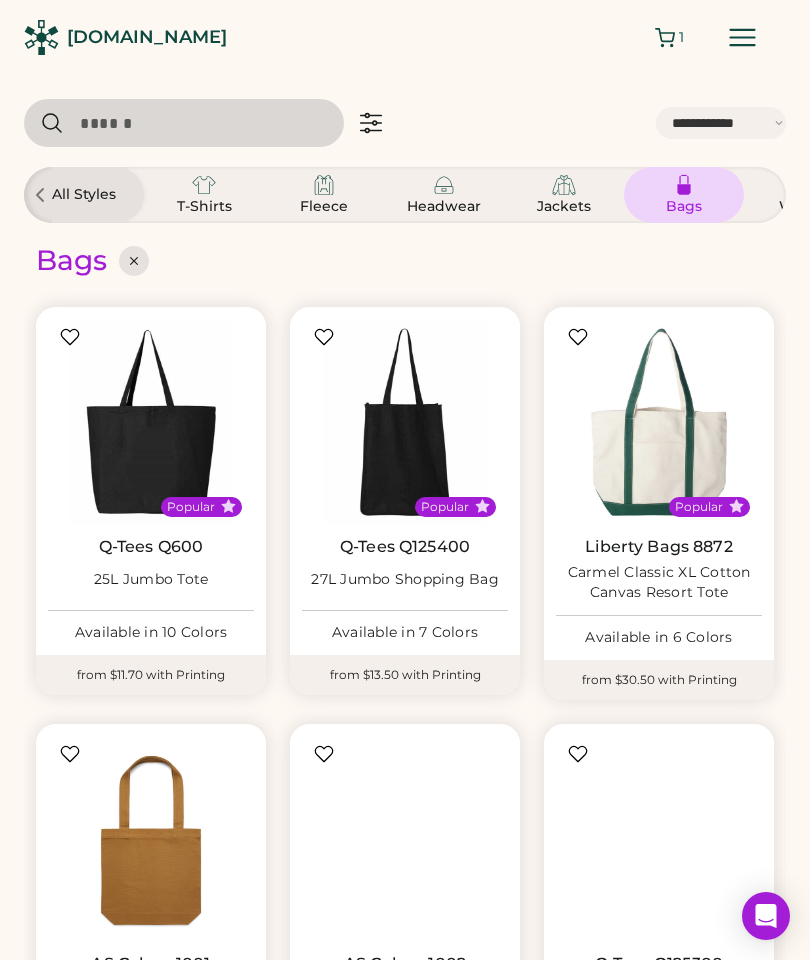 scroll, scrollTop: 0, scrollLeft: 198, axis: horizontal 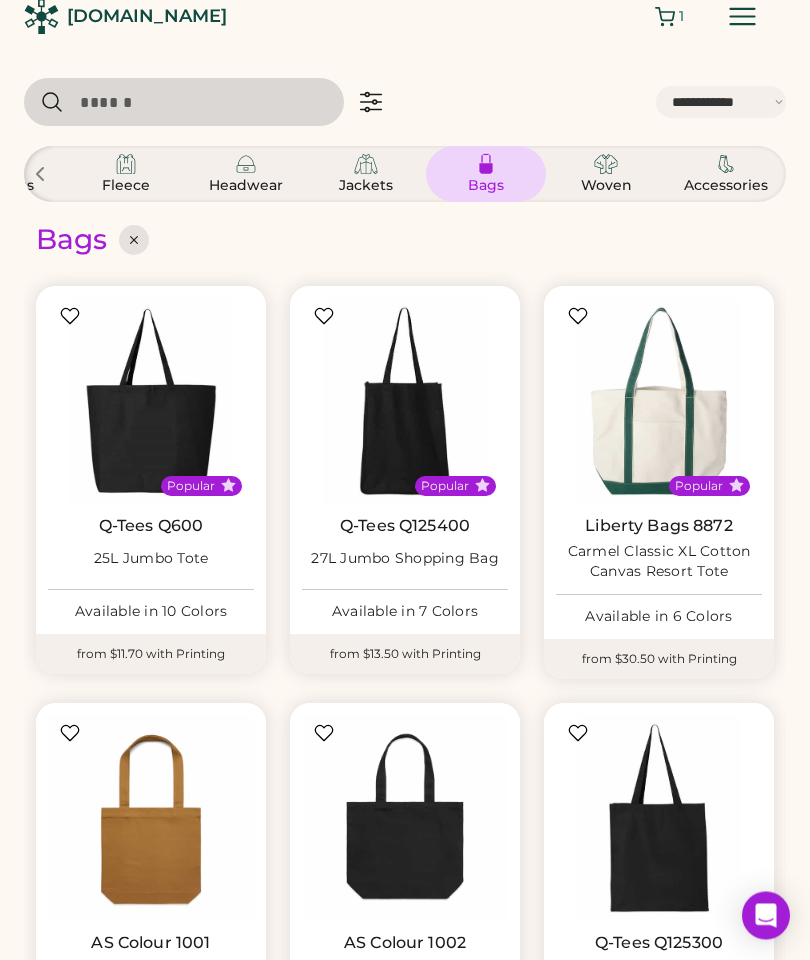 click at bounding box center [659, 402] 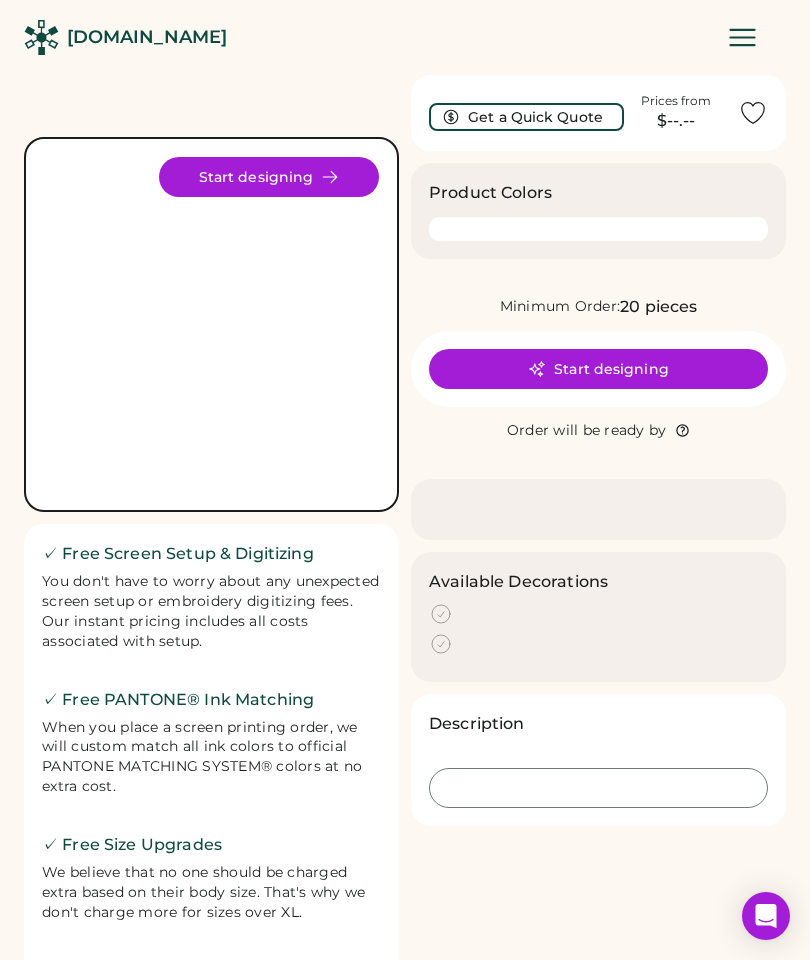scroll, scrollTop: 0, scrollLeft: 0, axis: both 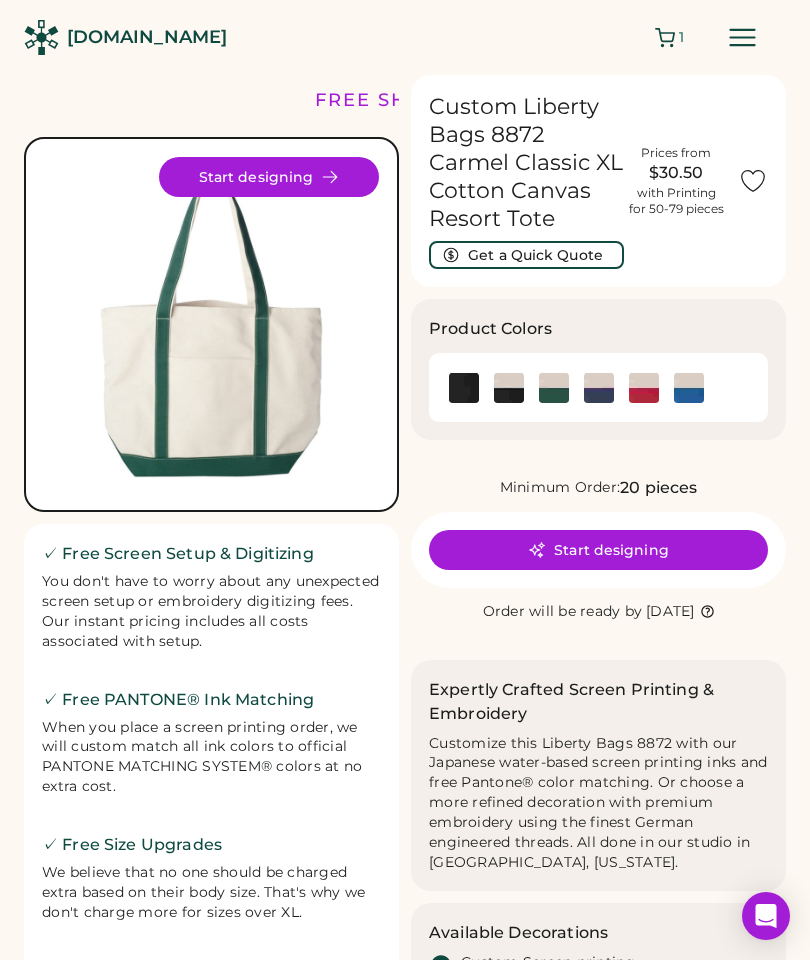 click 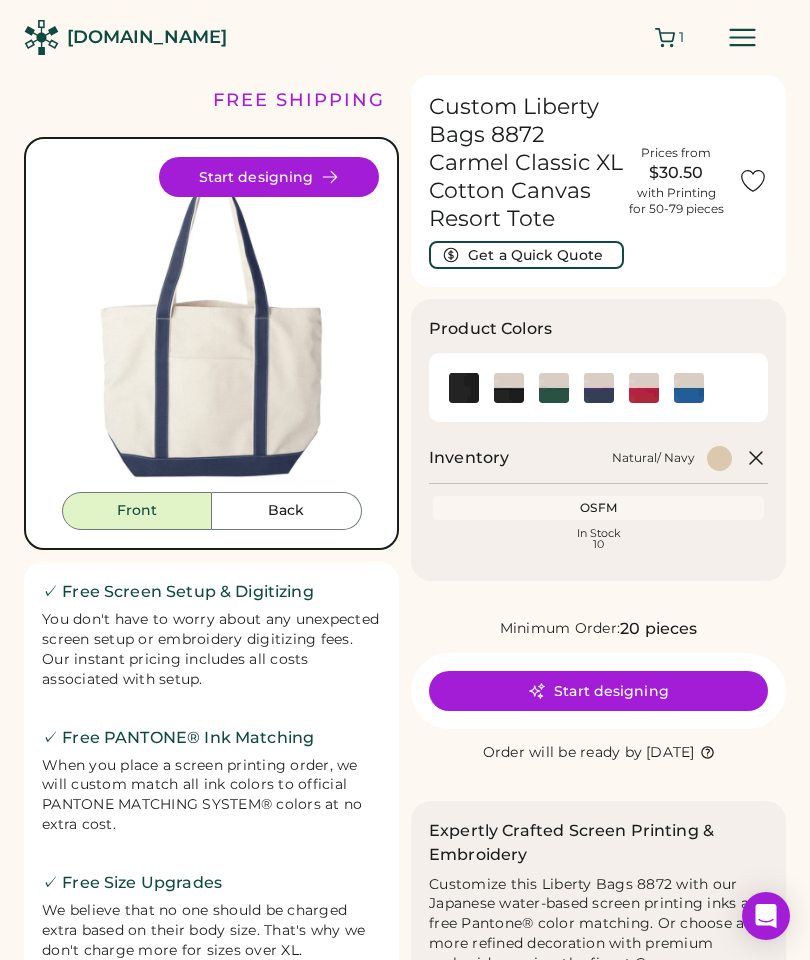 click 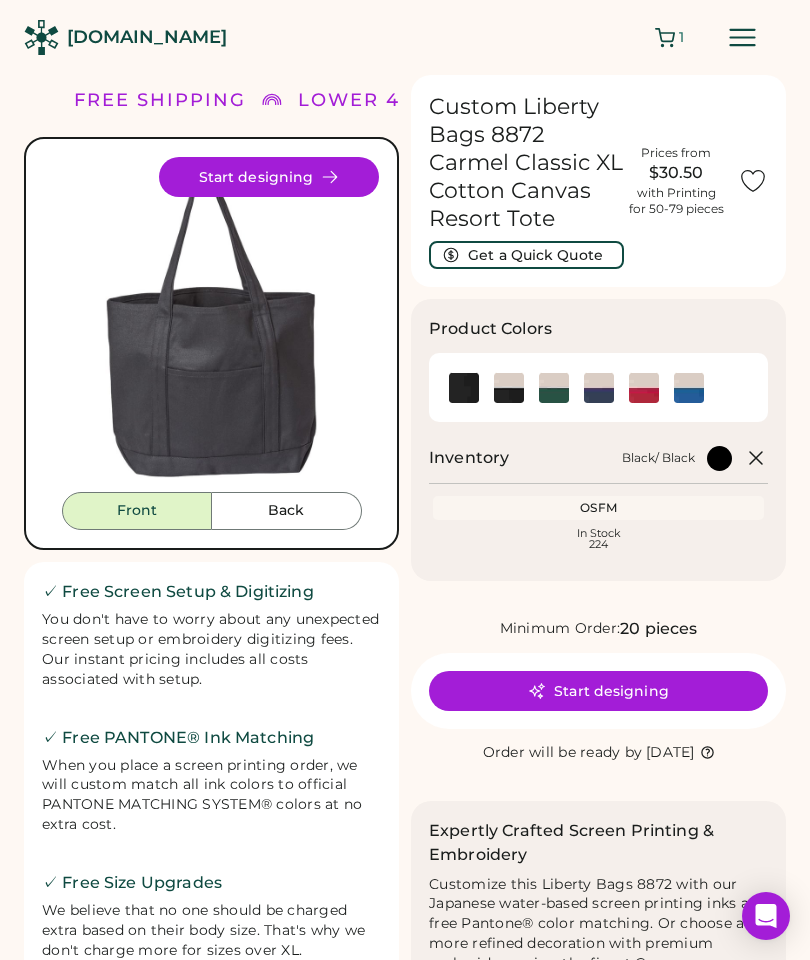 click 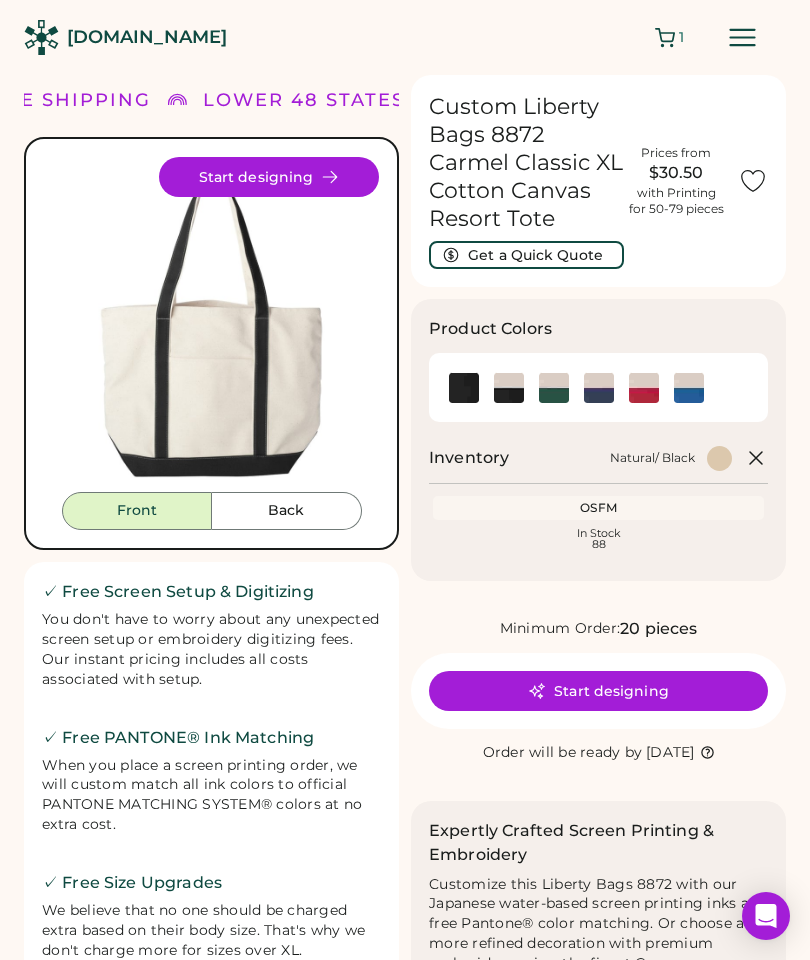 click 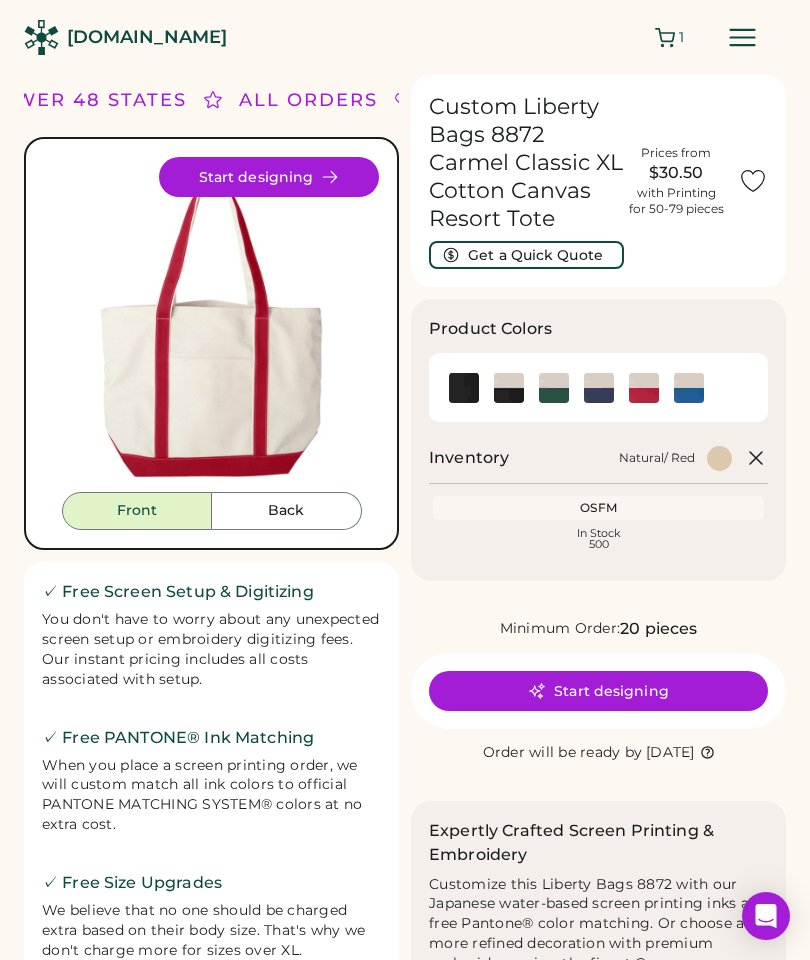click on "Start designing" at bounding box center [598, 691] 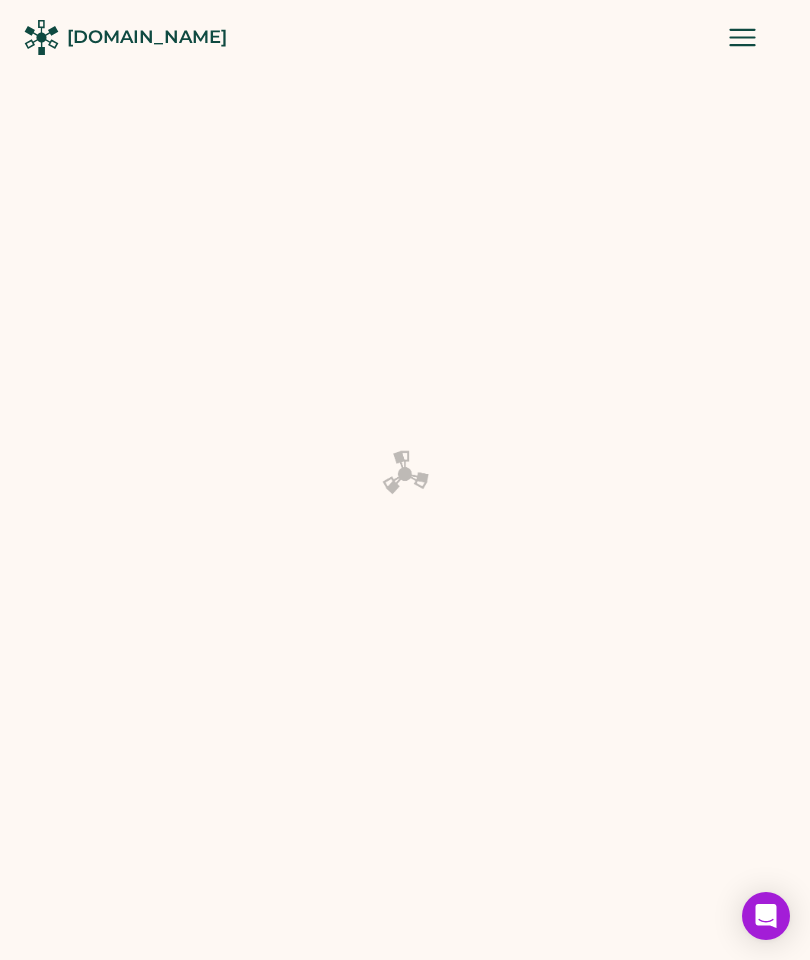 scroll, scrollTop: 0, scrollLeft: 0, axis: both 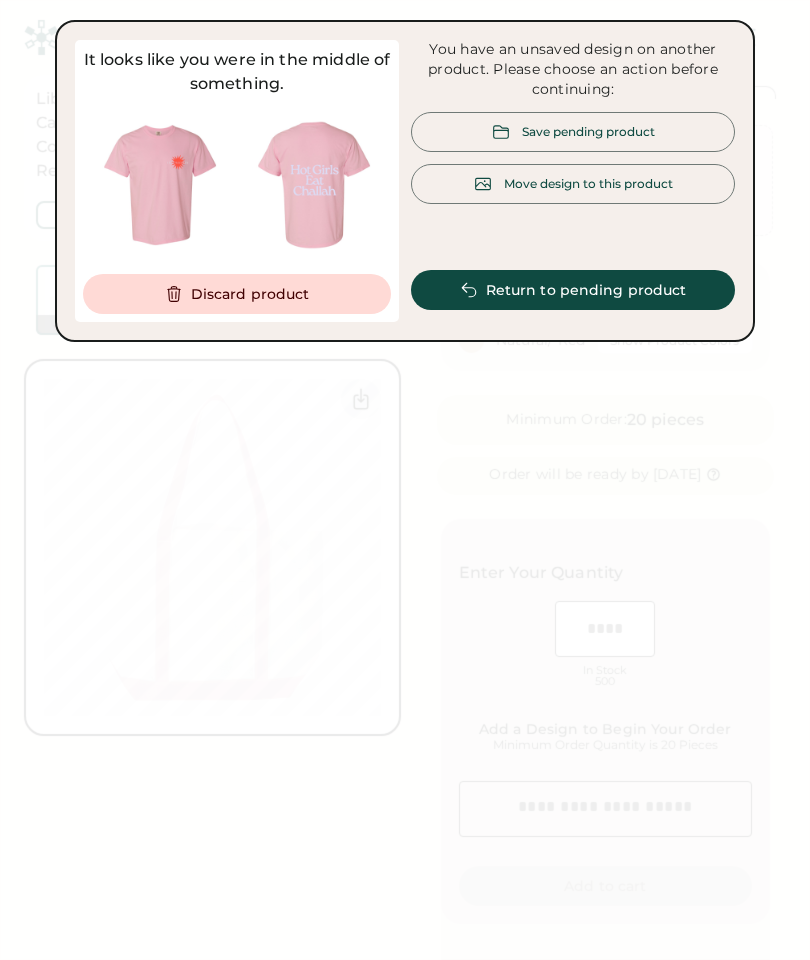 click on "Discard product" at bounding box center [237, 294] 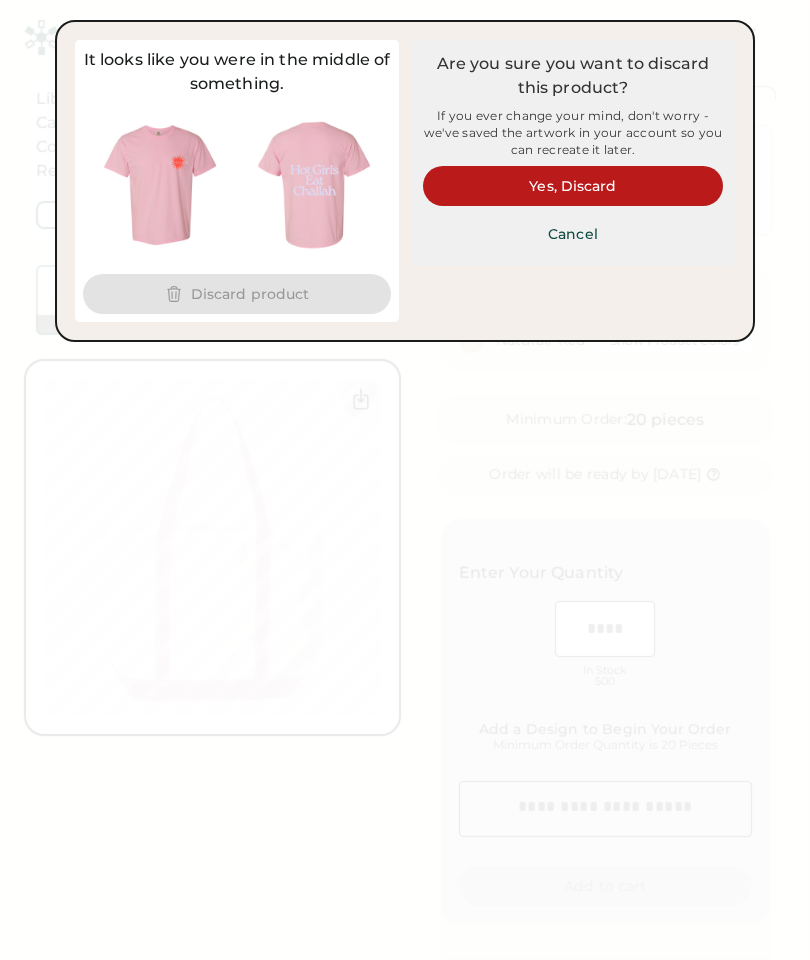 click on "Yes, Discard" at bounding box center [573, 186] 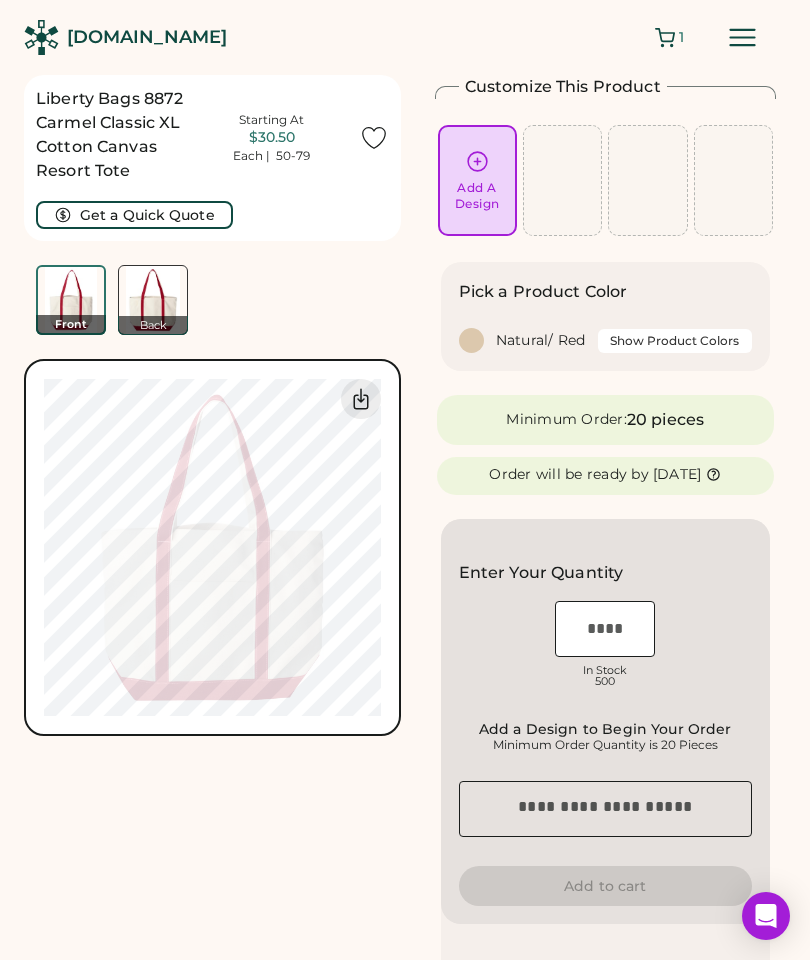 click on "Add A
Design" at bounding box center (477, 196) 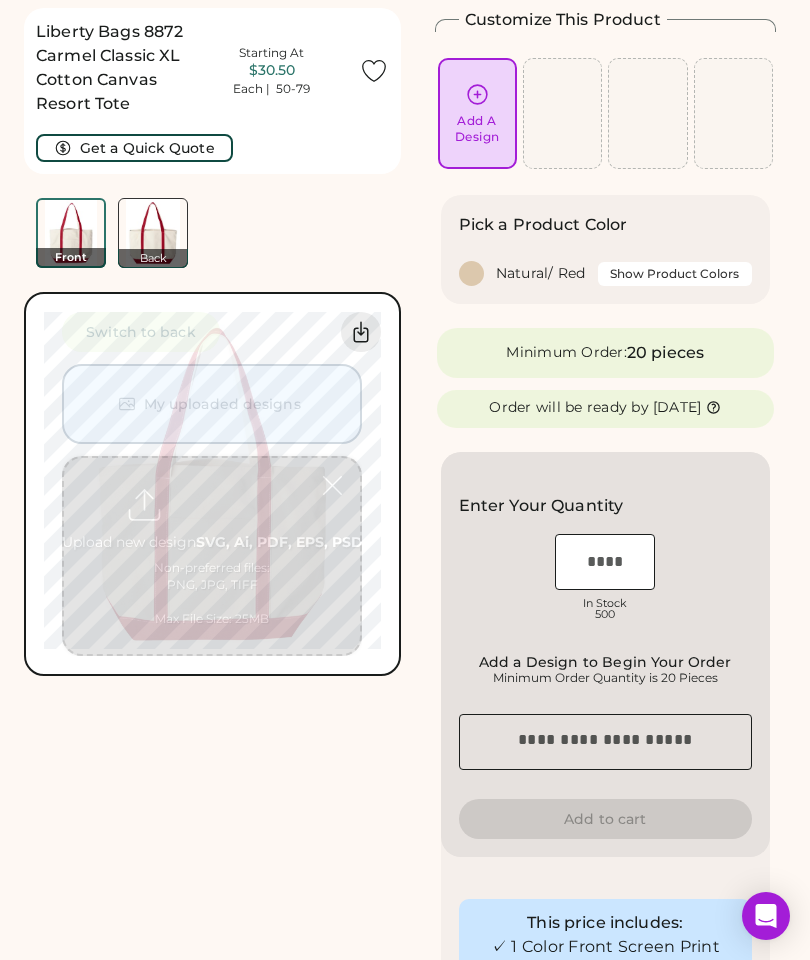 scroll, scrollTop: 75, scrollLeft: 0, axis: vertical 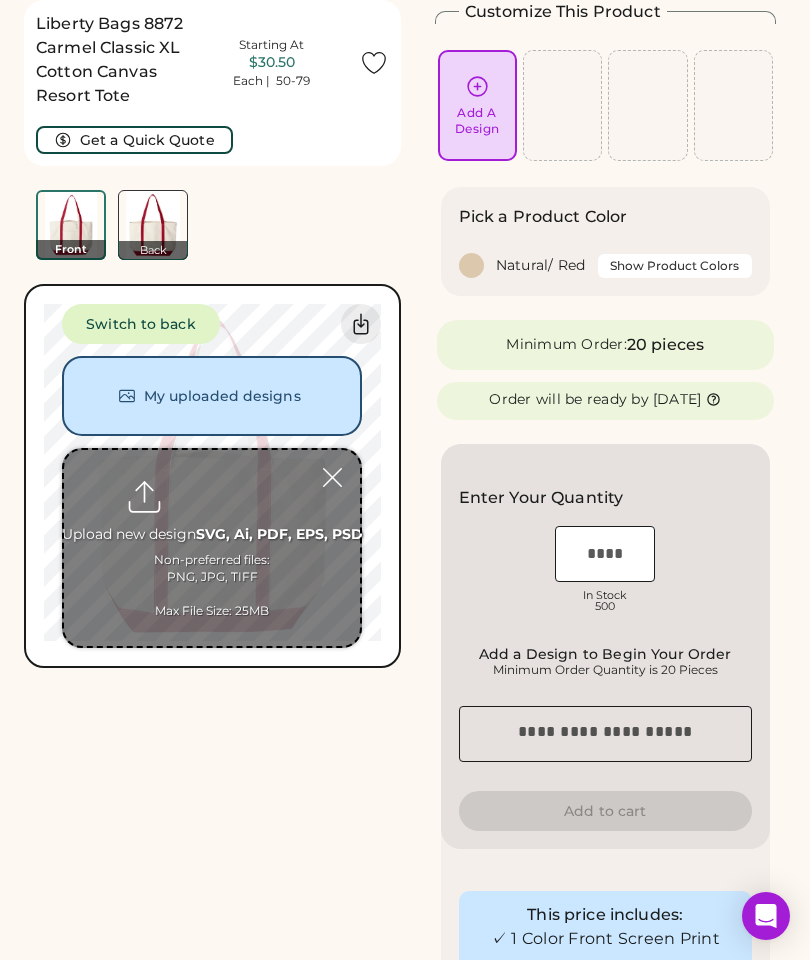 click at bounding box center [212, 548] 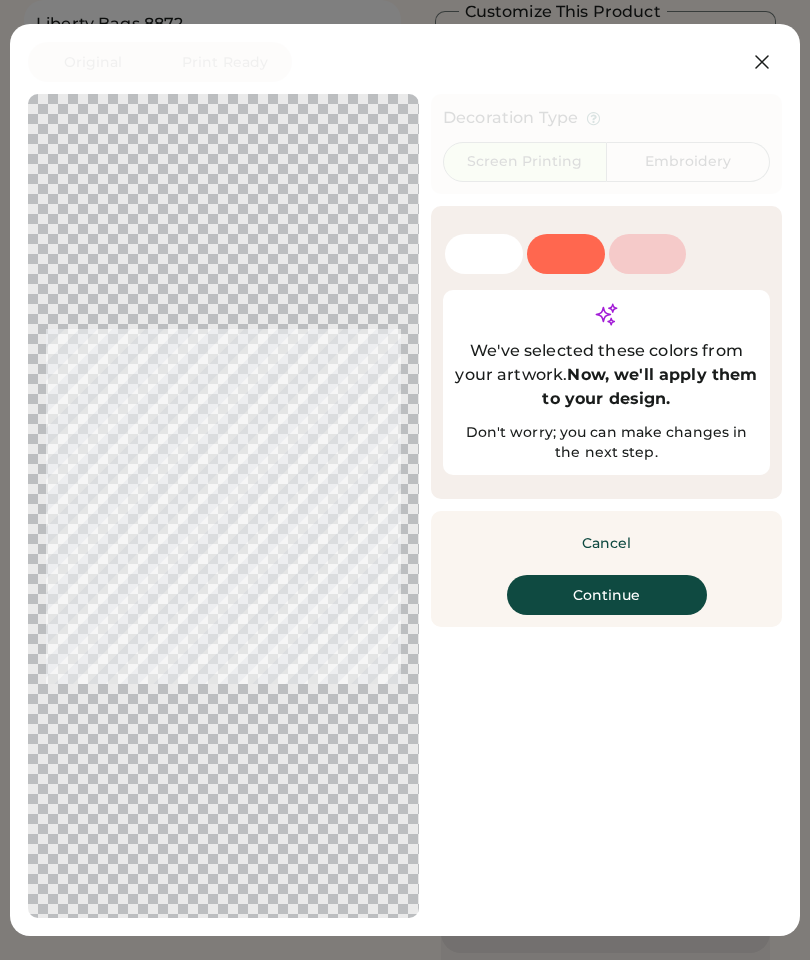 click on "Continue" at bounding box center (607, 595) 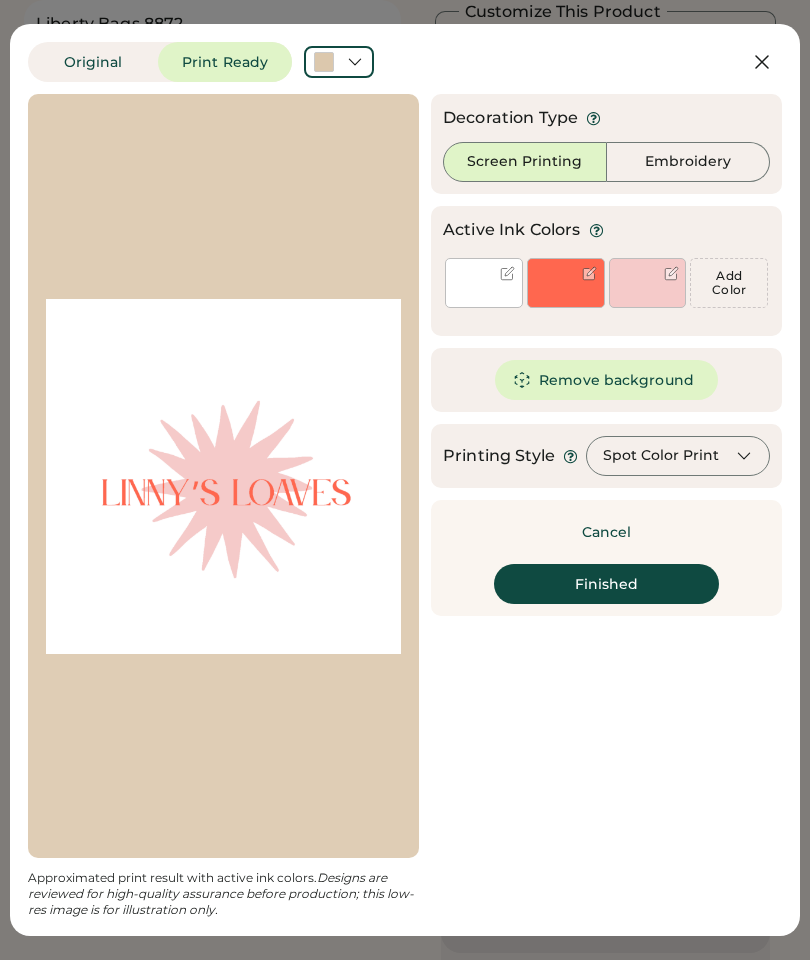 click at bounding box center [223, 476] 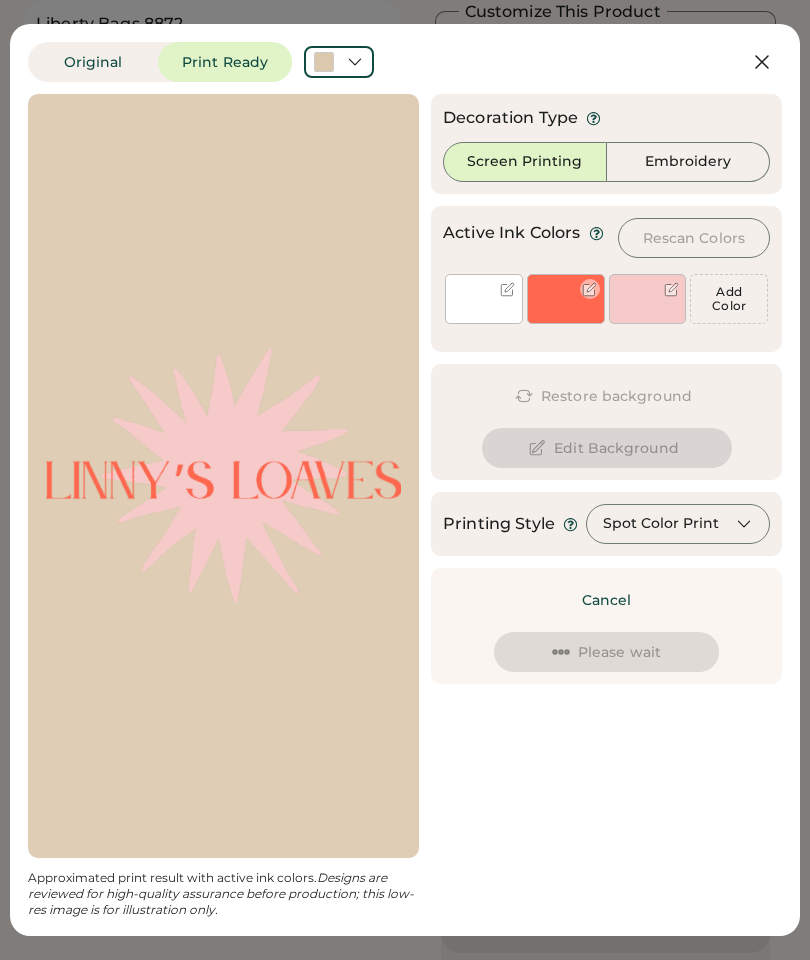 click at bounding box center (589, 289) 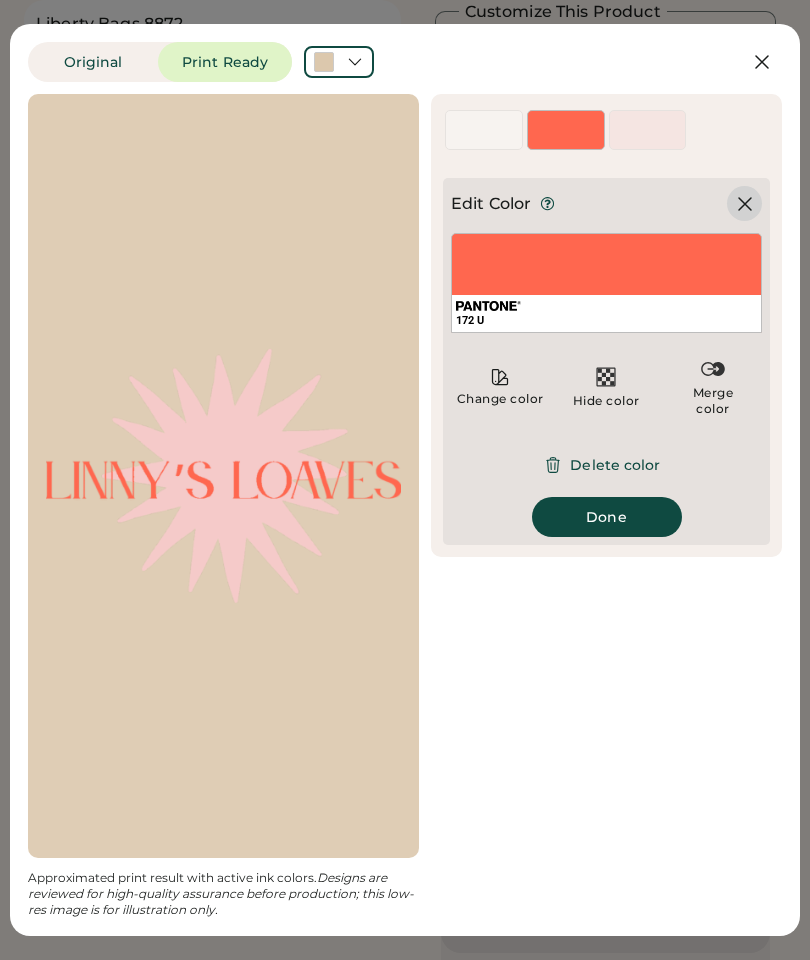 click 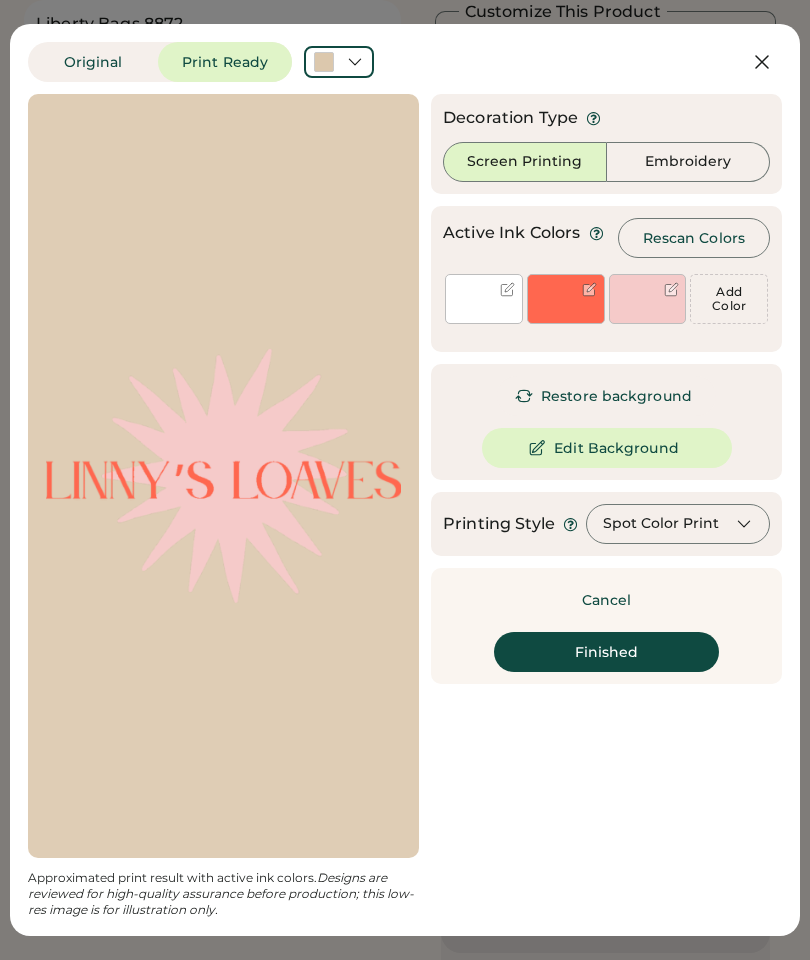 click at bounding box center [507, 289] 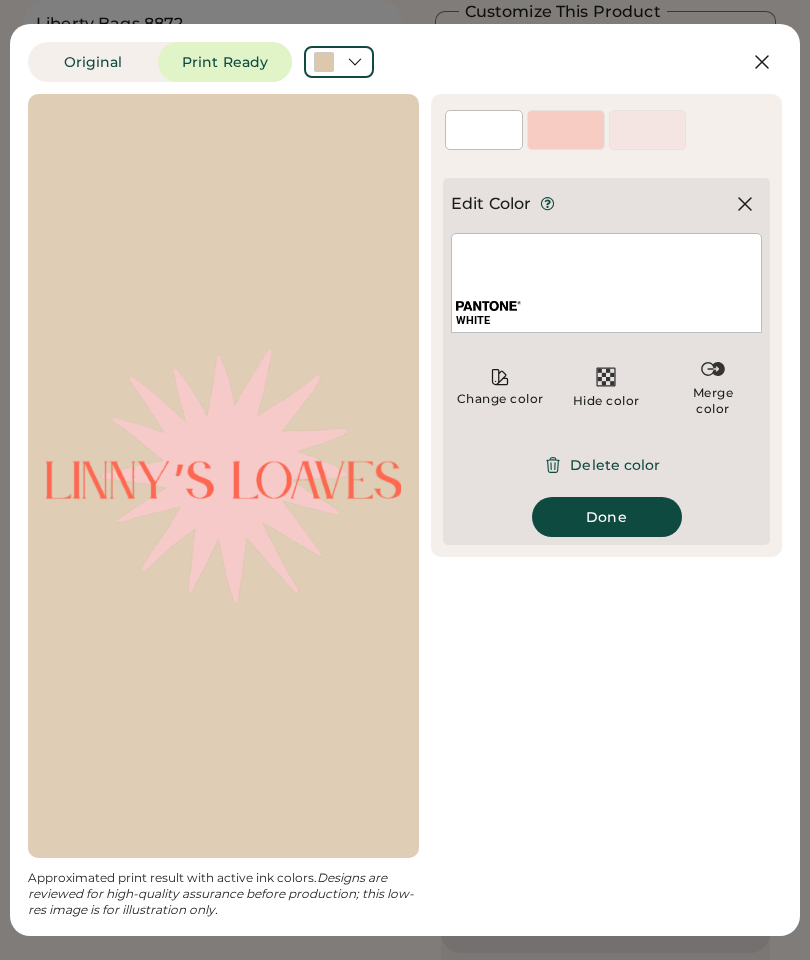 click on "Delete color" at bounding box center [606, 465] 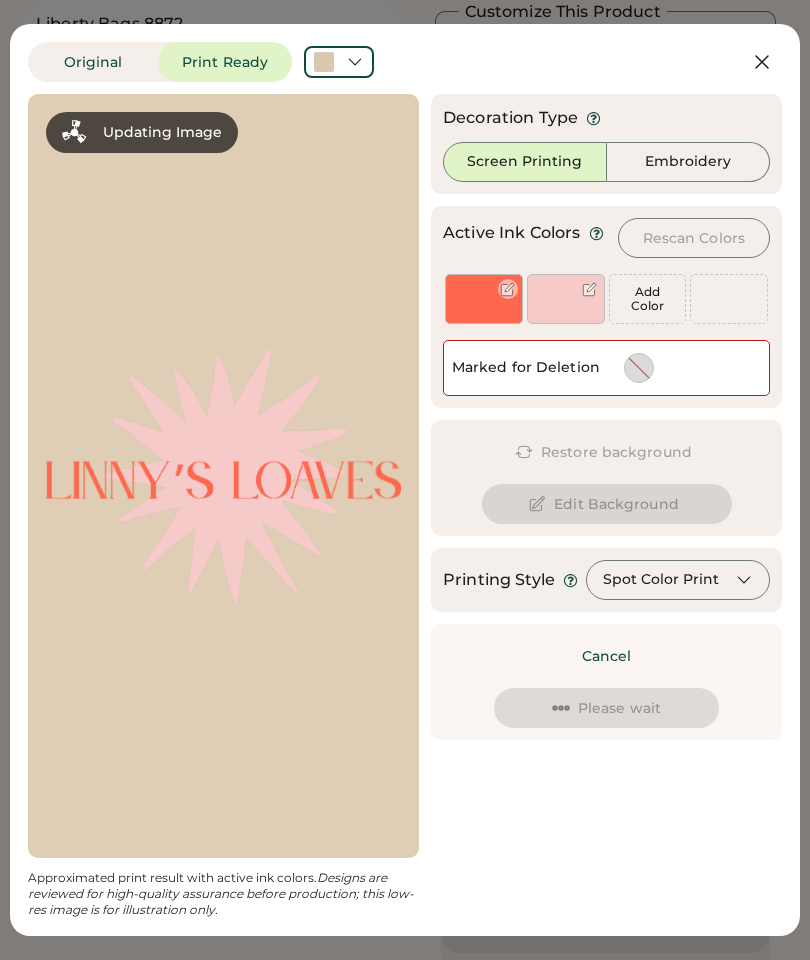 click at bounding box center (507, 289) 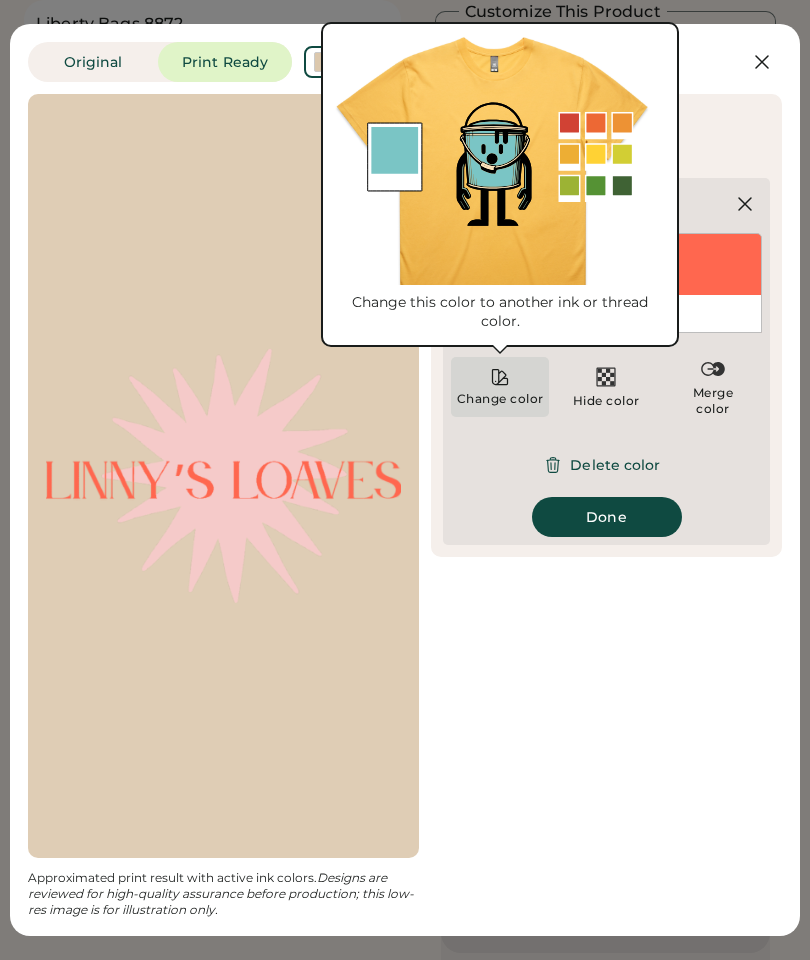 click on "Change color" at bounding box center [500, 399] 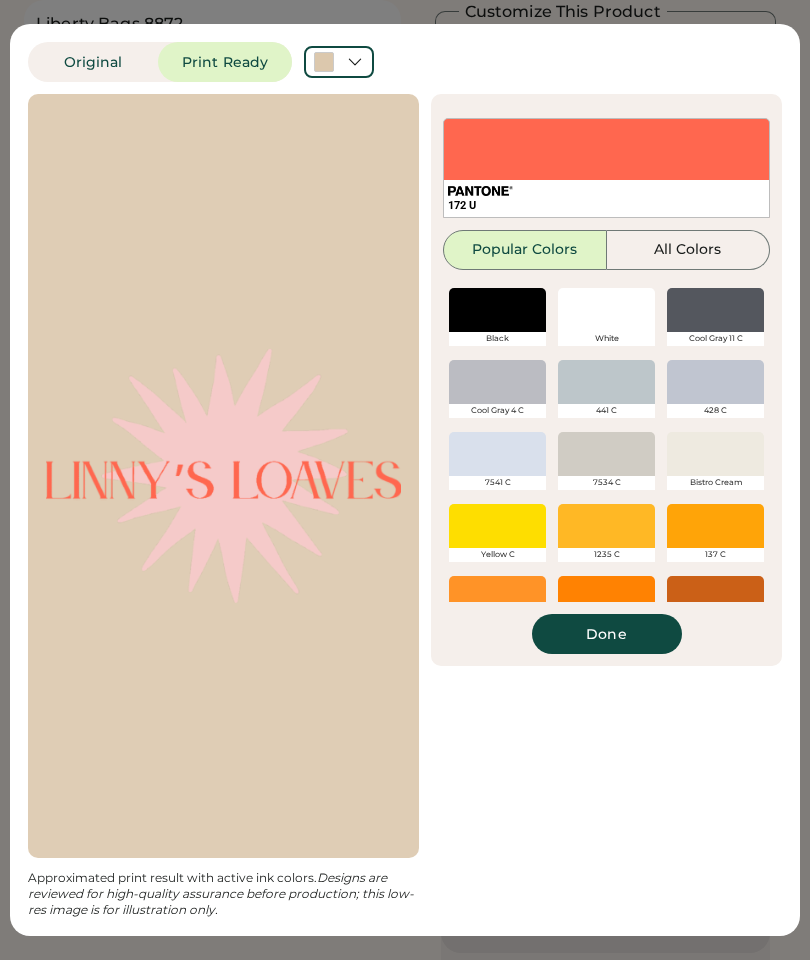 click on "172 U" at bounding box center (606, 198) 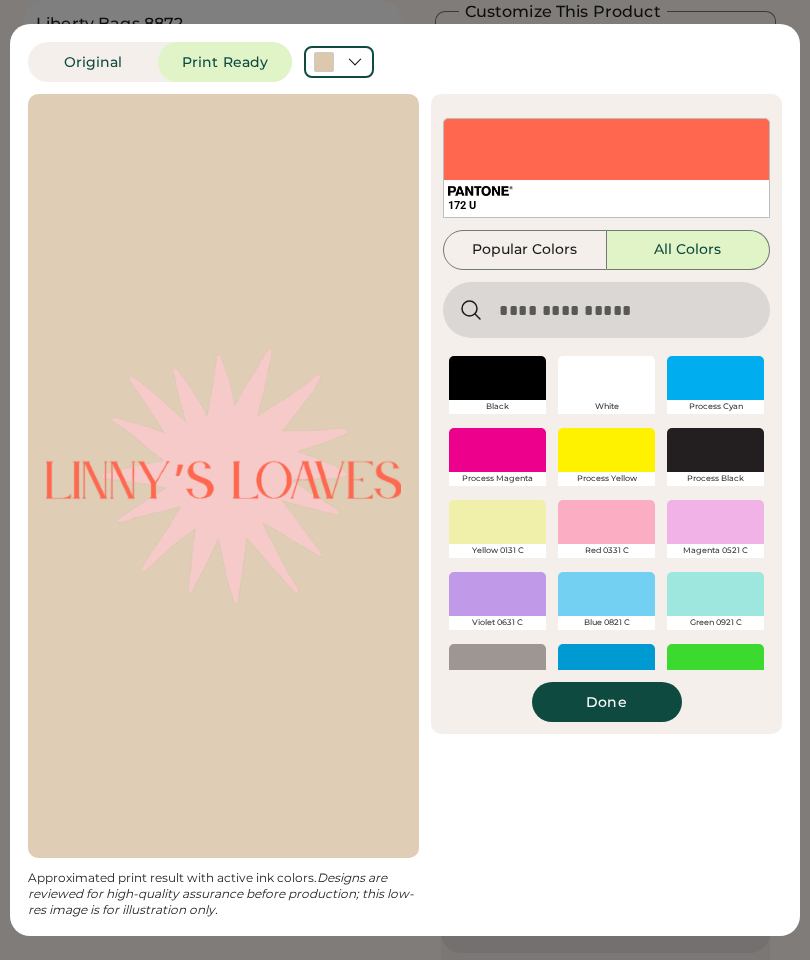 click at bounding box center [606, 310] 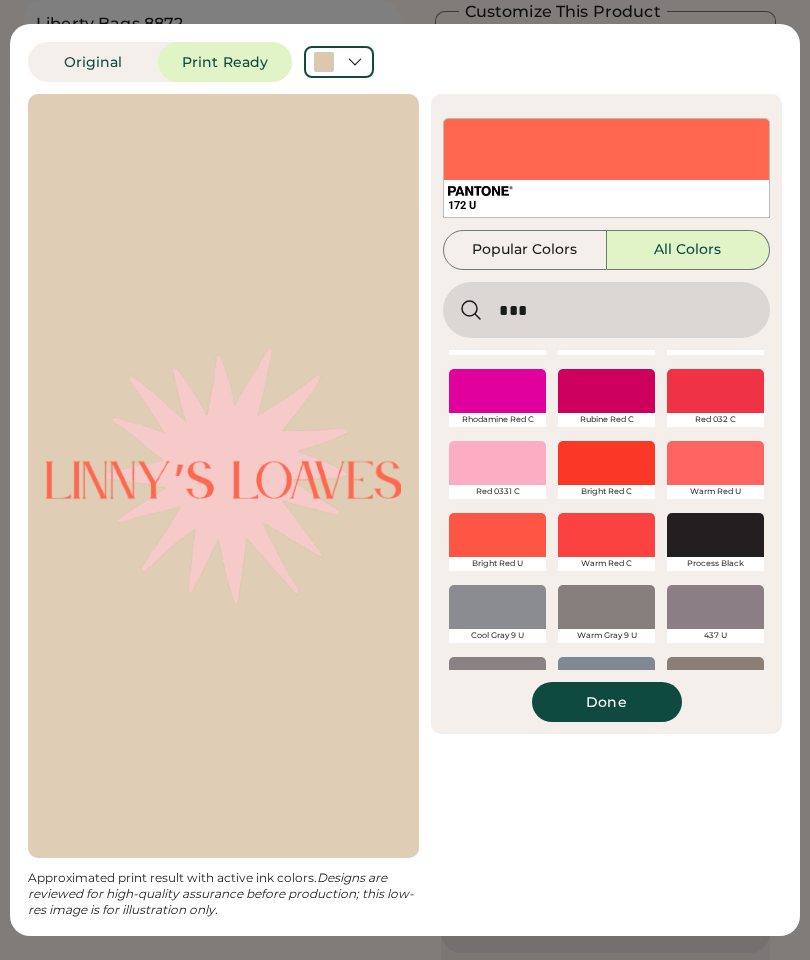 scroll, scrollTop: 135, scrollLeft: 0, axis: vertical 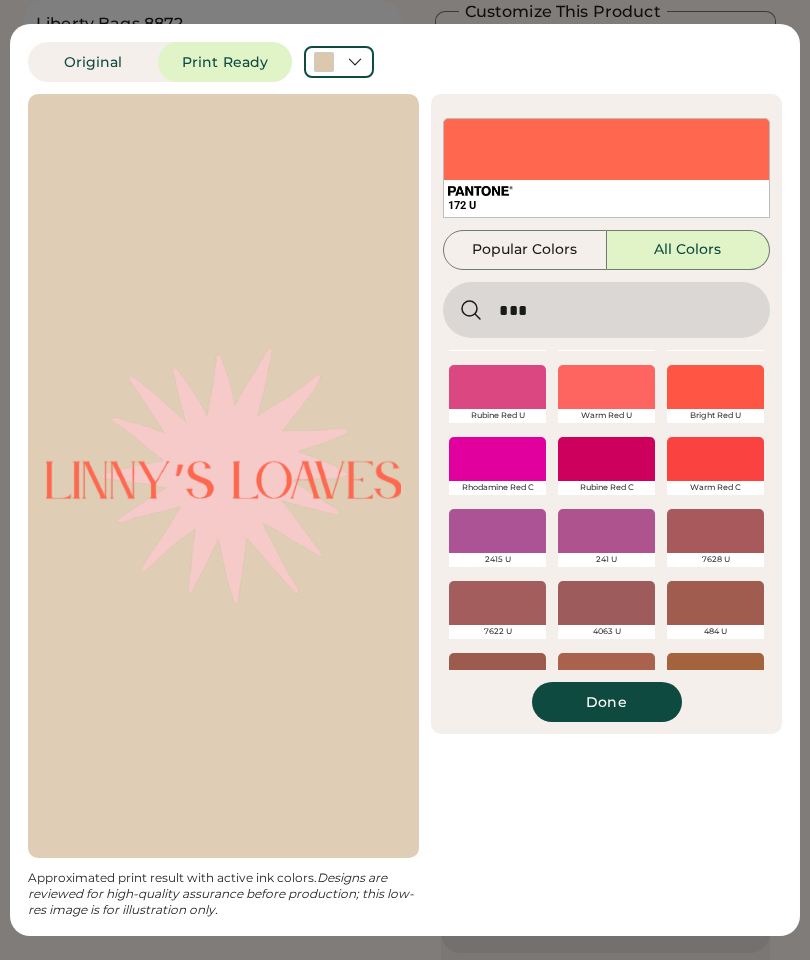 click at bounding box center (715, 387) 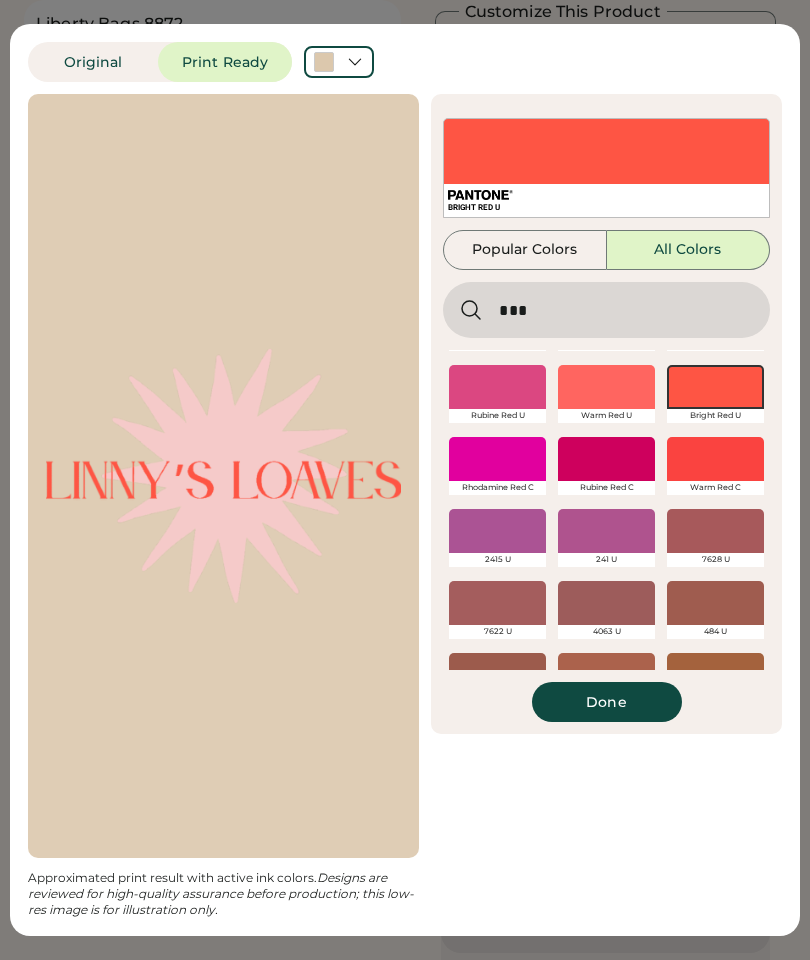 click on "Done" at bounding box center [607, 702] 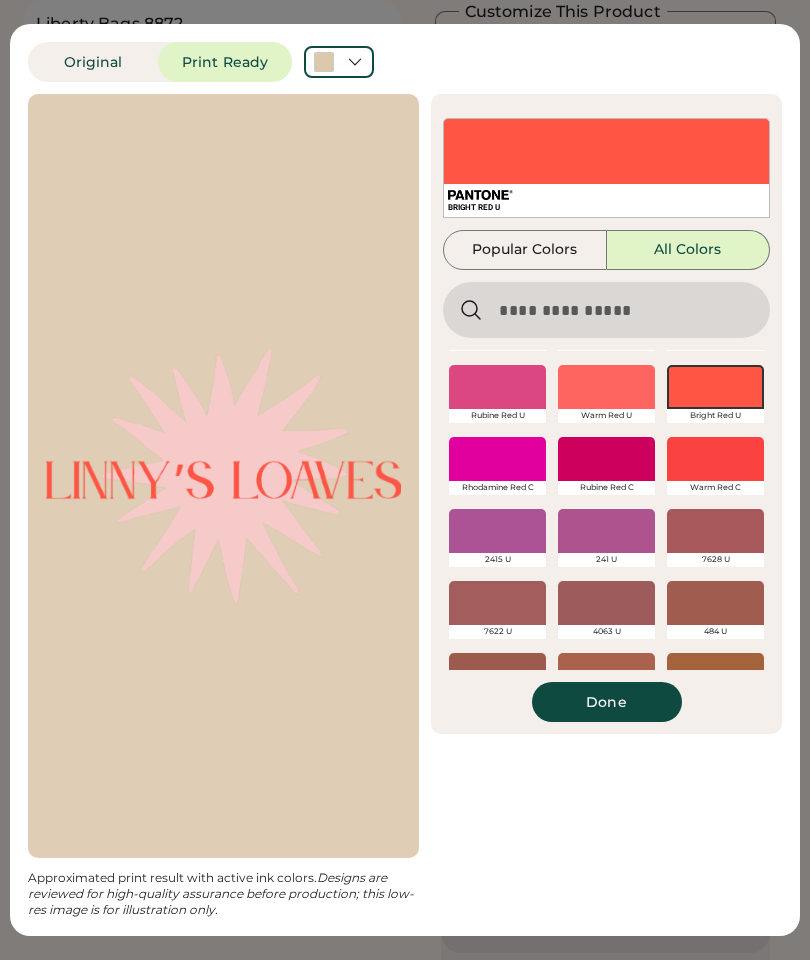 scroll, scrollTop: 0, scrollLeft: 0, axis: both 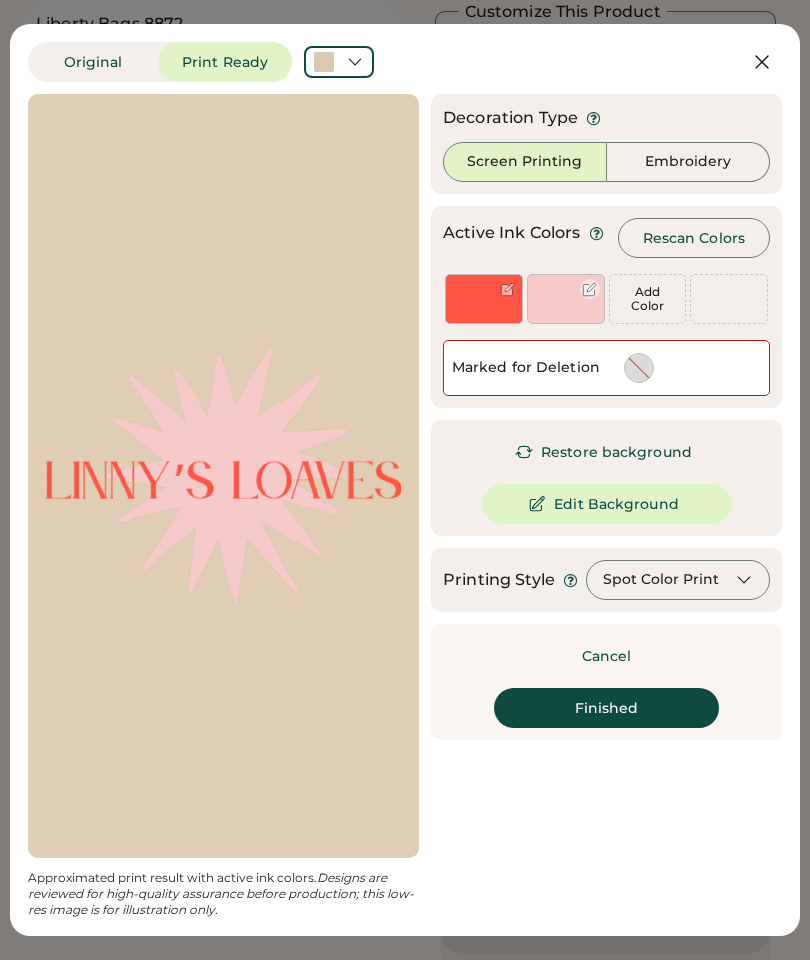 click at bounding box center (589, 289) 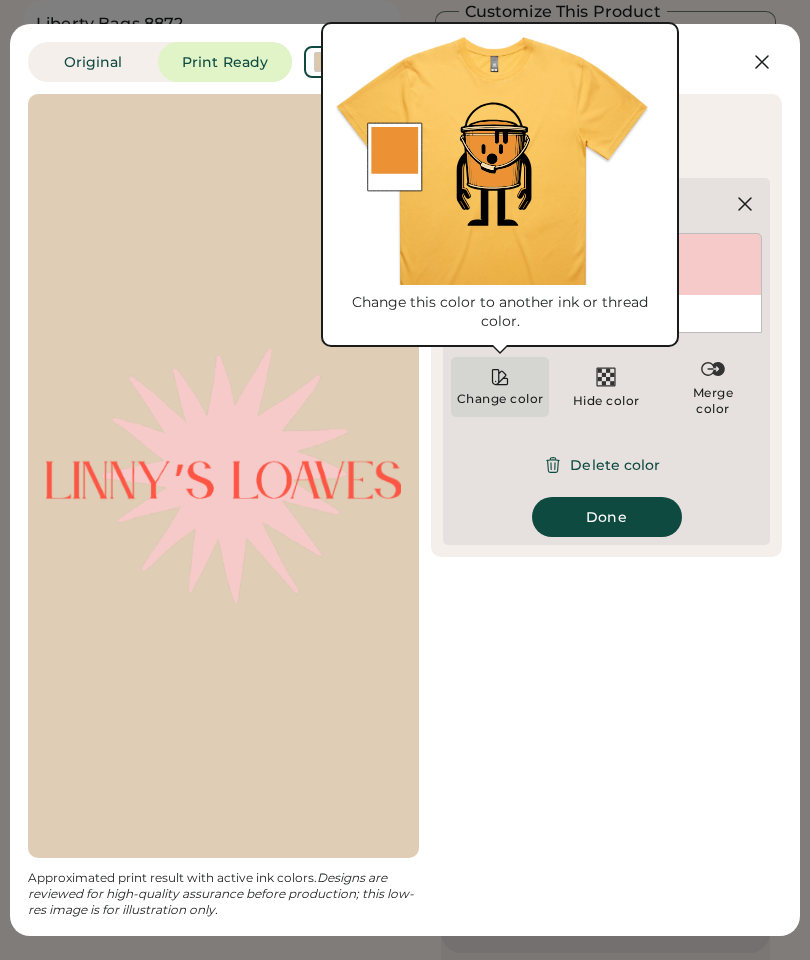 click 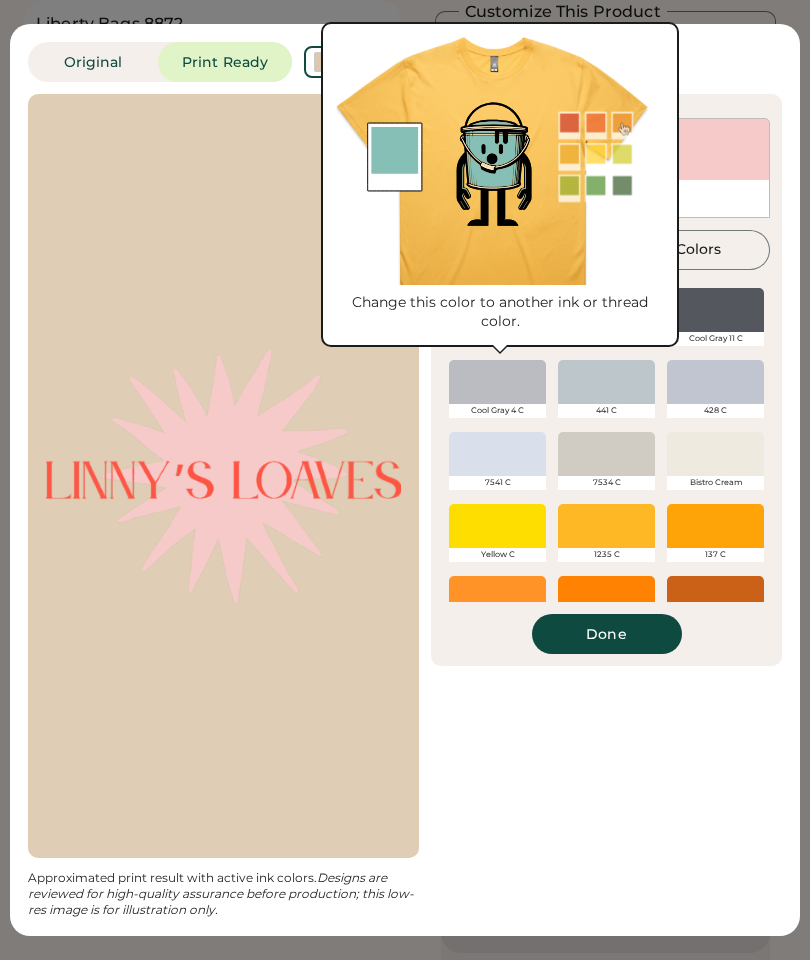 click on "All Colors" at bounding box center (689, 250) 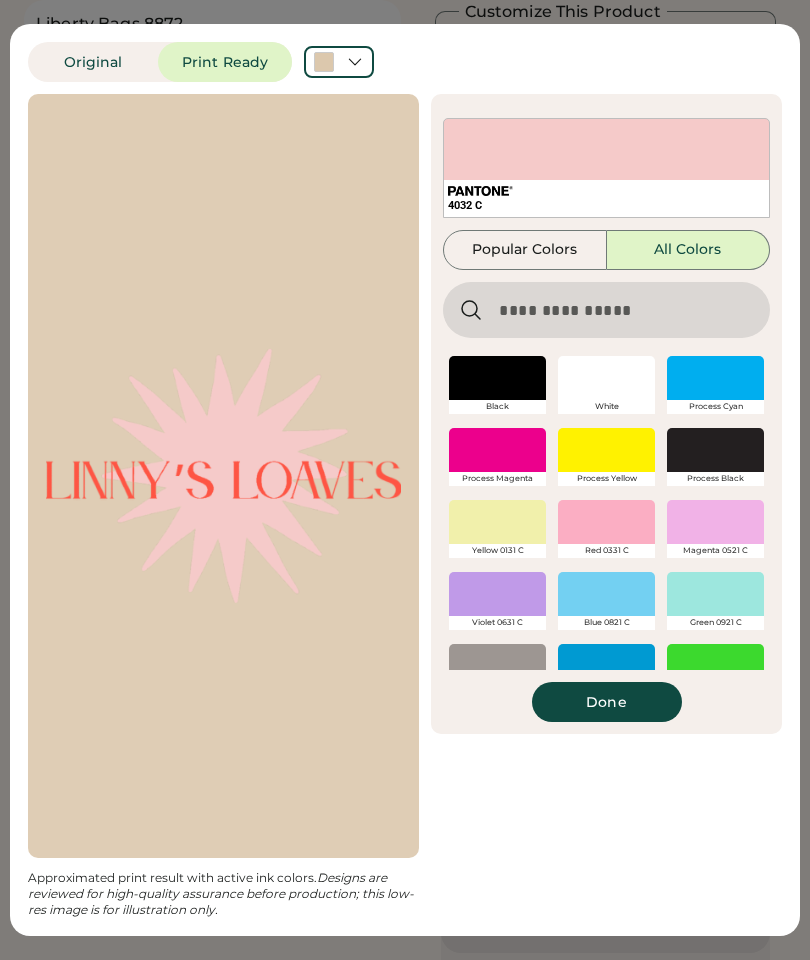 click on "All Colors" at bounding box center (689, 250) 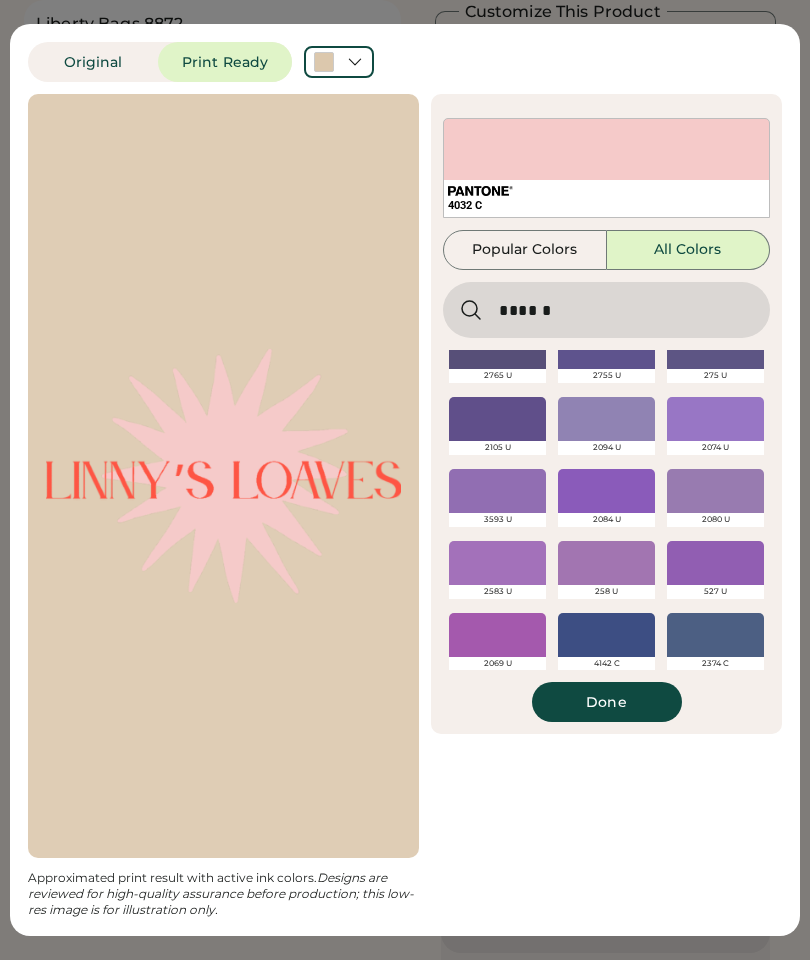 scroll, scrollTop: 551, scrollLeft: 0, axis: vertical 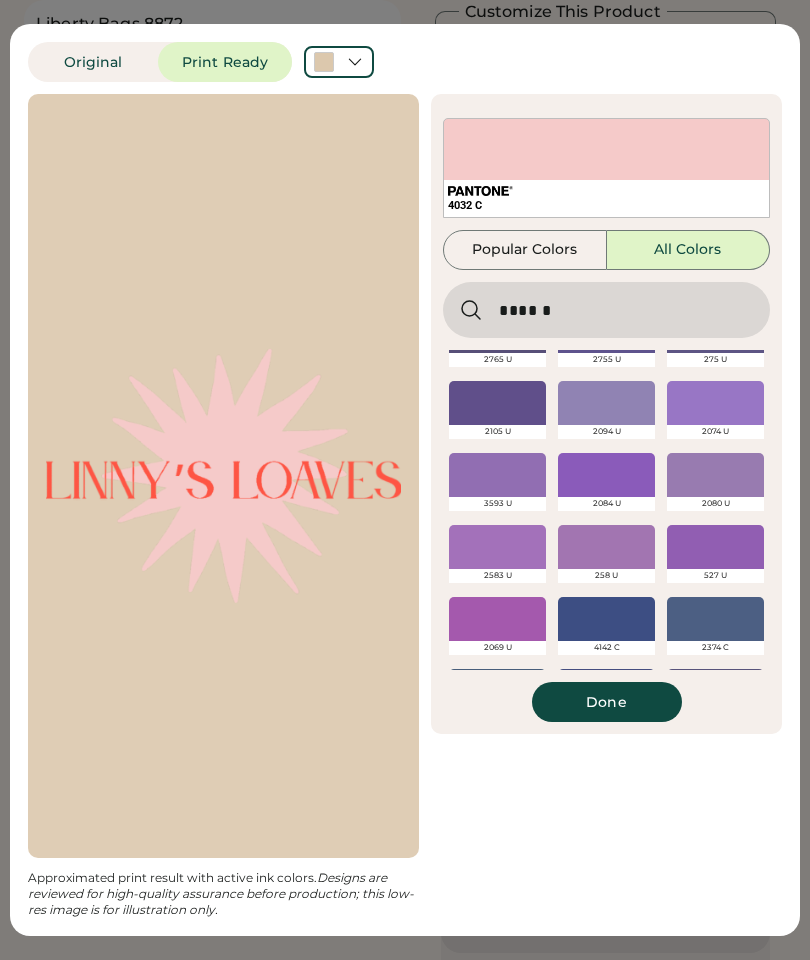 click at bounding box center (606, 403) 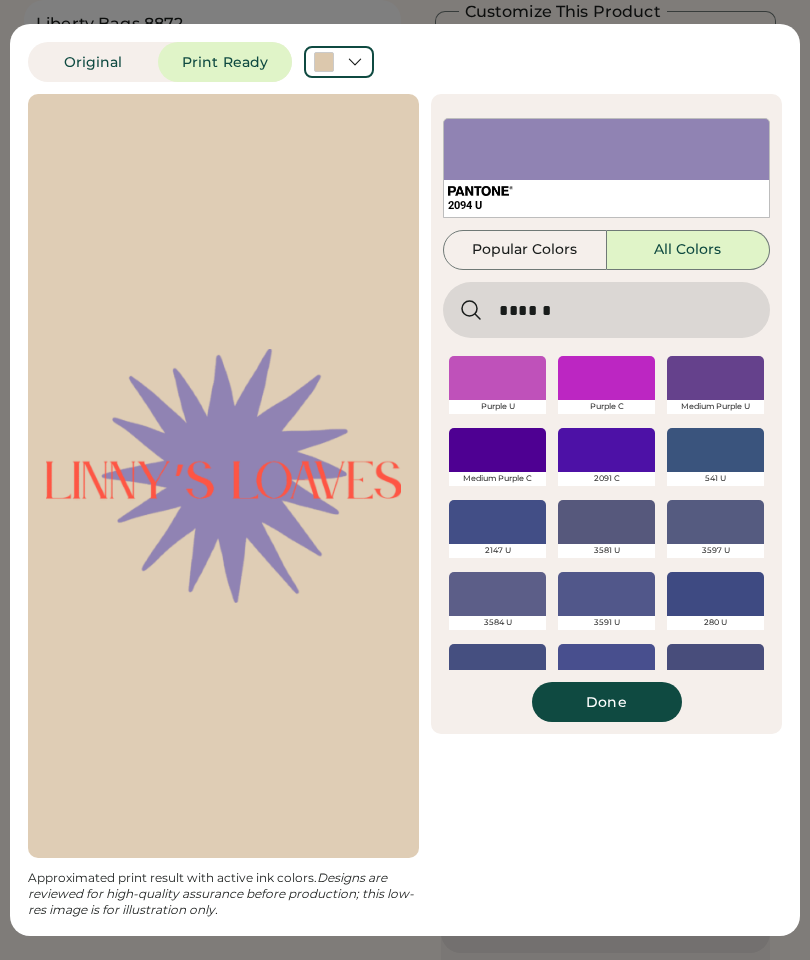 scroll, scrollTop: -1, scrollLeft: 0, axis: vertical 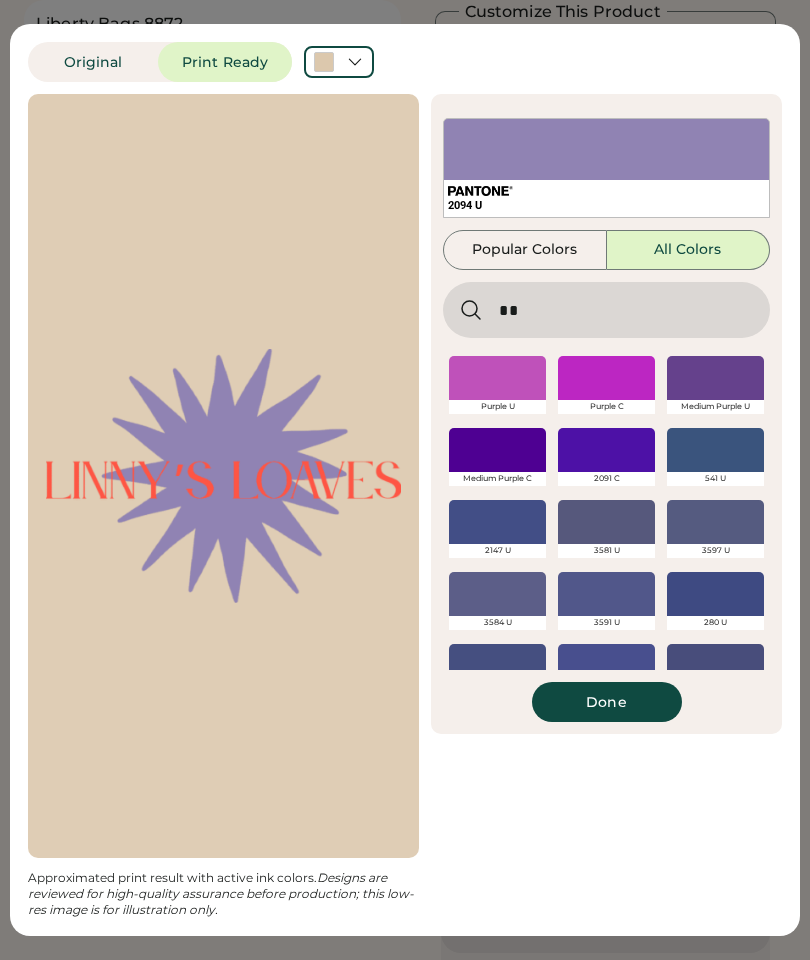 type on "*" 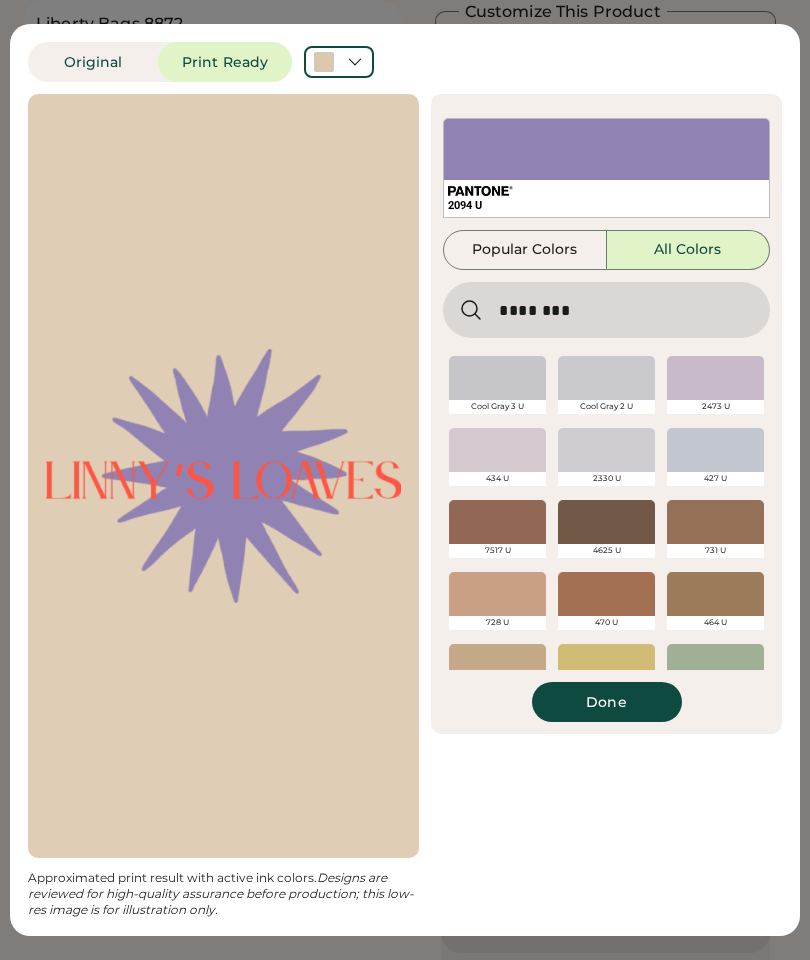 type on "********" 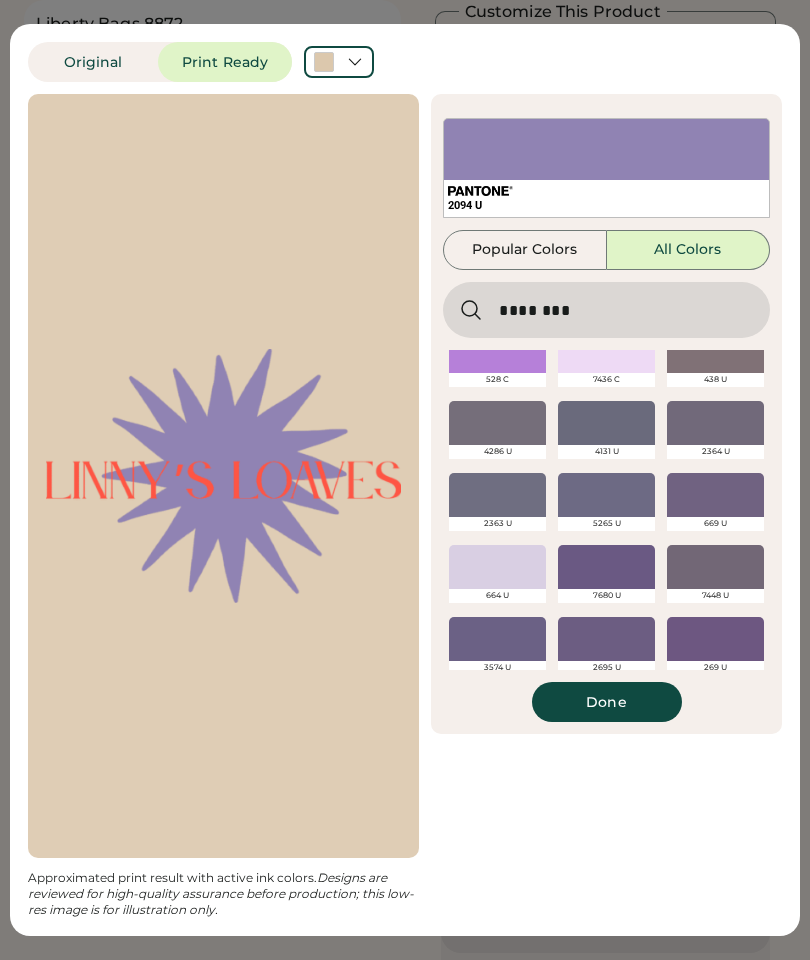 scroll, scrollTop: 1038, scrollLeft: 0, axis: vertical 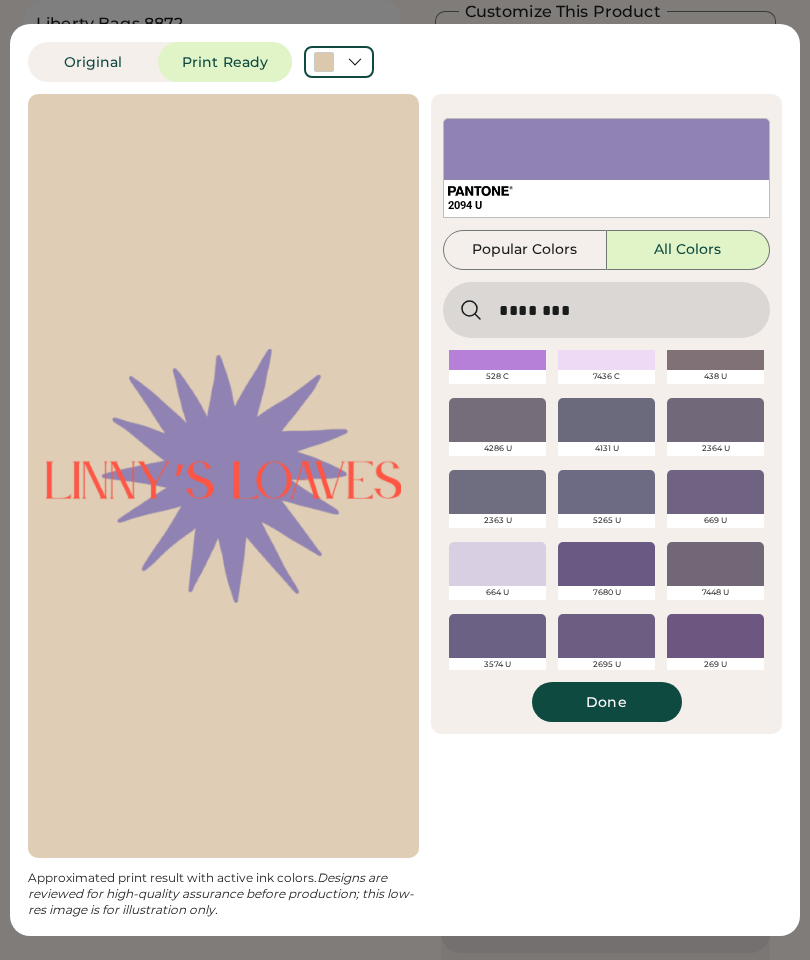 click at bounding box center [497, 564] 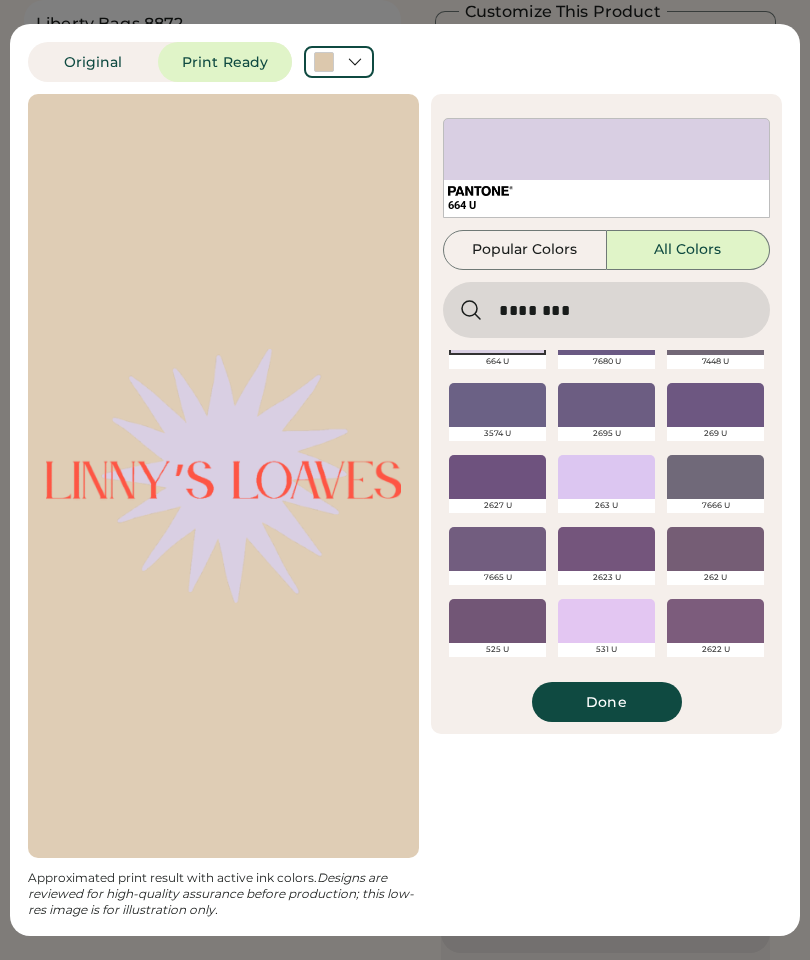 click at bounding box center [606, 477] 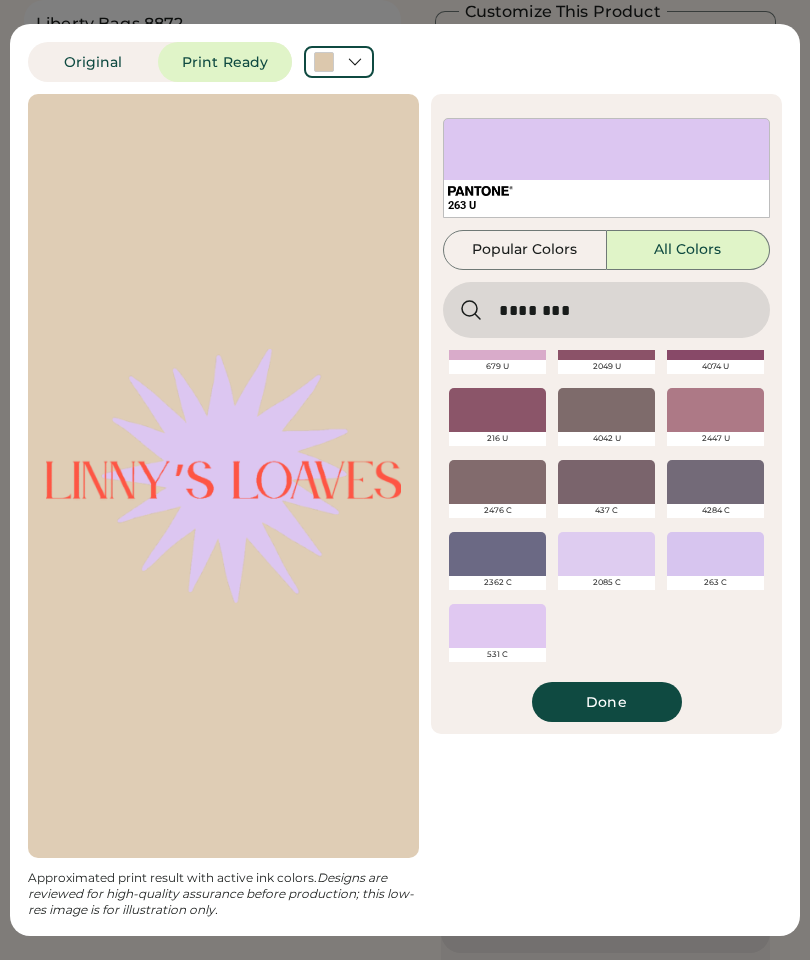scroll, scrollTop: 2128, scrollLeft: 0, axis: vertical 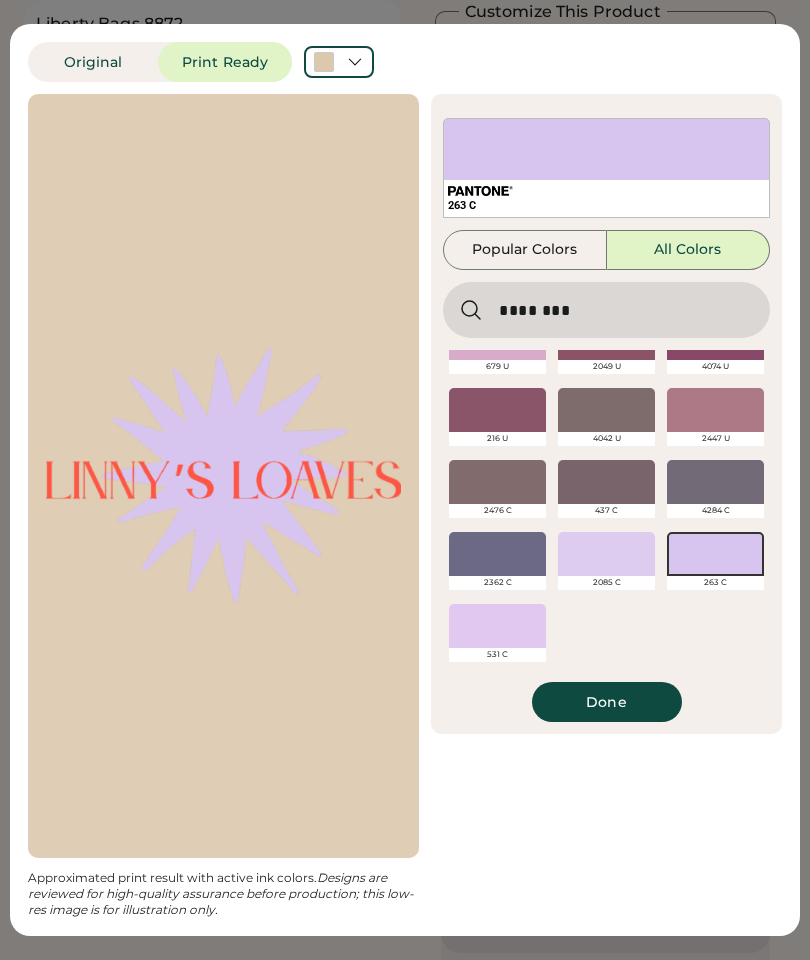 click at bounding box center (606, 554) 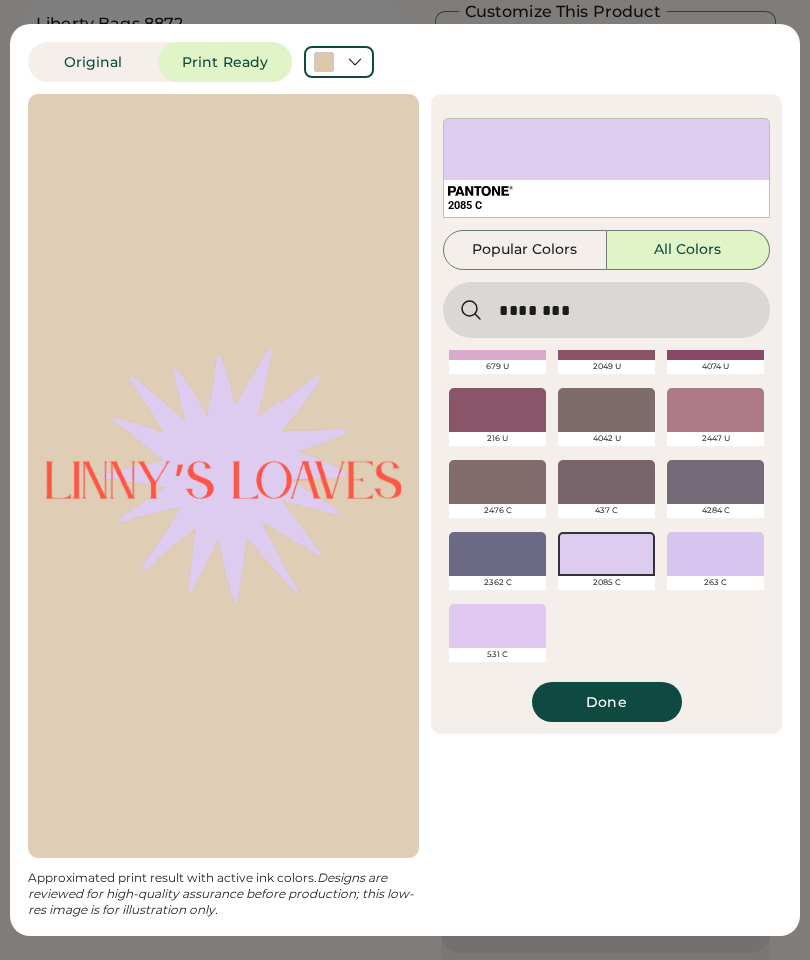 click at bounding box center (715, 554) 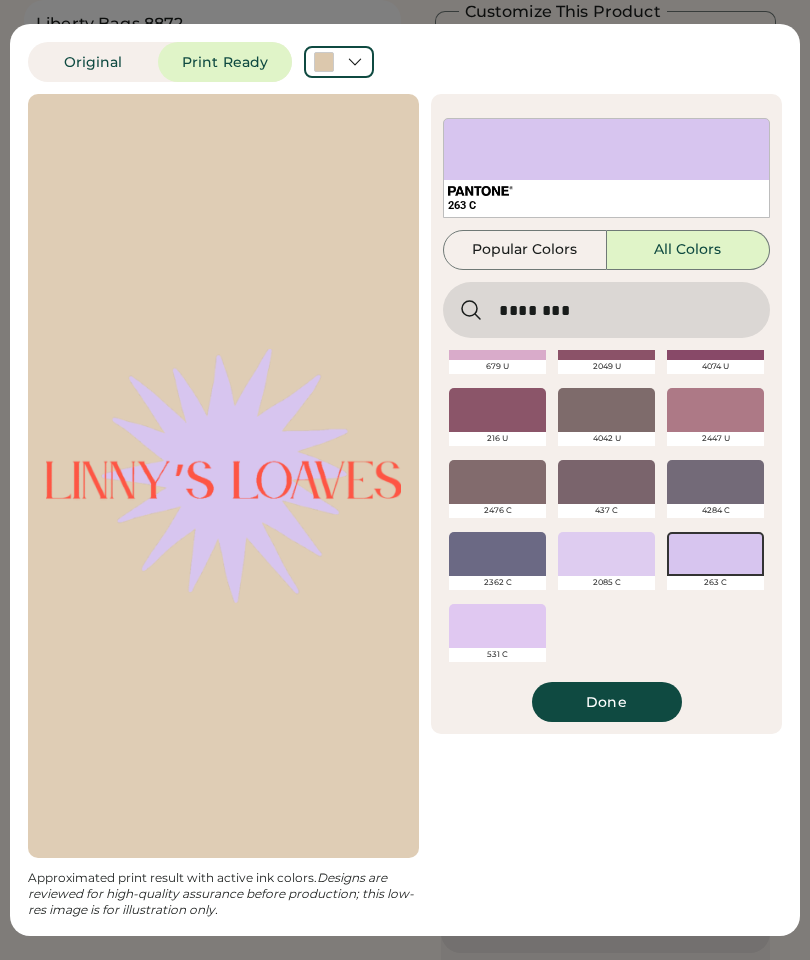 click on "Done" at bounding box center [607, 702] 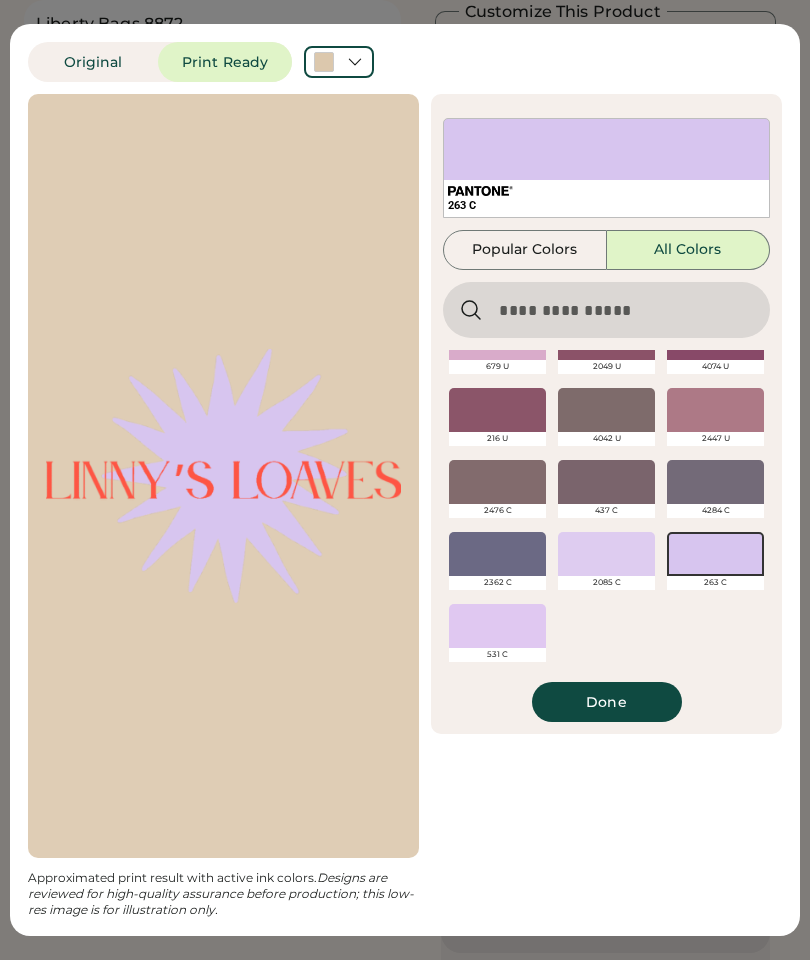 scroll, scrollTop: 0, scrollLeft: 0, axis: both 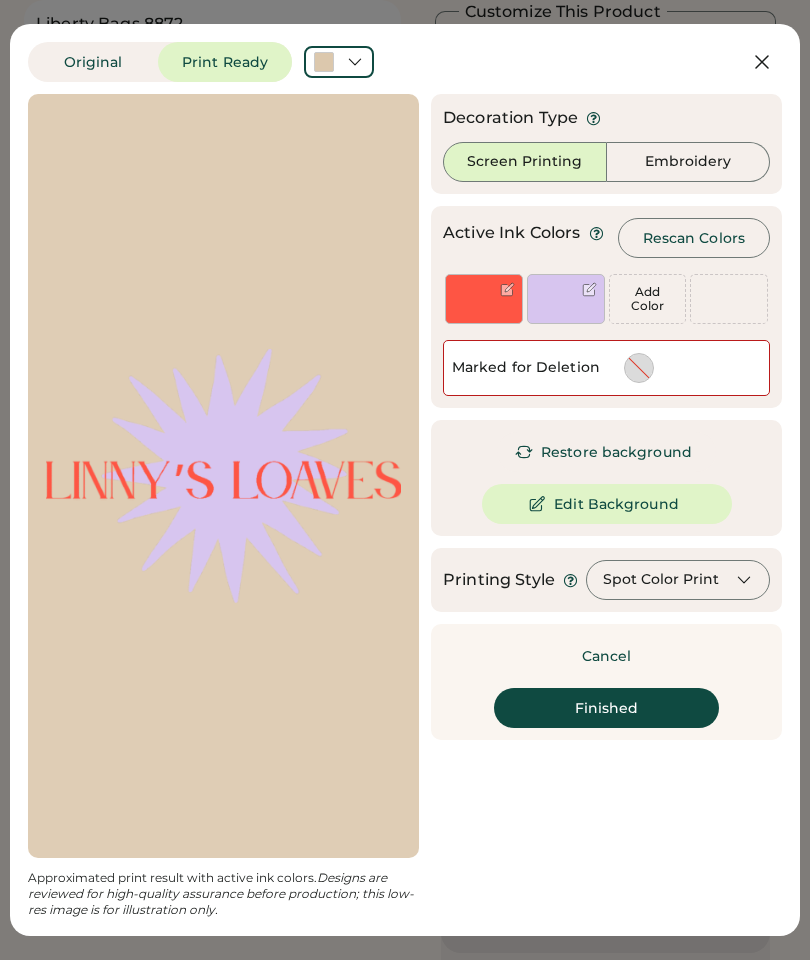 click on "Finished" at bounding box center [606, 708] 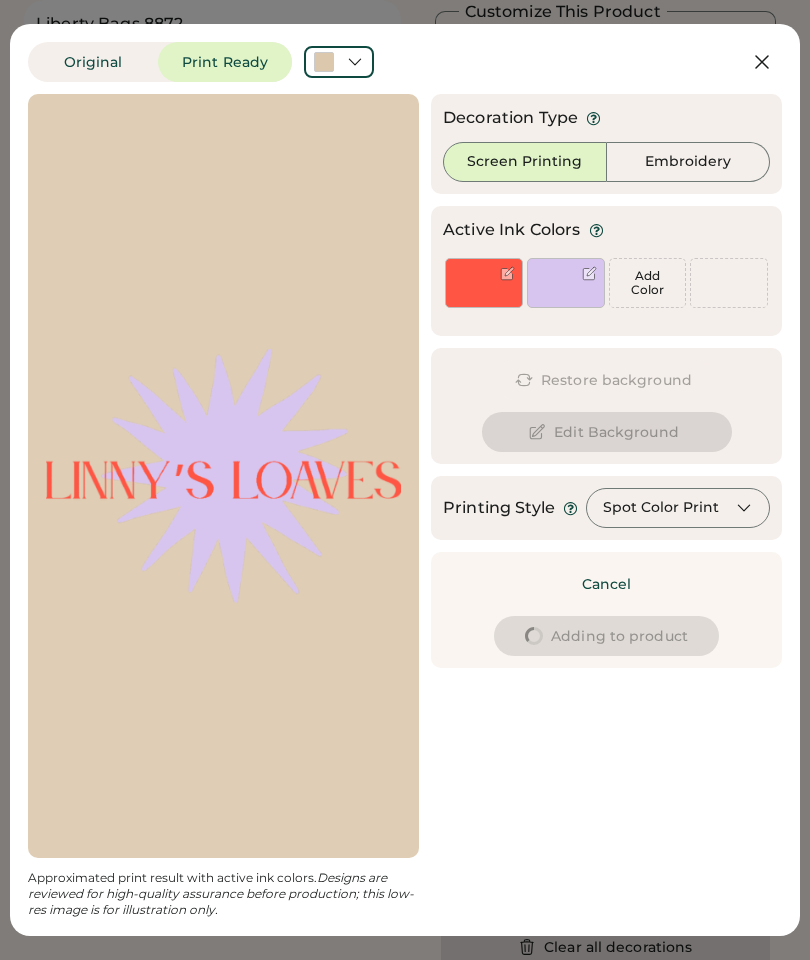 type on "****" 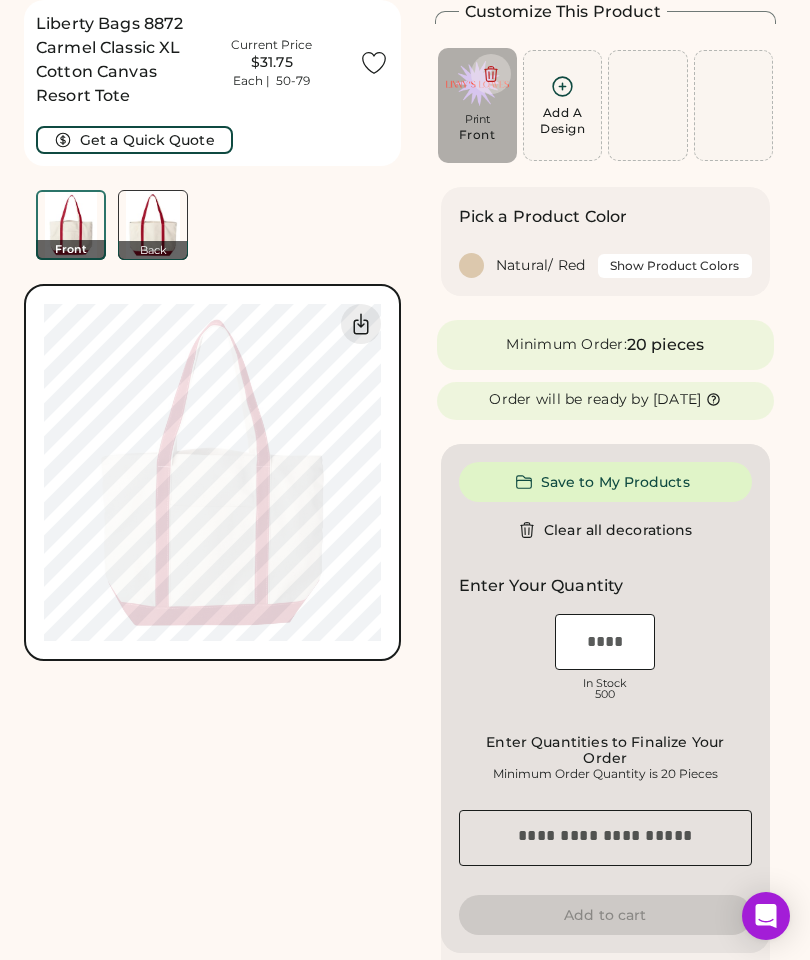 type on "****" 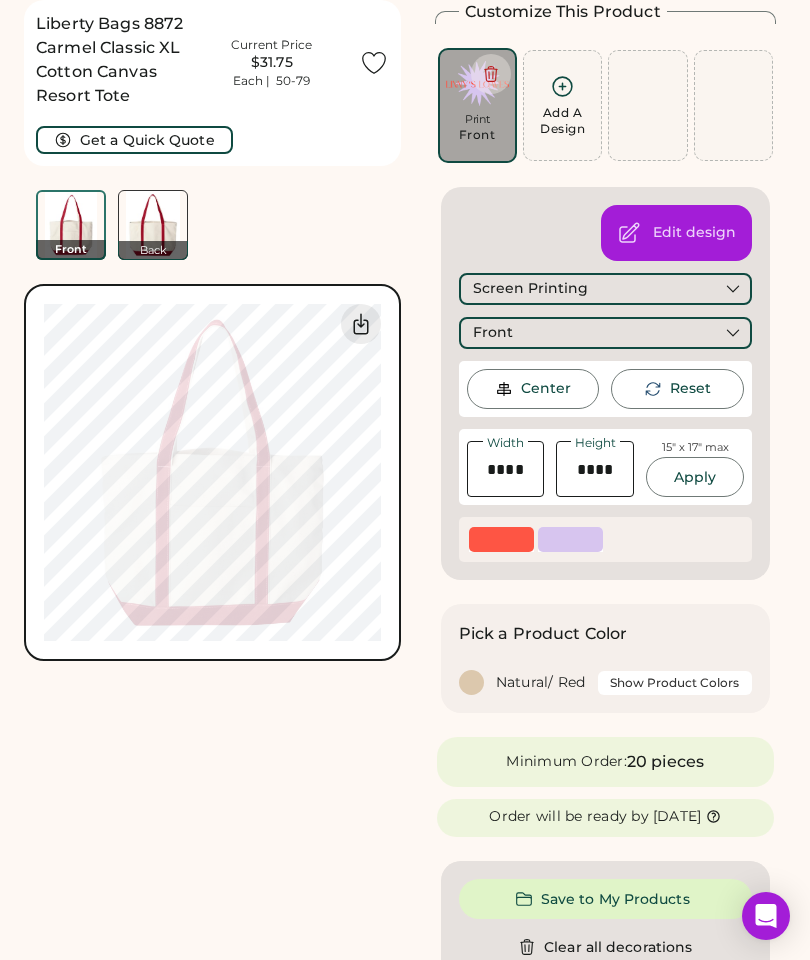 click on "Show Product Colors" at bounding box center (675, 683) 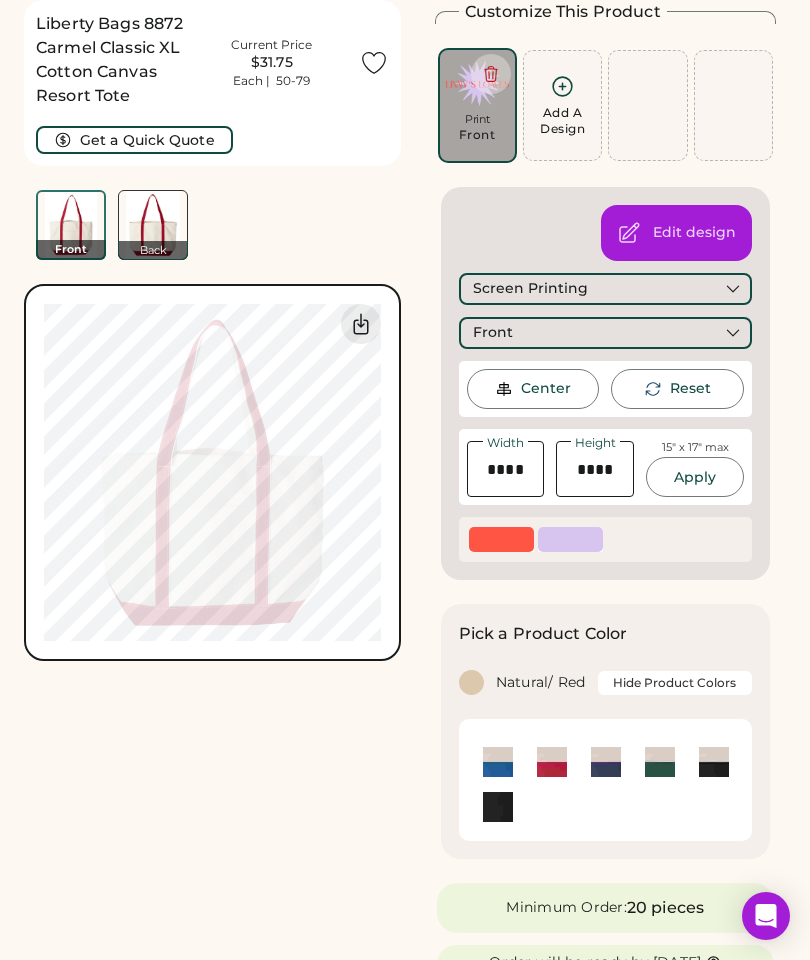 click at bounding box center (498, 762) 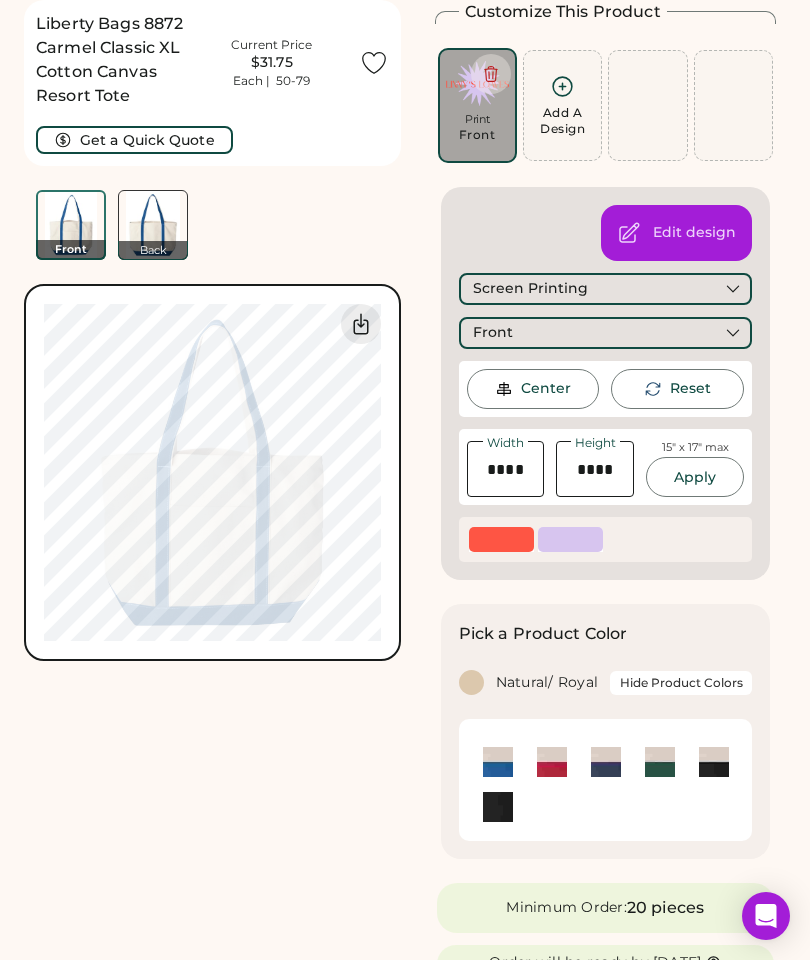 click at bounding box center [606, 762] 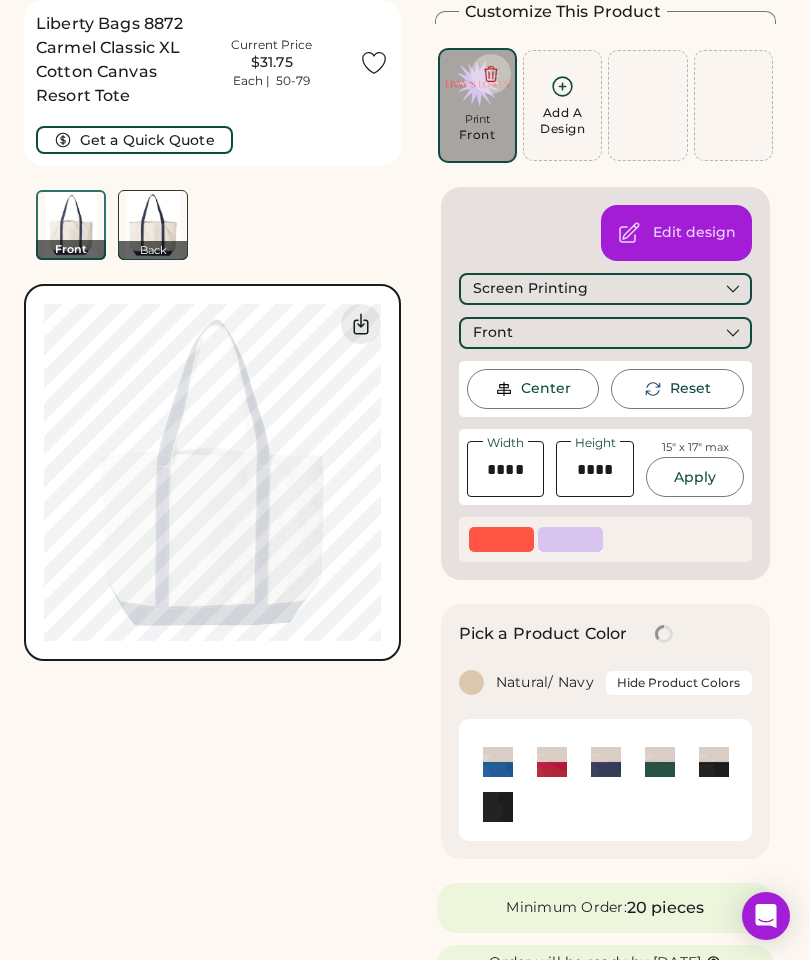 click at bounding box center [714, 762] 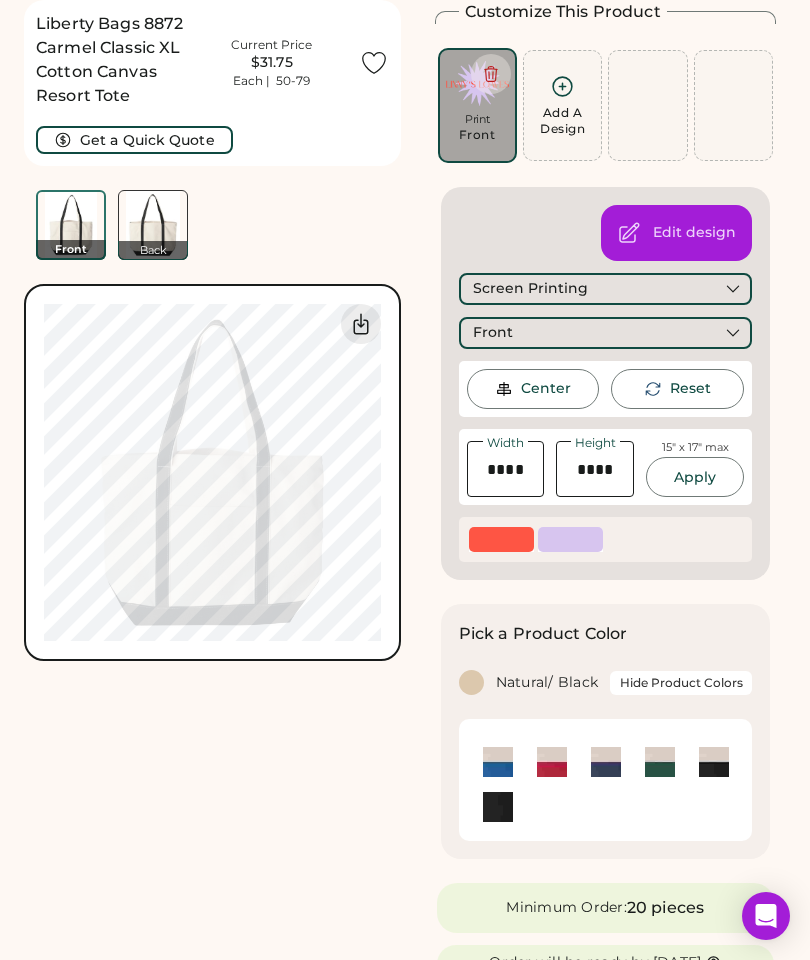 click at bounding box center (660, 762) 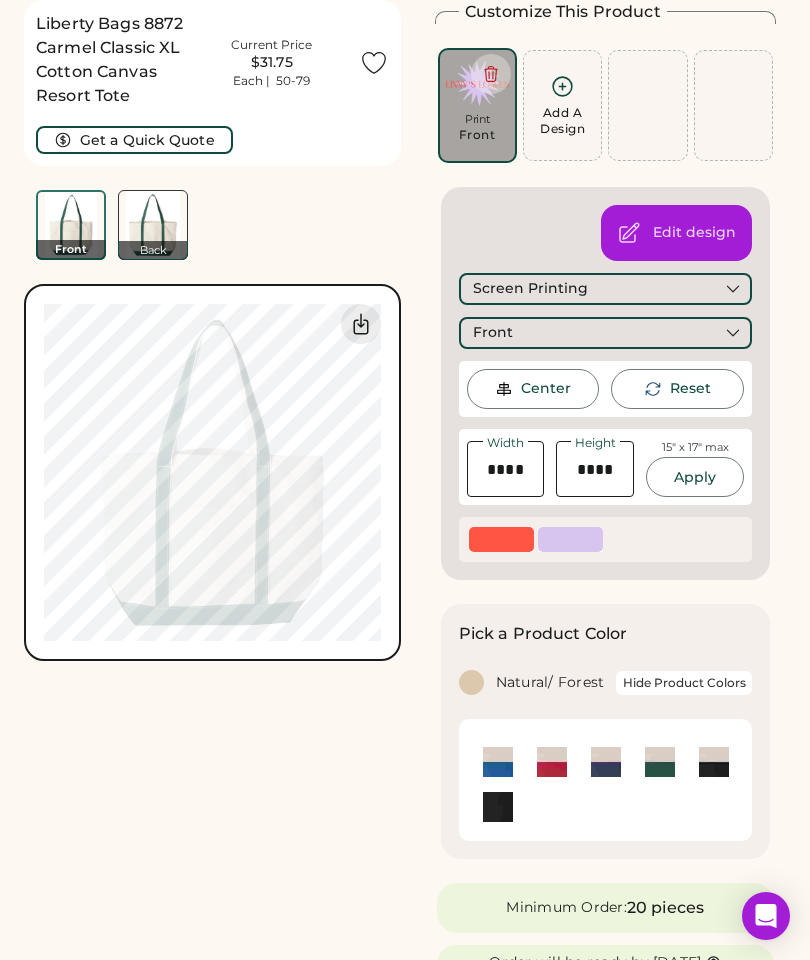 click at bounding box center (714, 762) 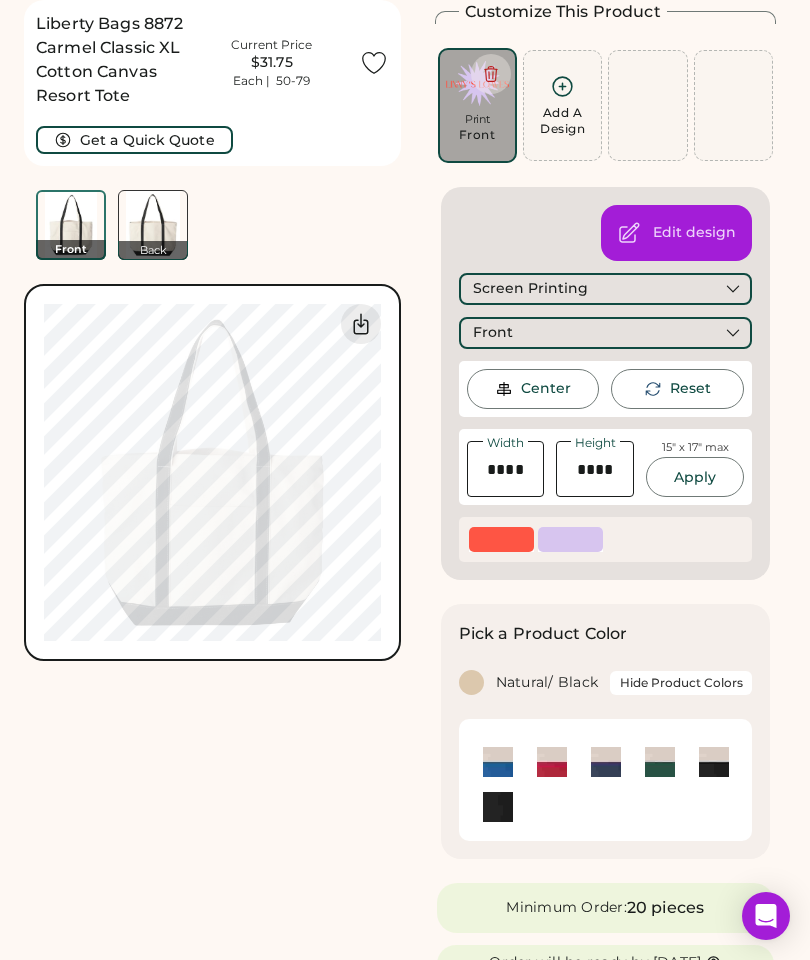 click at bounding box center [498, 807] 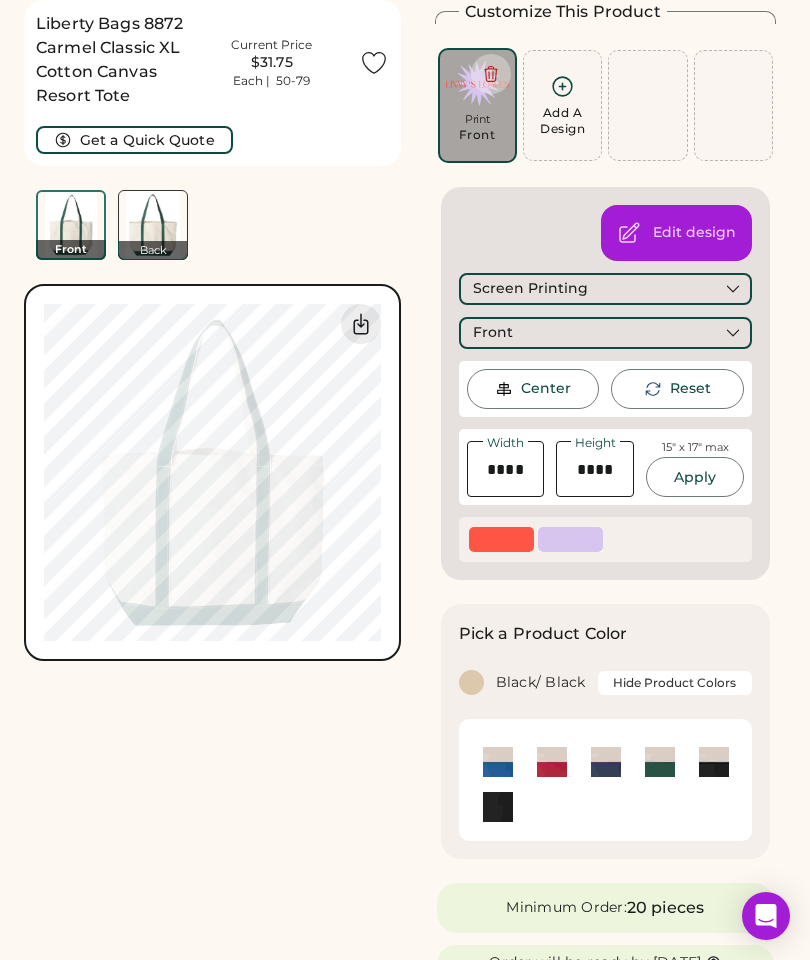 click at bounding box center [714, 762] 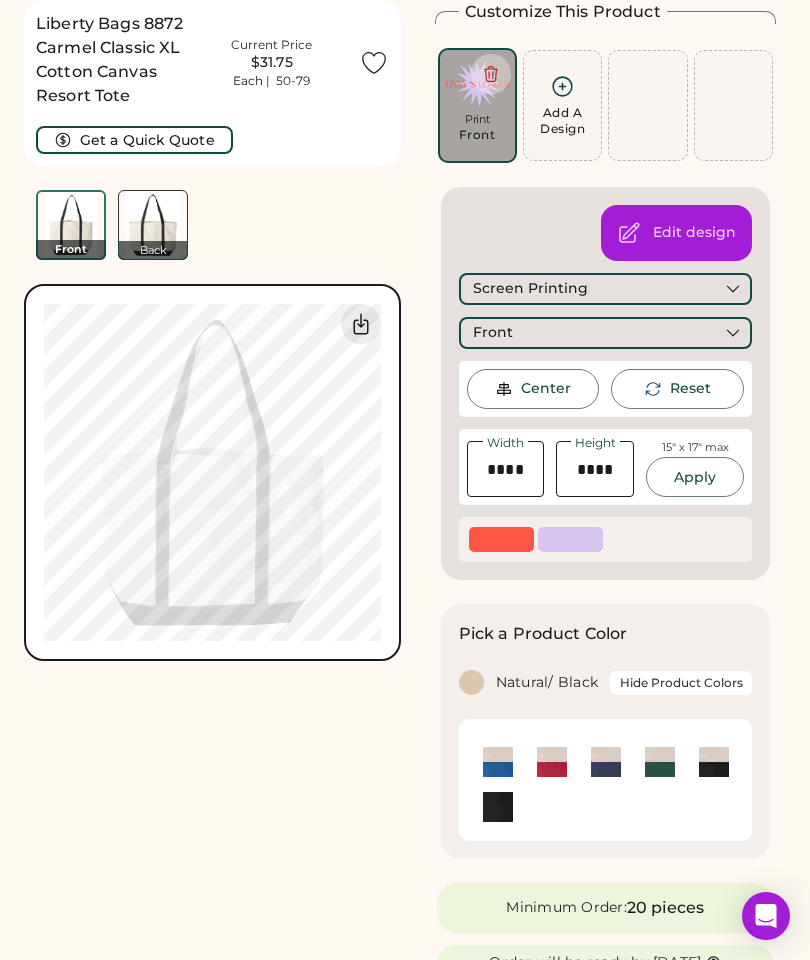 click on "Liberty Bags 8872 Carmel Classic XL Cotton Canvas Resort Tote Current Price $31.75 Each |  50-79       Get a Quick Quote Front Back Switch to back    My uploaded designs Upload new design
SVG, Ai, PDF, EPS, PSD Non-preferred files:
PNG, JPG, TIFF Max File Size: 25MB    0% 0%" at bounding box center [212, 1017] 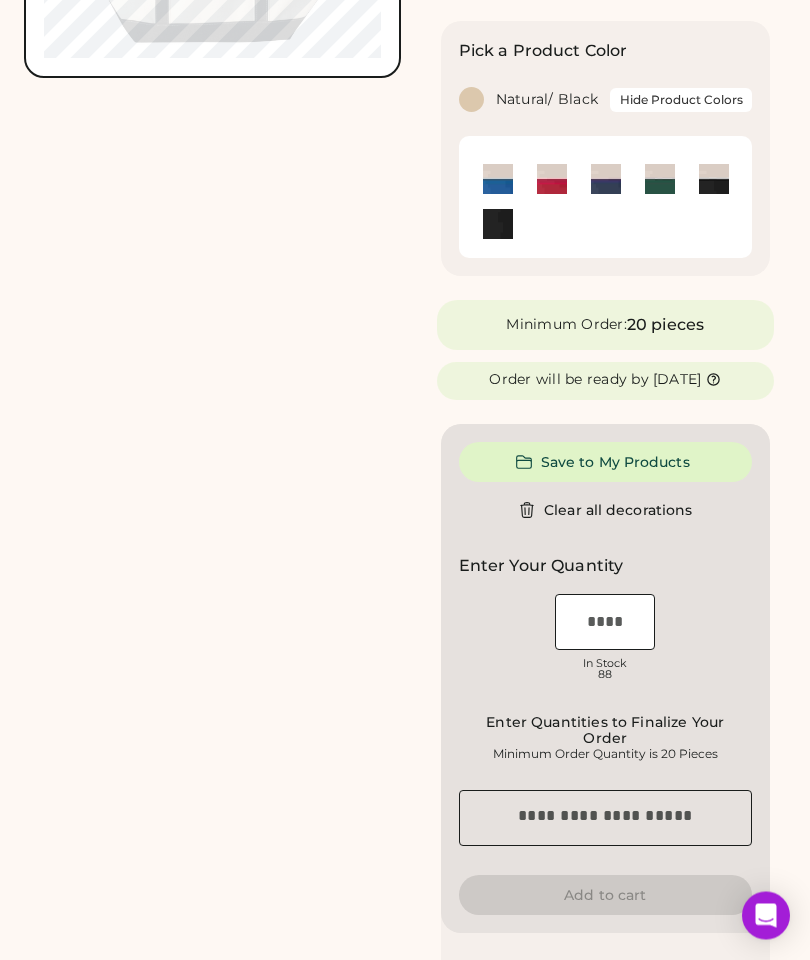 scroll, scrollTop: 658, scrollLeft: 0, axis: vertical 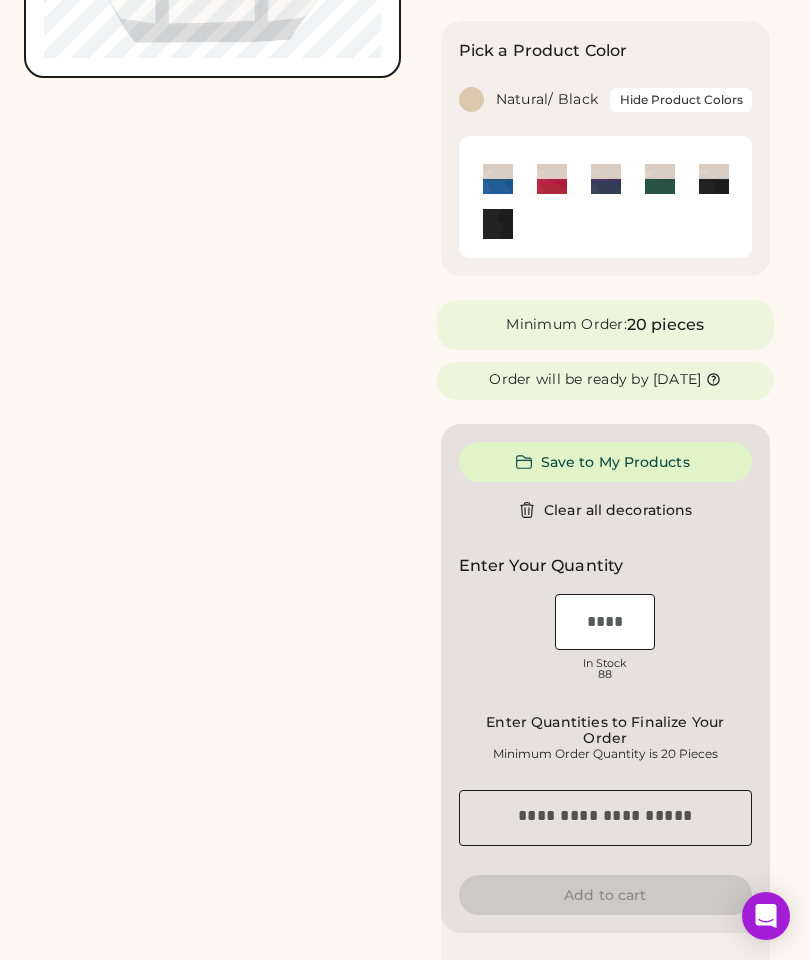 click on "Save to My Products" at bounding box center [606, 462] 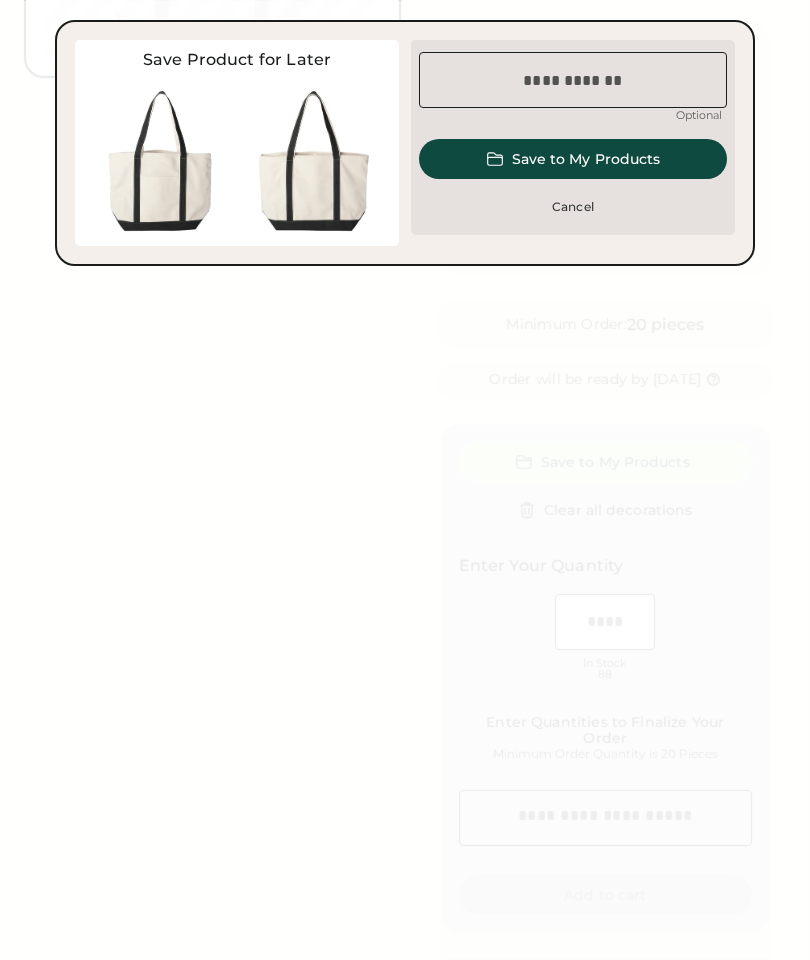 click at bounding box center [573, 80] 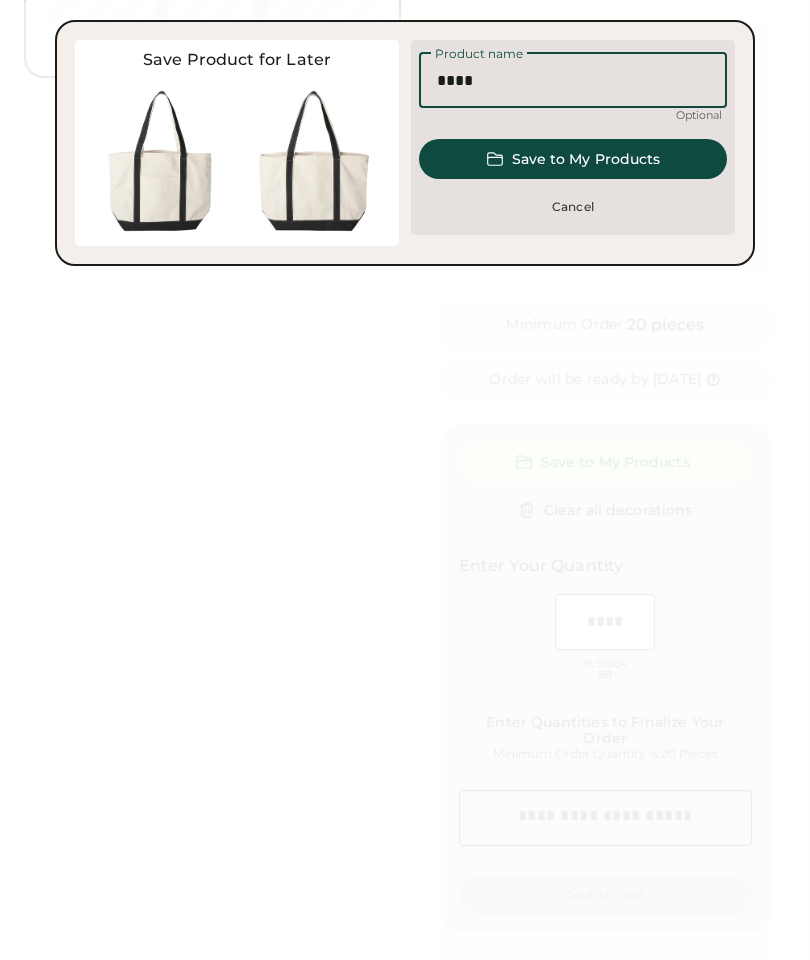 type on "****" 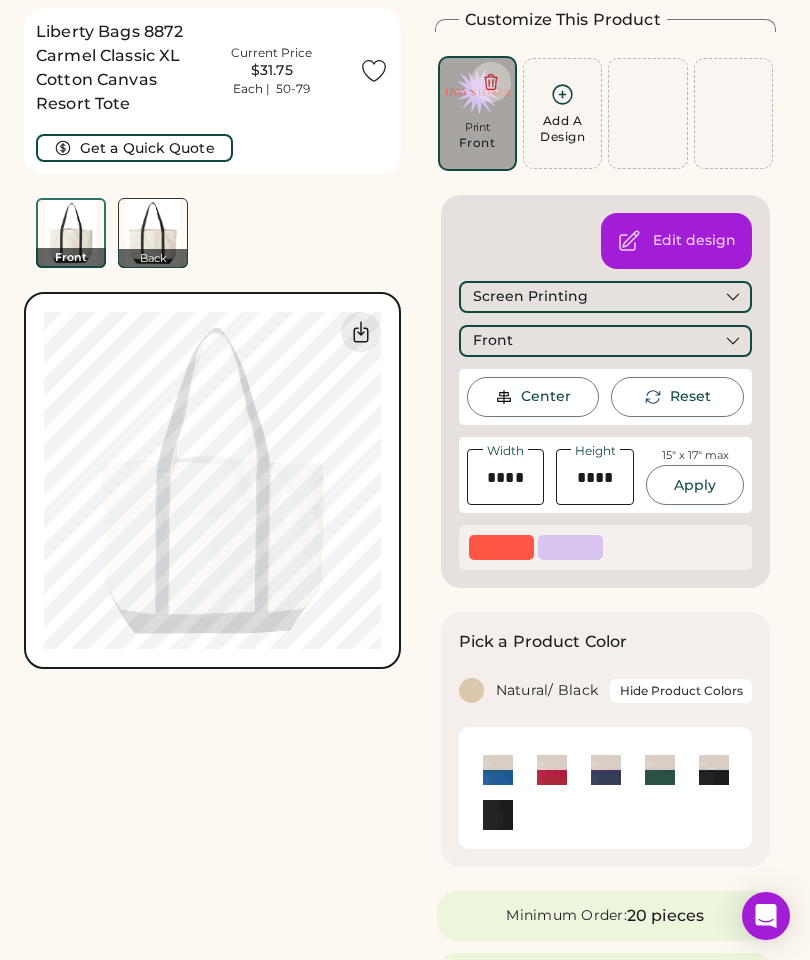 scroll, scrollTop: 0, scrollLeft: 0, axis: both 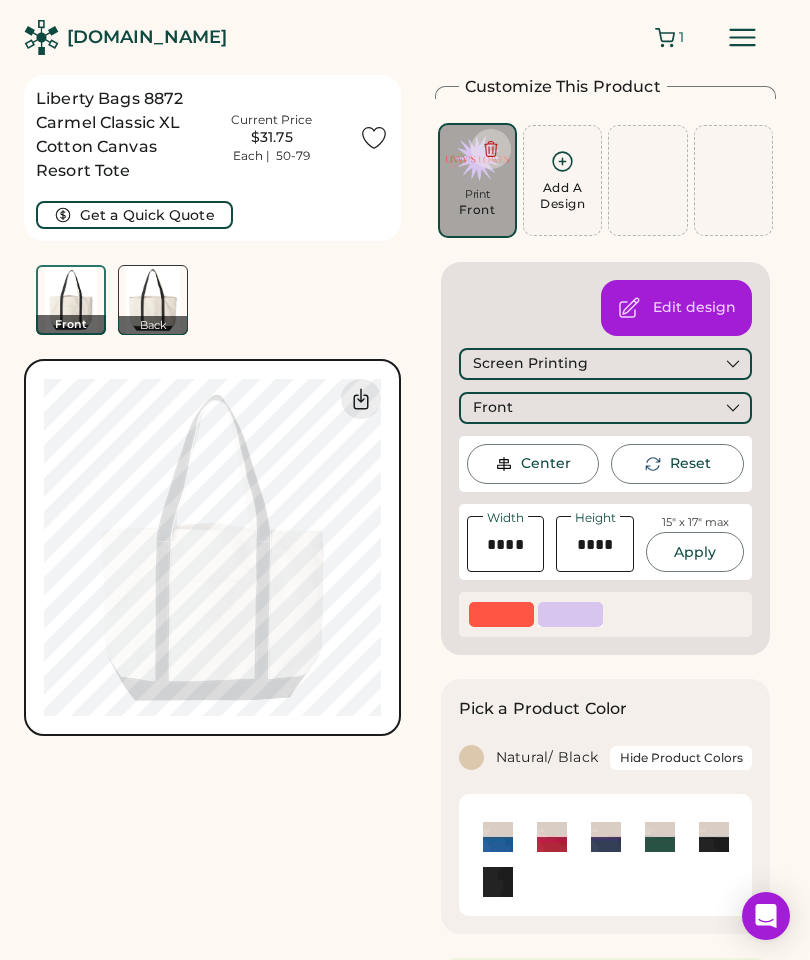 click on "Liberty Bags 8872 Carmel Classic XL Cotton Canvas Resort Tote Current Price $31.75 Each |  50-79       Get a Quick Quote Front Back" at bounding box center (212, 205) 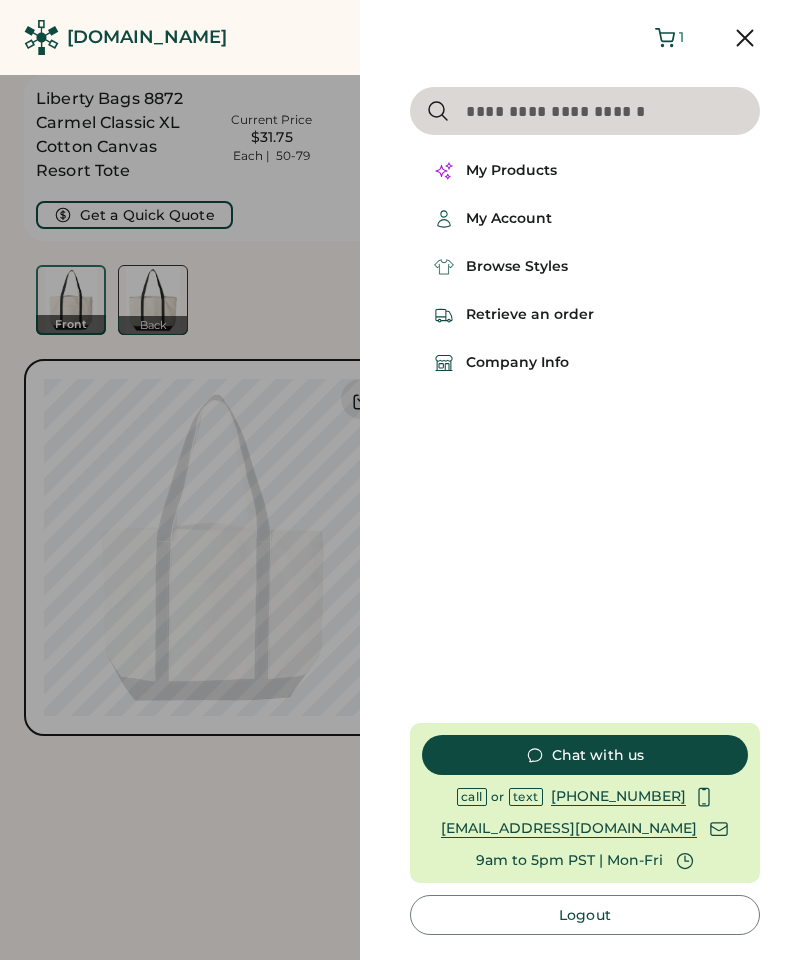 click on "My Products" at bounding box center (585, 171) 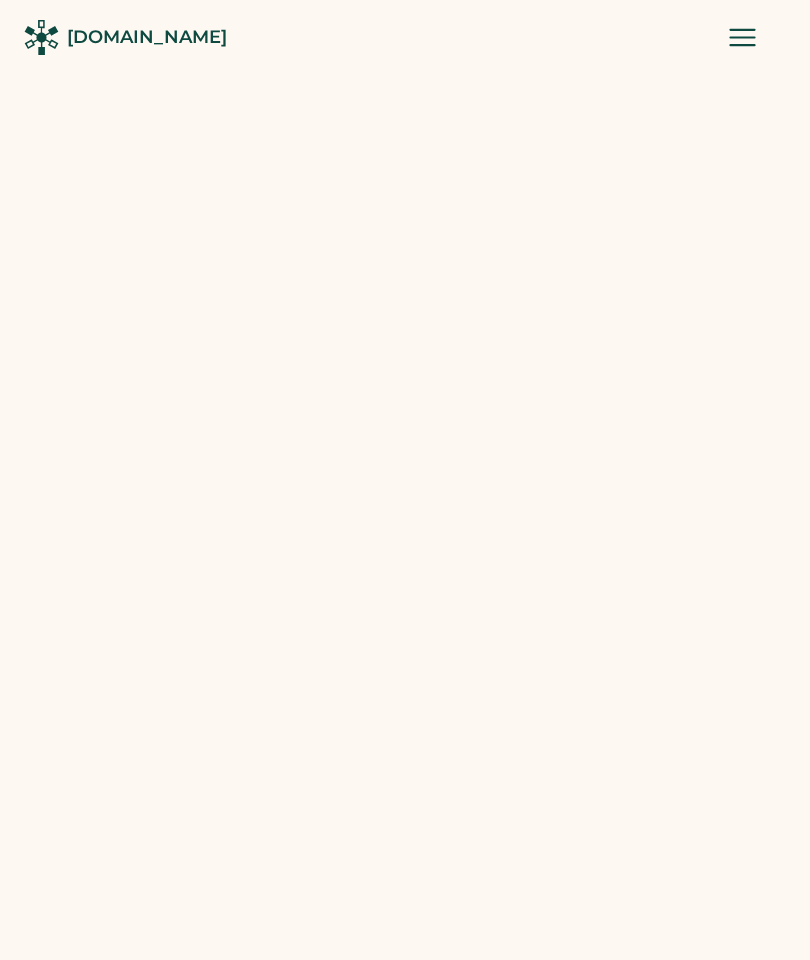 scroll, scrollTop: 0, scrollLeft: 0, axis: both 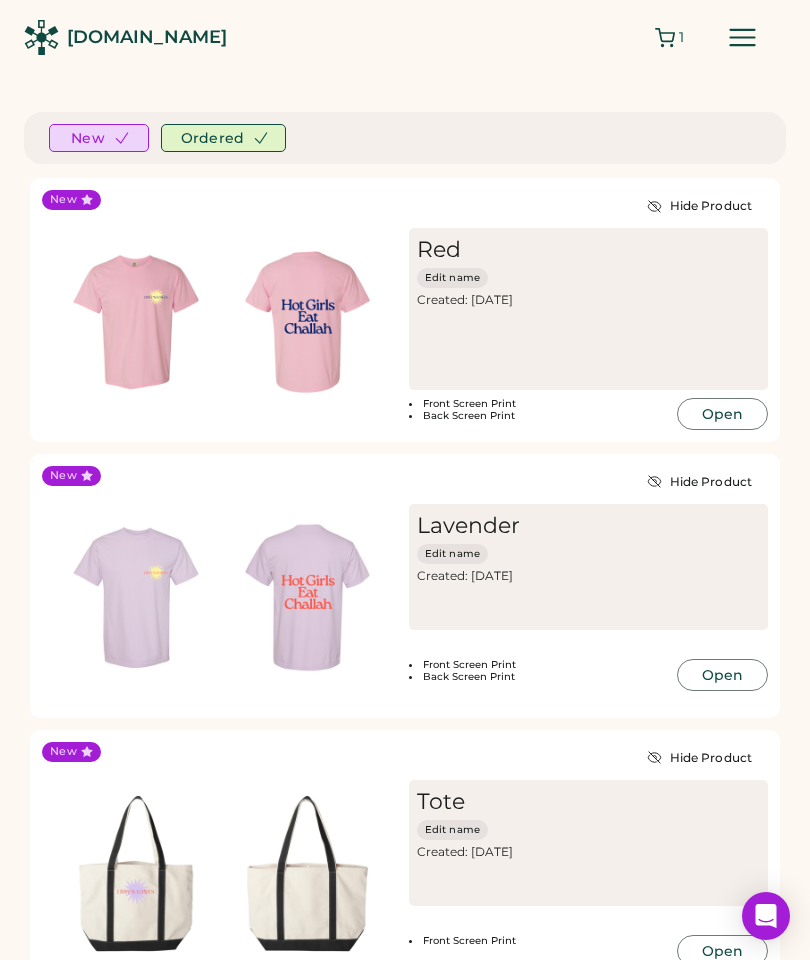 click at bounding box center [740, 38] 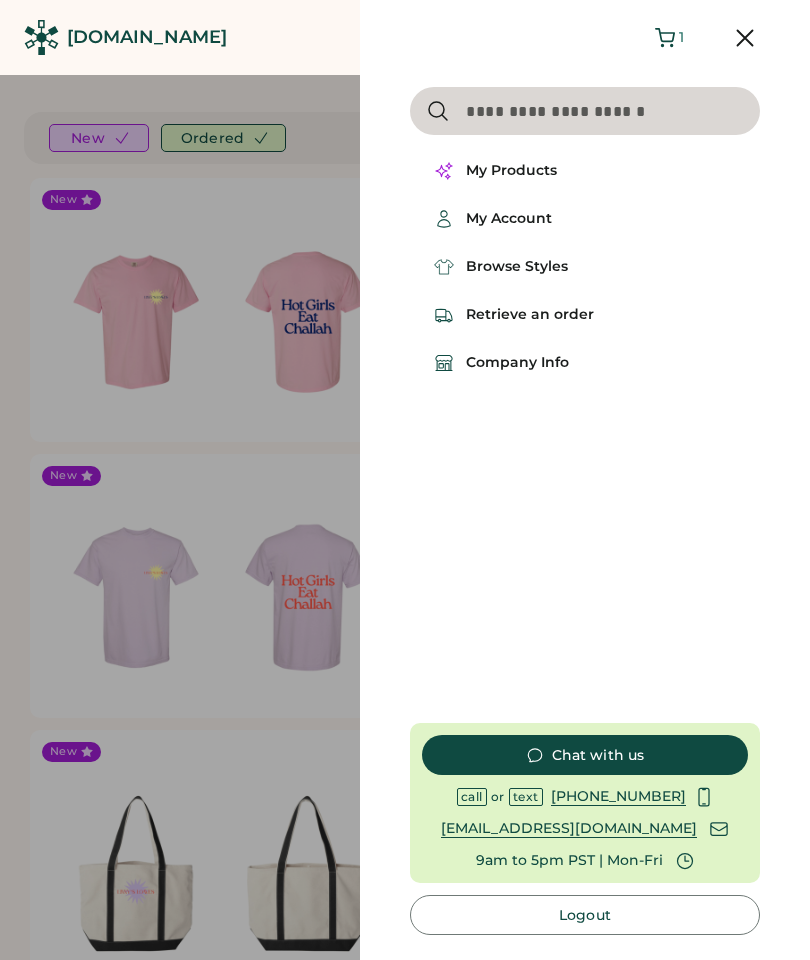 click on "Browse Styles" at bounding box center [517, 267] 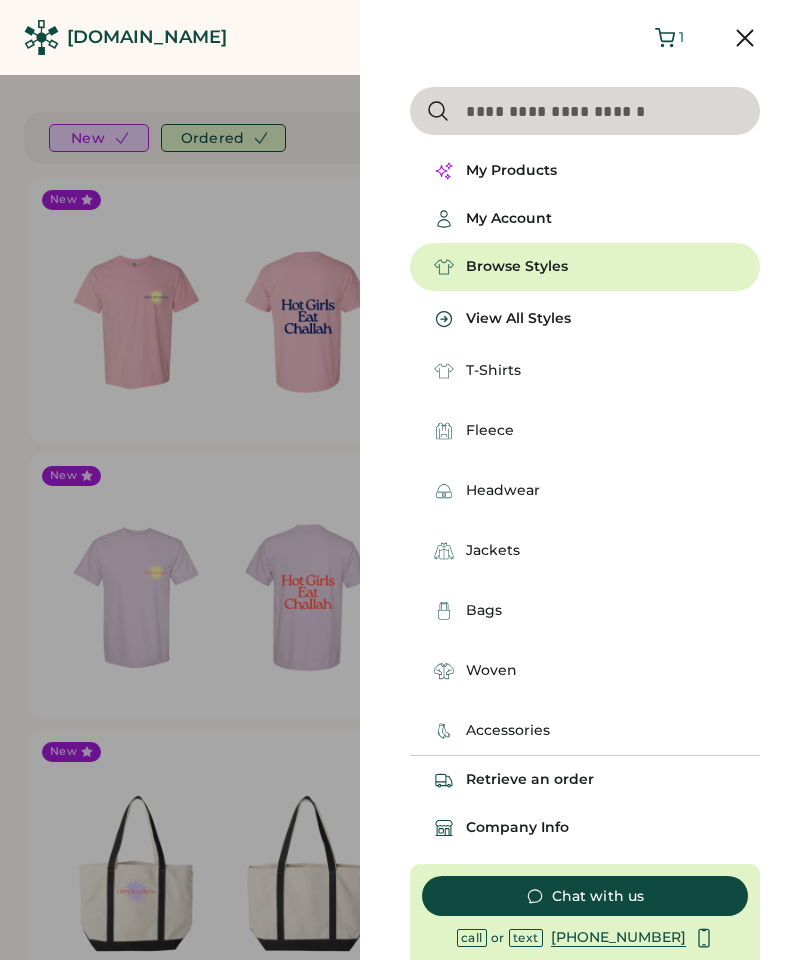click on "Fleece" at bounding box center [490, 431] 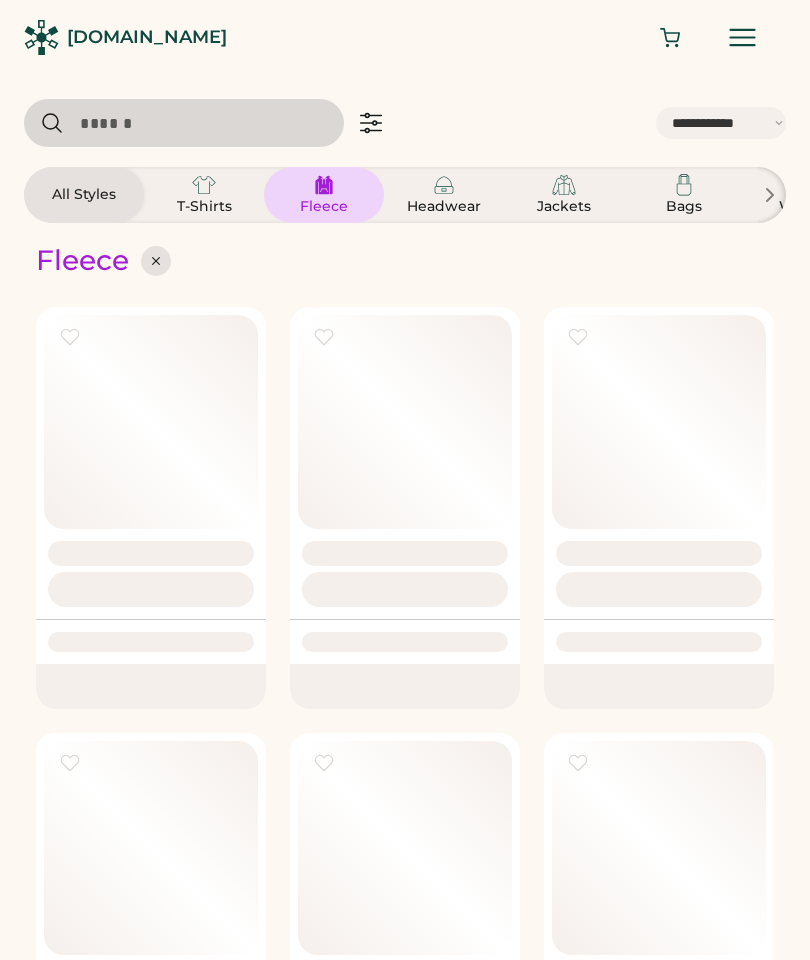 select on "*****" 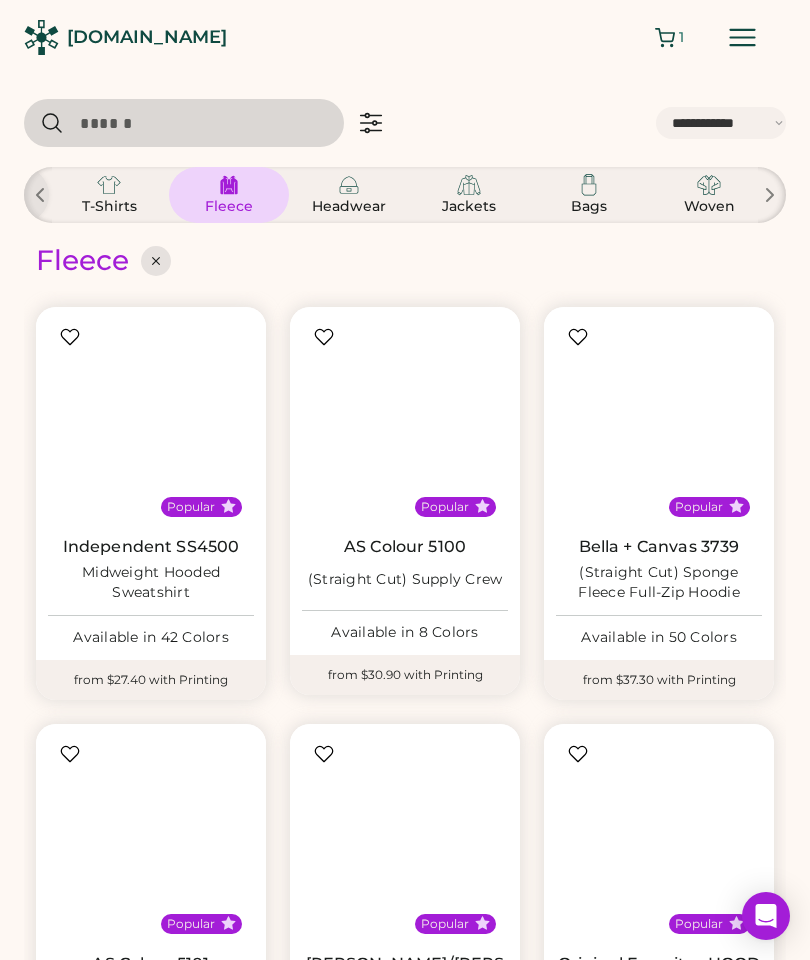 scroll, scrollTop: 0, scrollLeft: 198, axis: horizontal 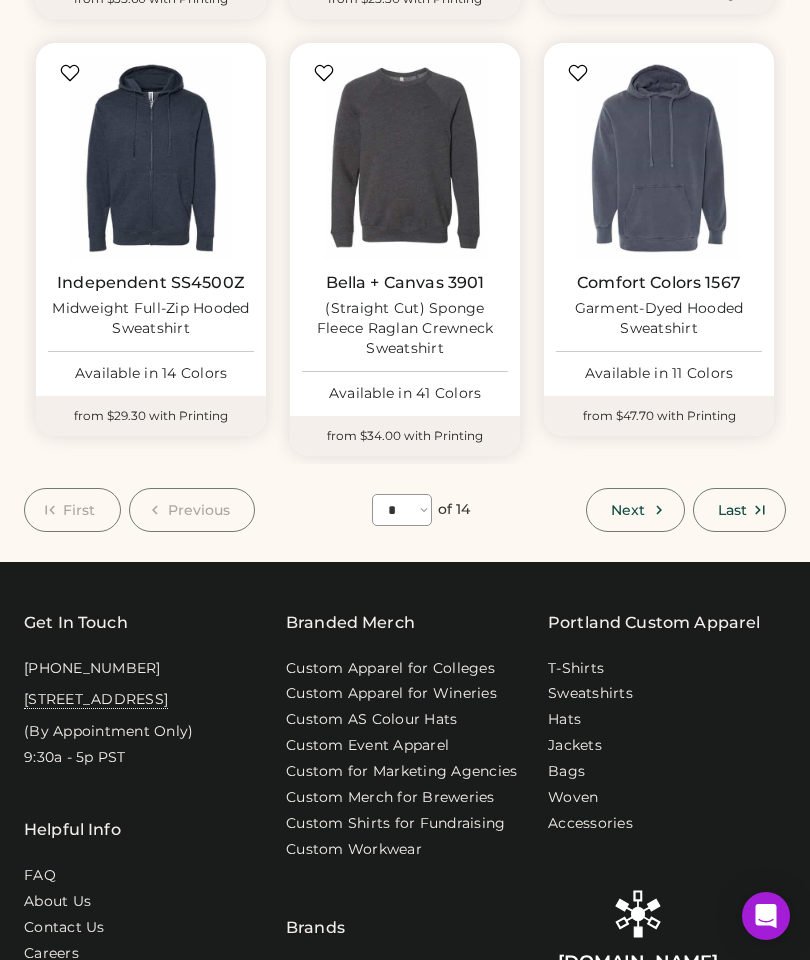 click on "Next" at bounding box center (635, 510) 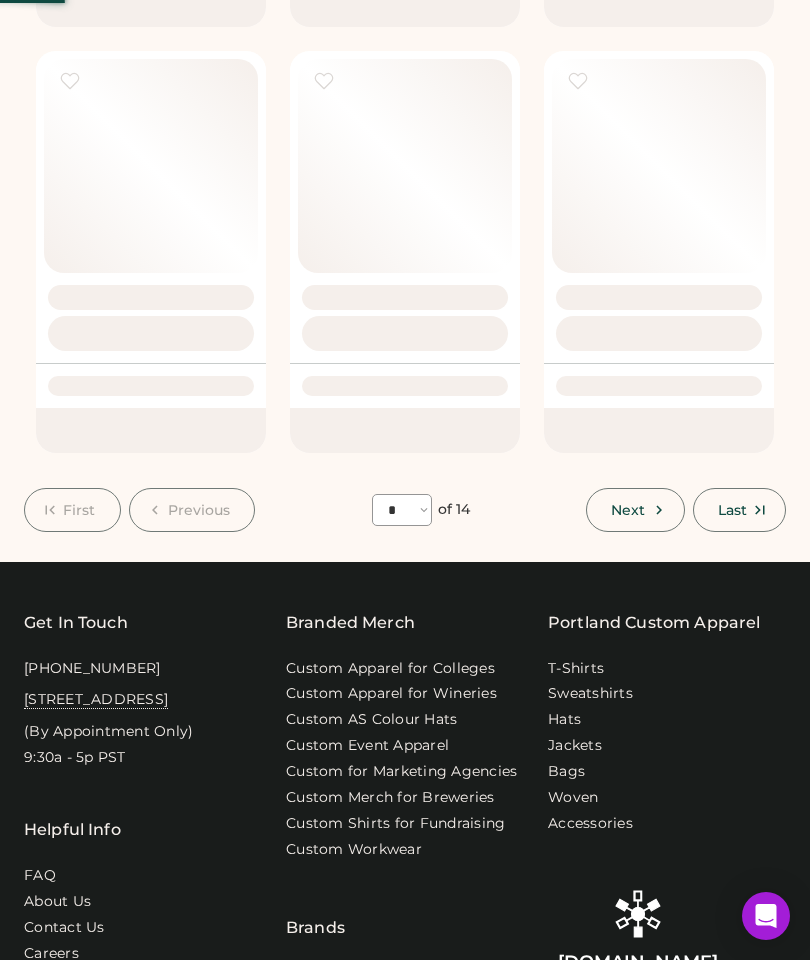 select on "*" 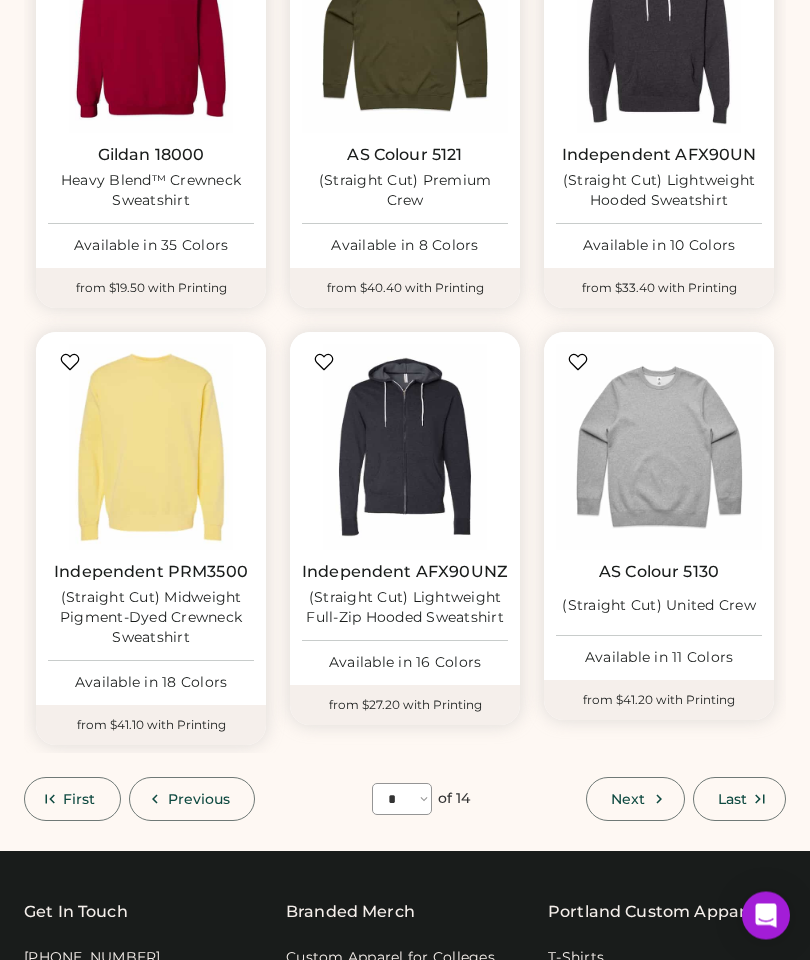 scroll, scrollTop: 1220, scrollLeft: 0, axis: vertical 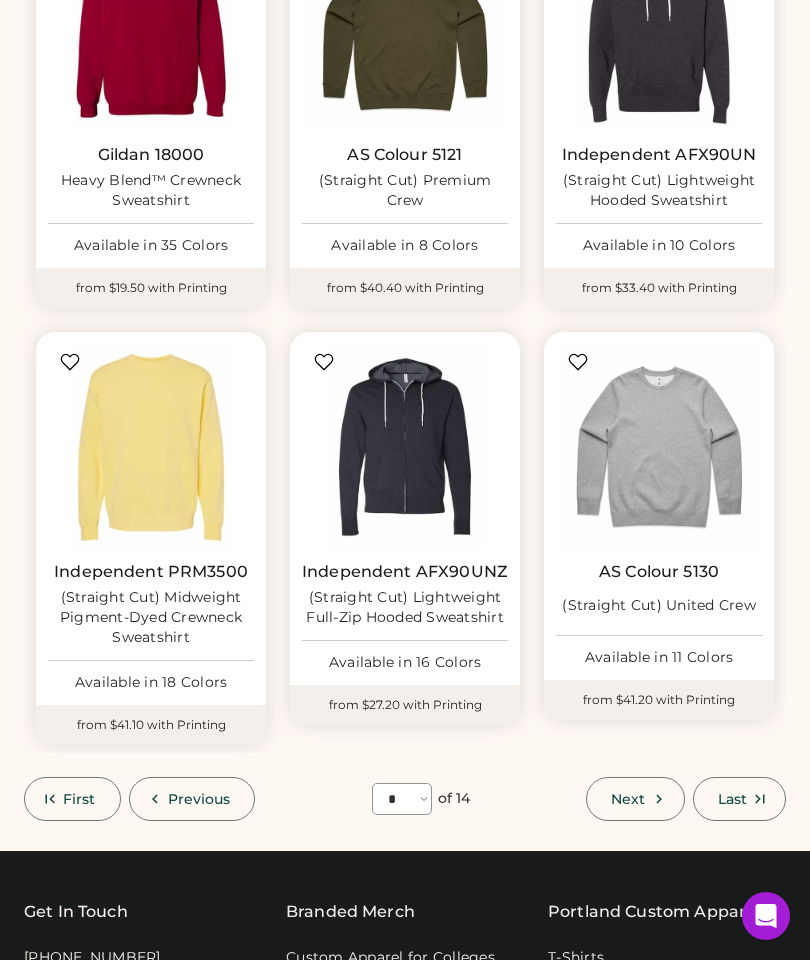 click at bounding box center (151, 447) 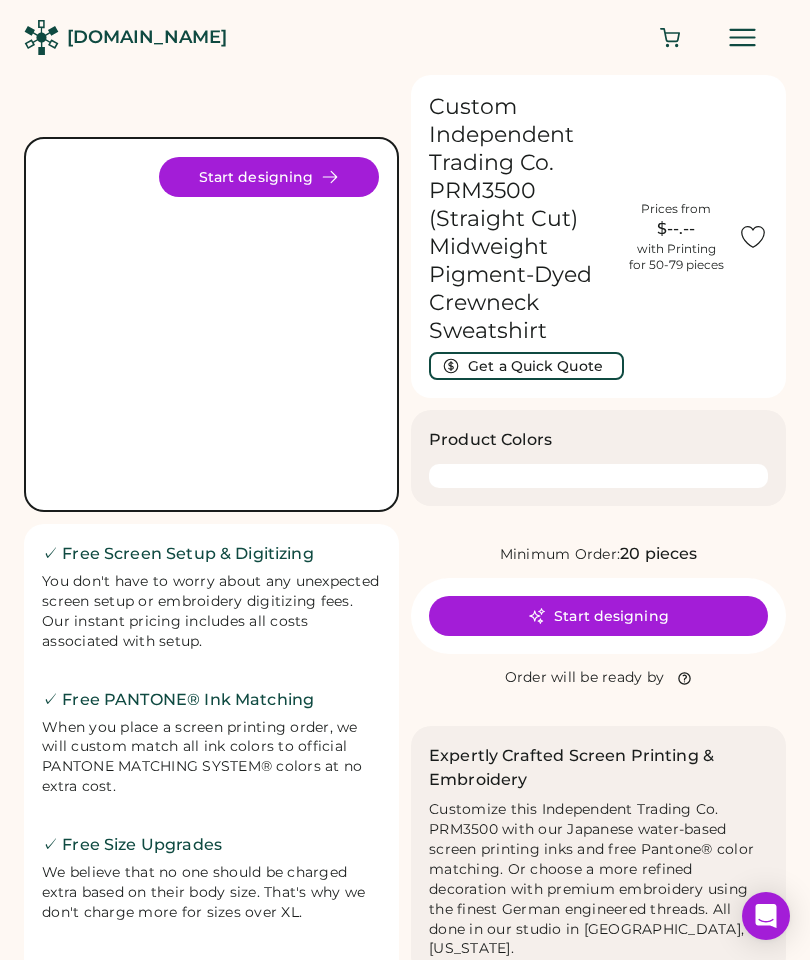 scroll, scrollTop: 0, scrollLeft: 0, axis: both 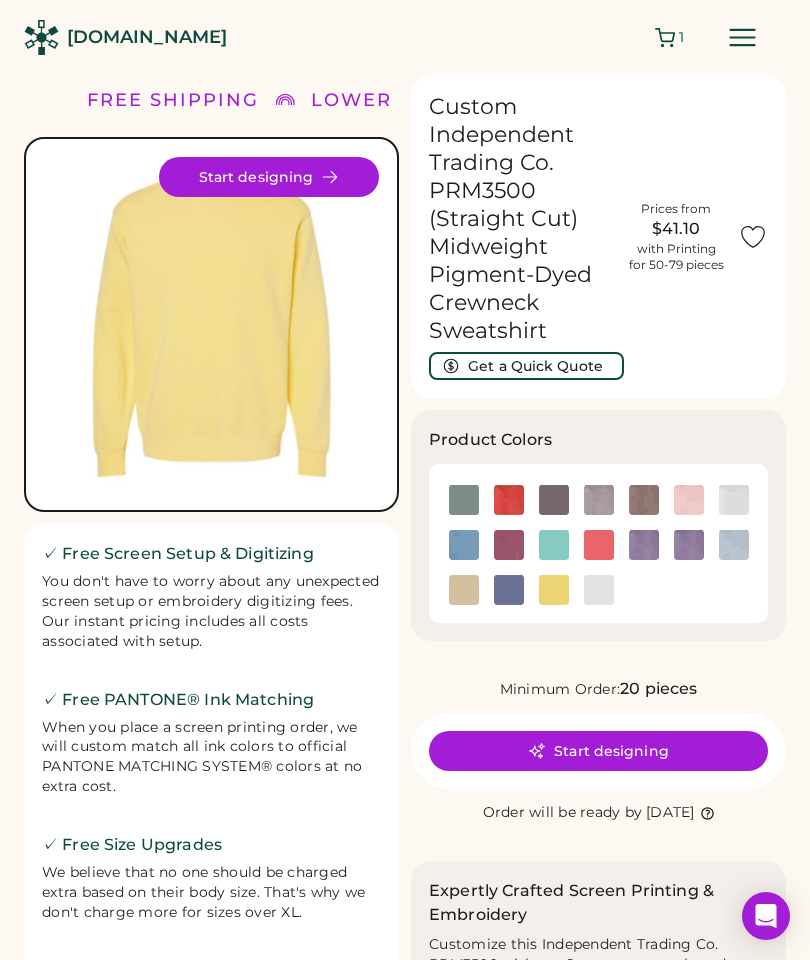 click 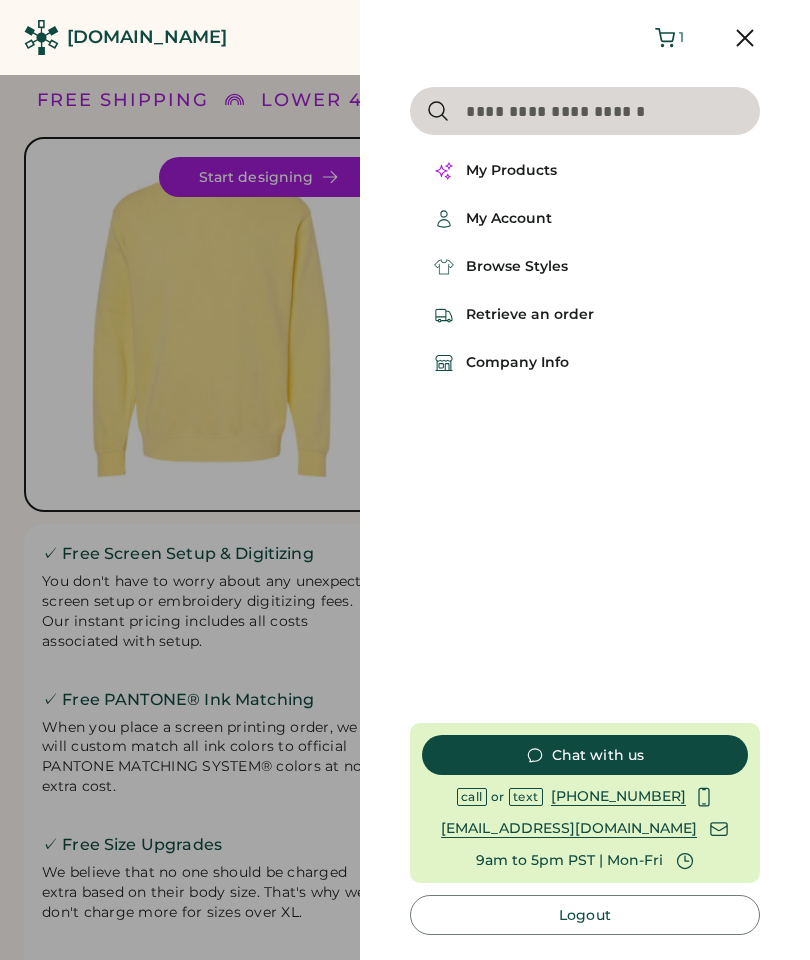 click on "Browse Styles" at bounding box center (517, 267) 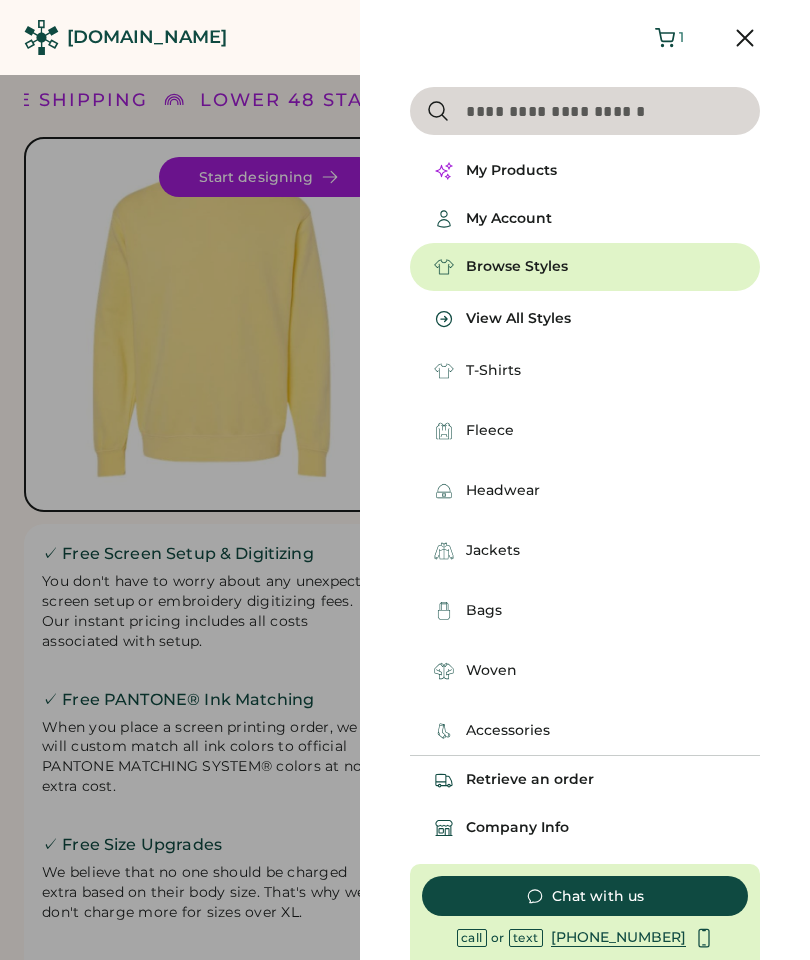 click on "Headwear" at bounding box center [503, 491] 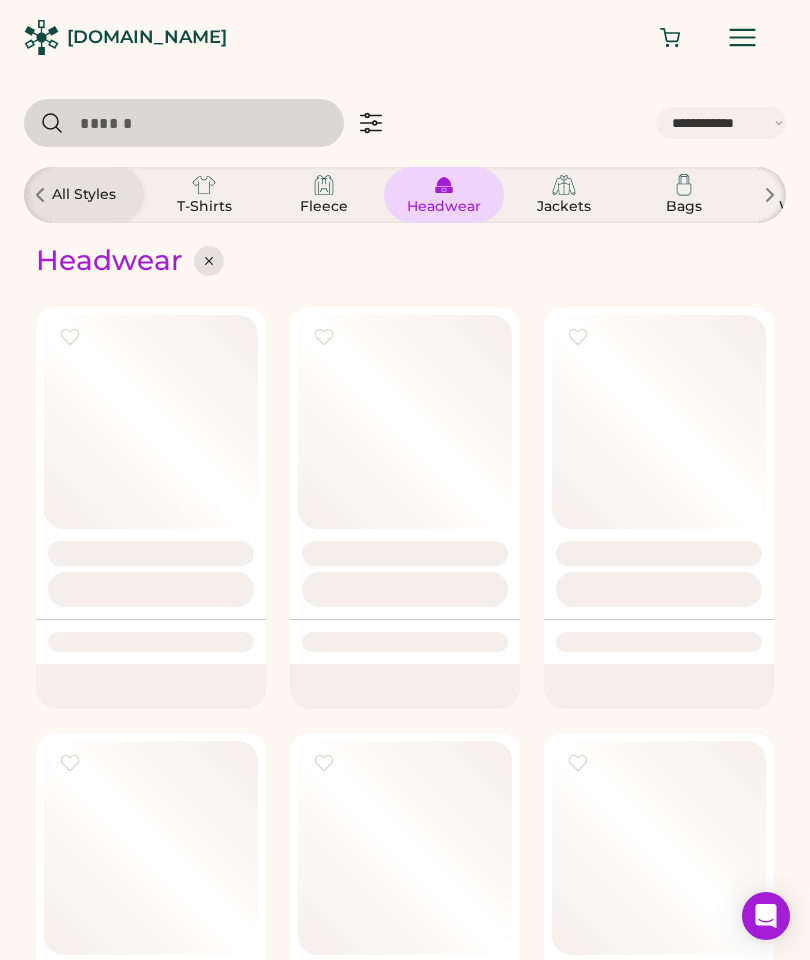 select on "*****" 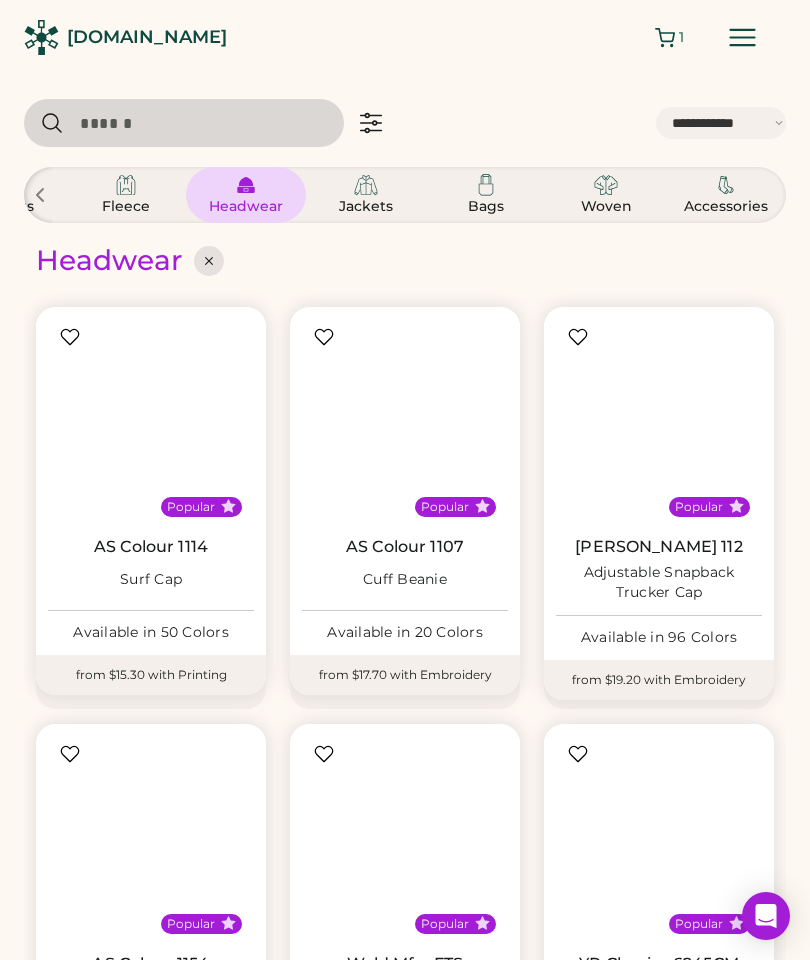 scroll, scrollTop: 0, scrollLeft: 198, axis: horizontal 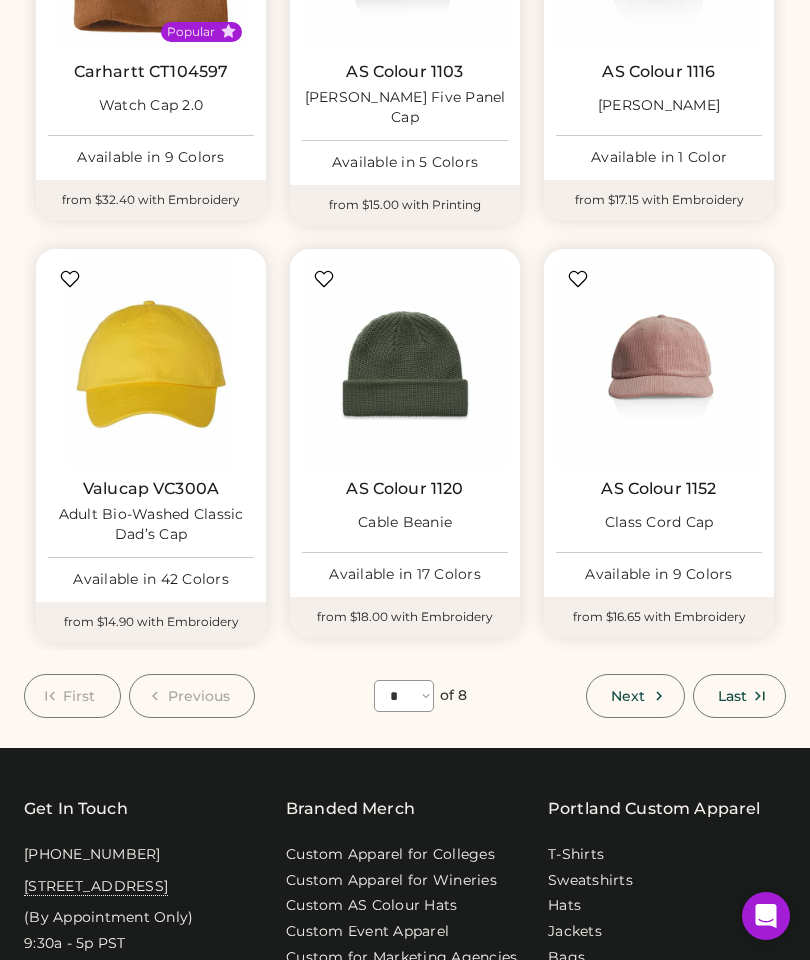 click on "Next" at bounding box center (628, 696) 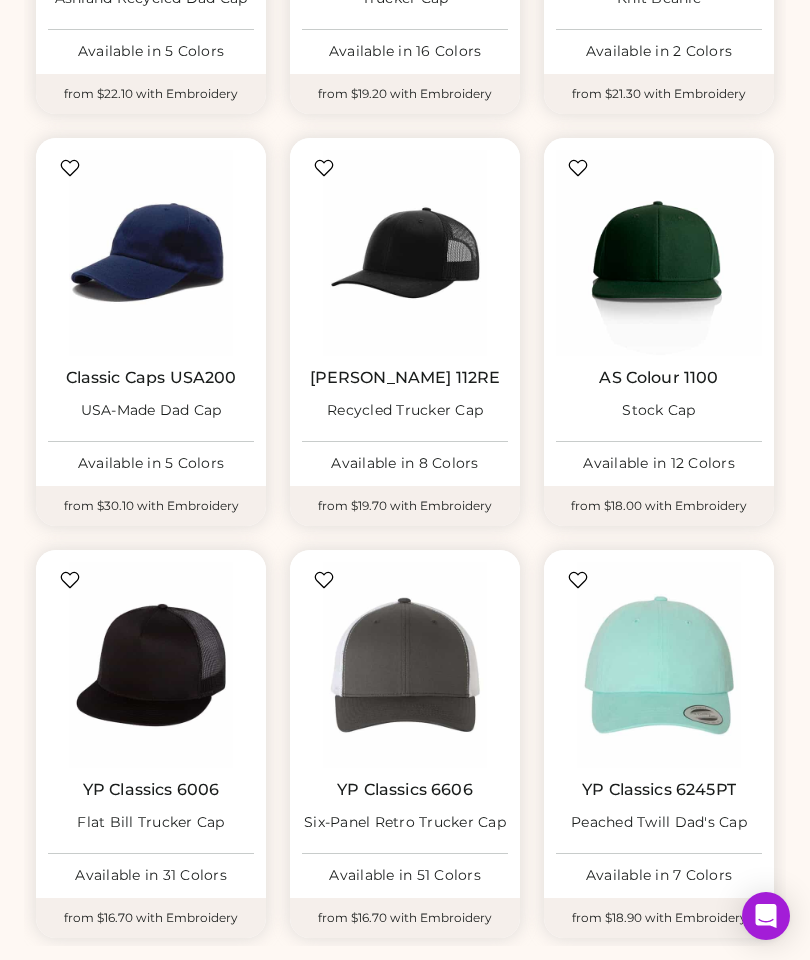 scroll, scrollTop: 1073, scrollLeft: 0, axis: vertical 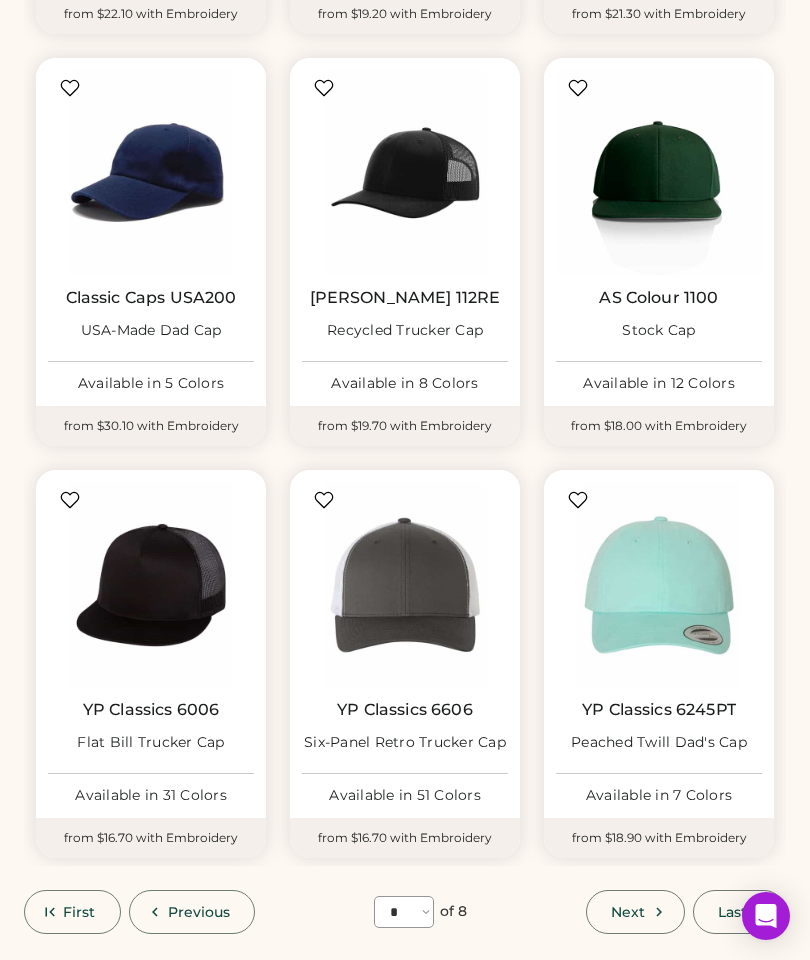 click on "Next" at bounding box center (628, 912) 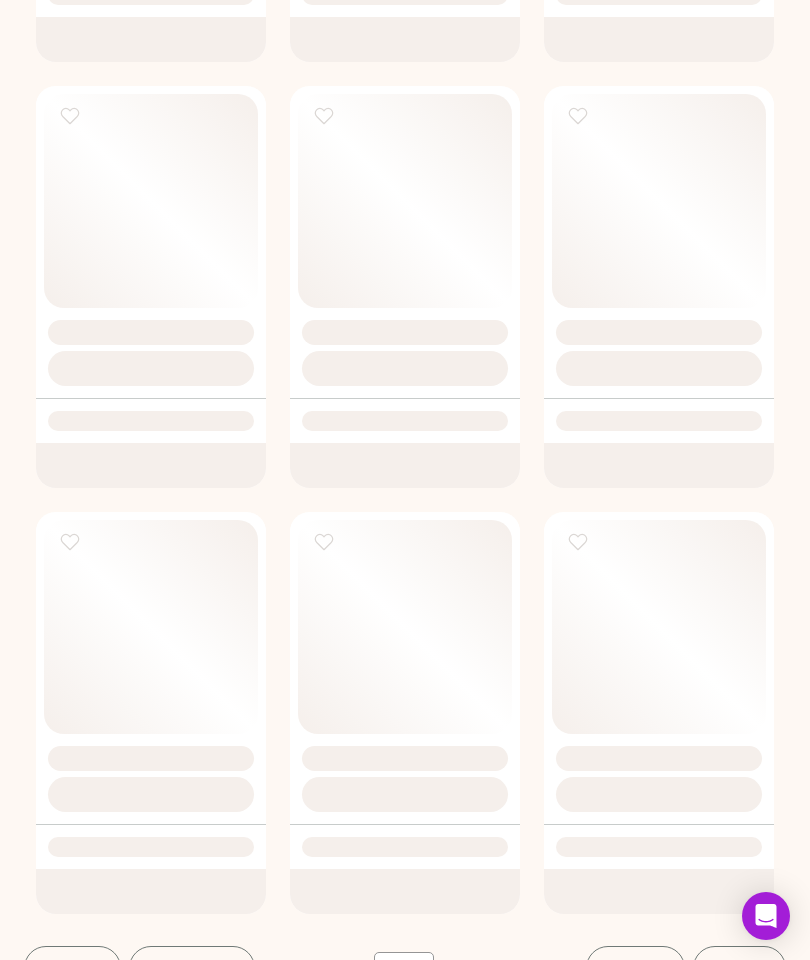 select on "*" 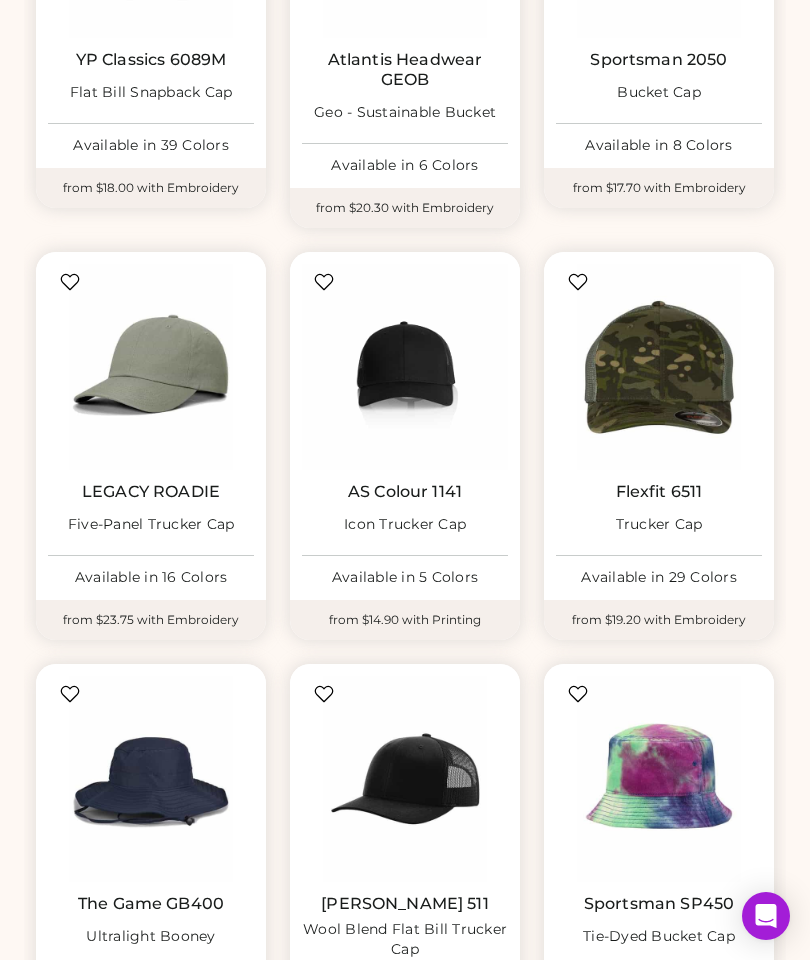 scroll, scrollTop: 87, scrollLeft: 0, axis: vertical 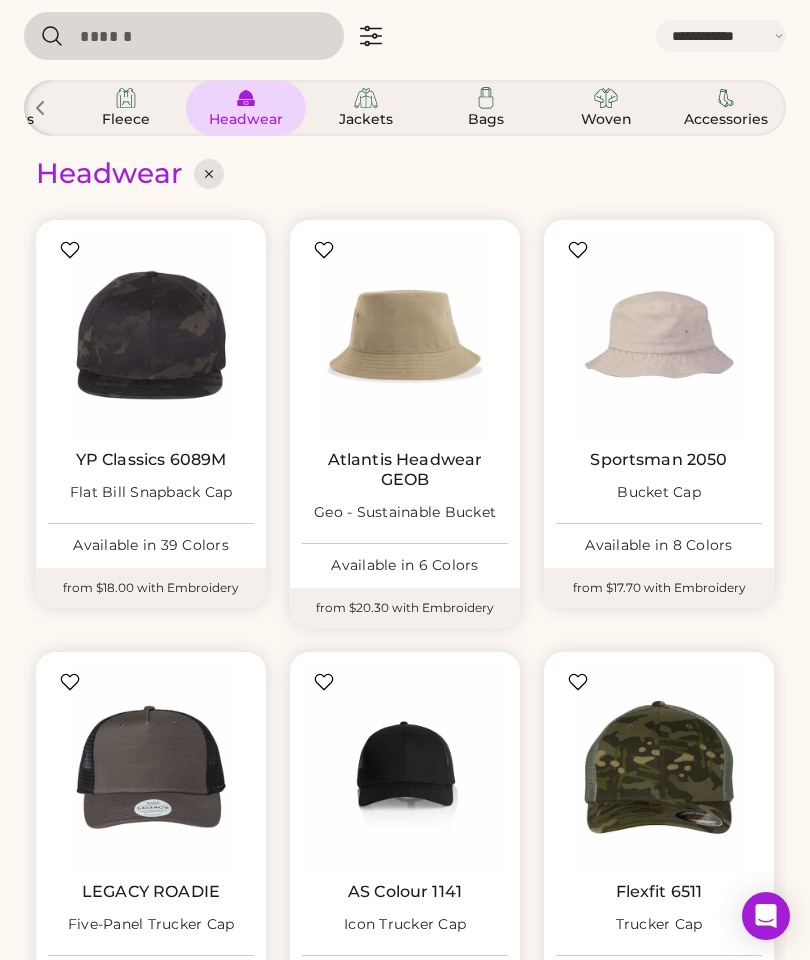 click at bounding box center [405, 335] 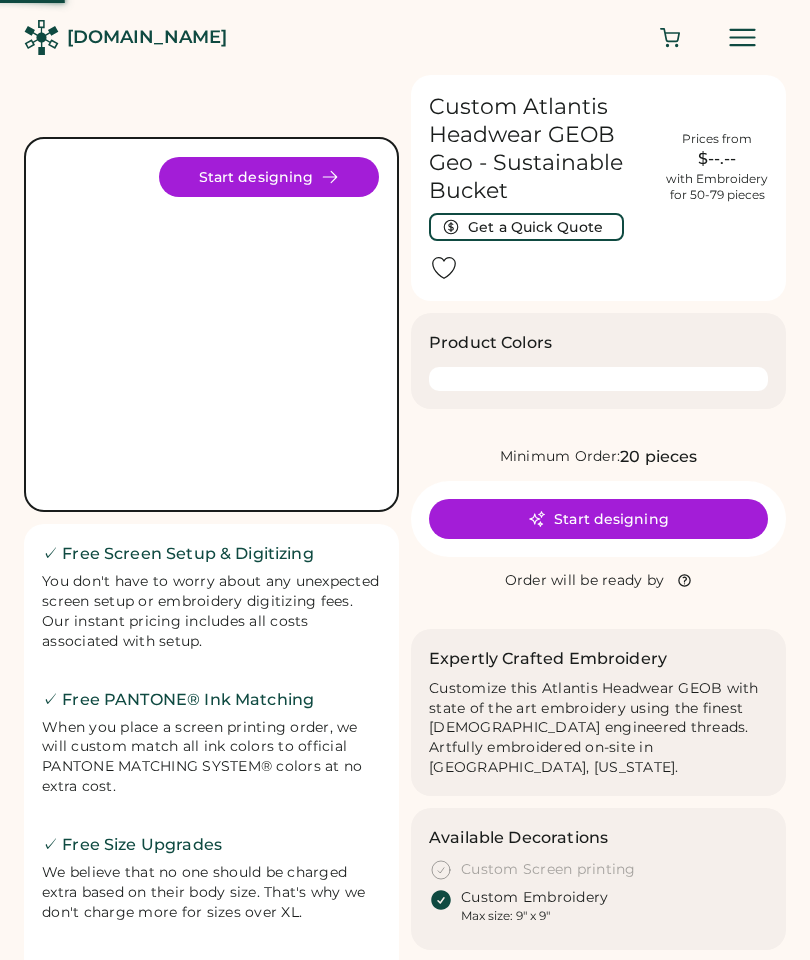 scroll, scrollTop: 0, scrollLeft: 0, axis: both 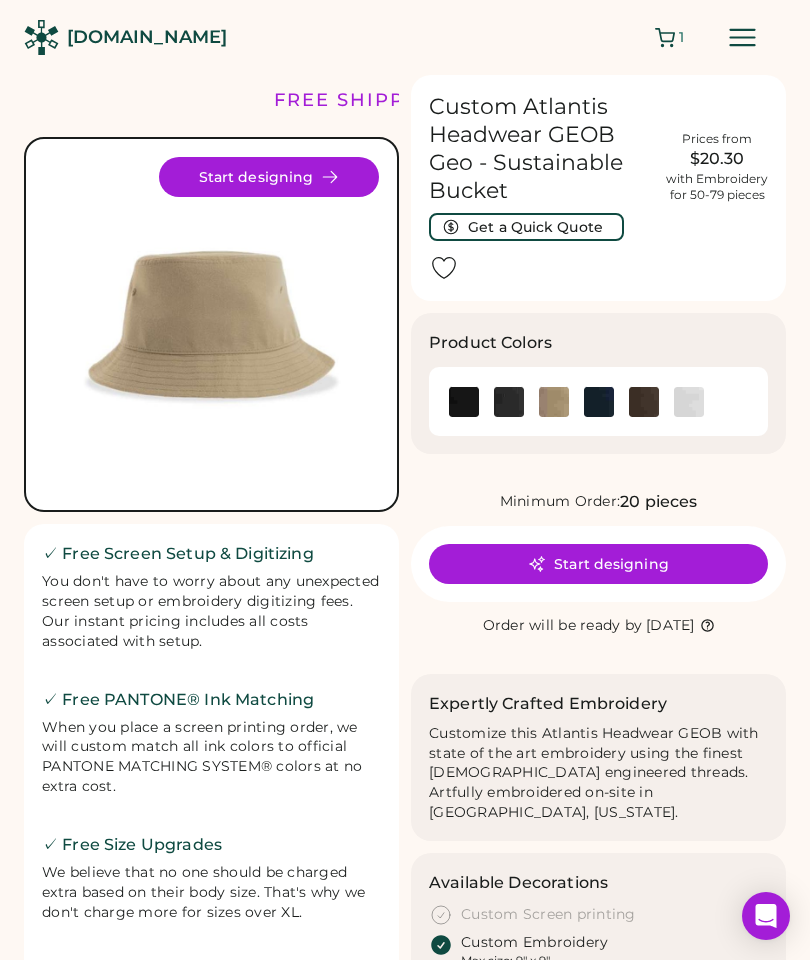 click 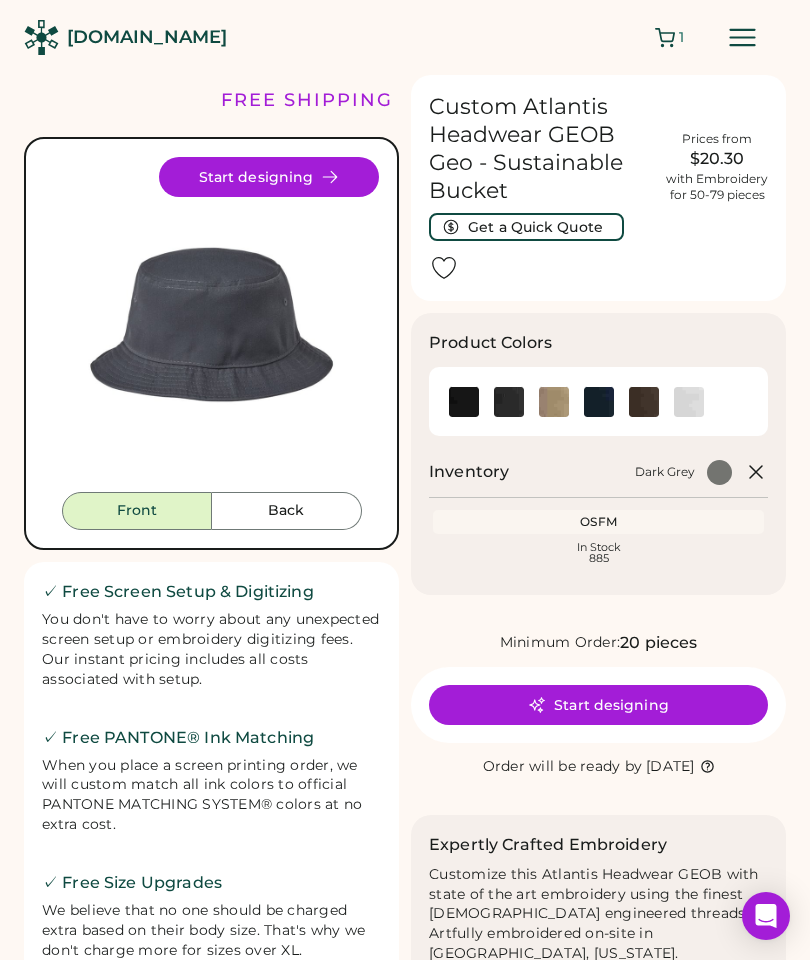 click 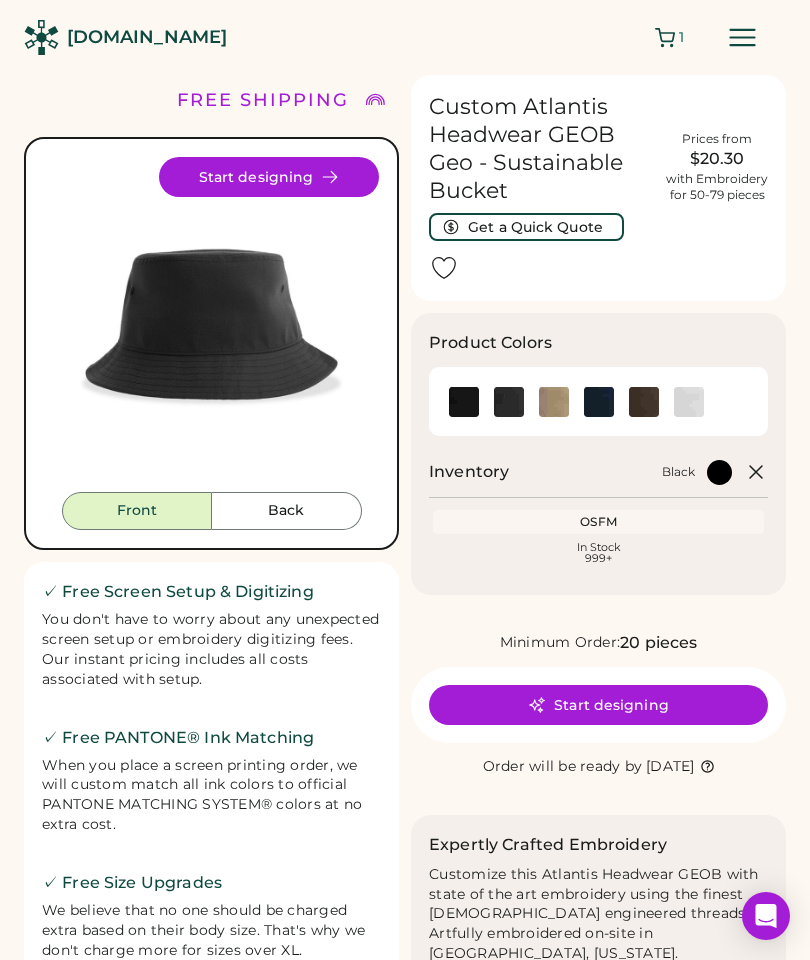 click 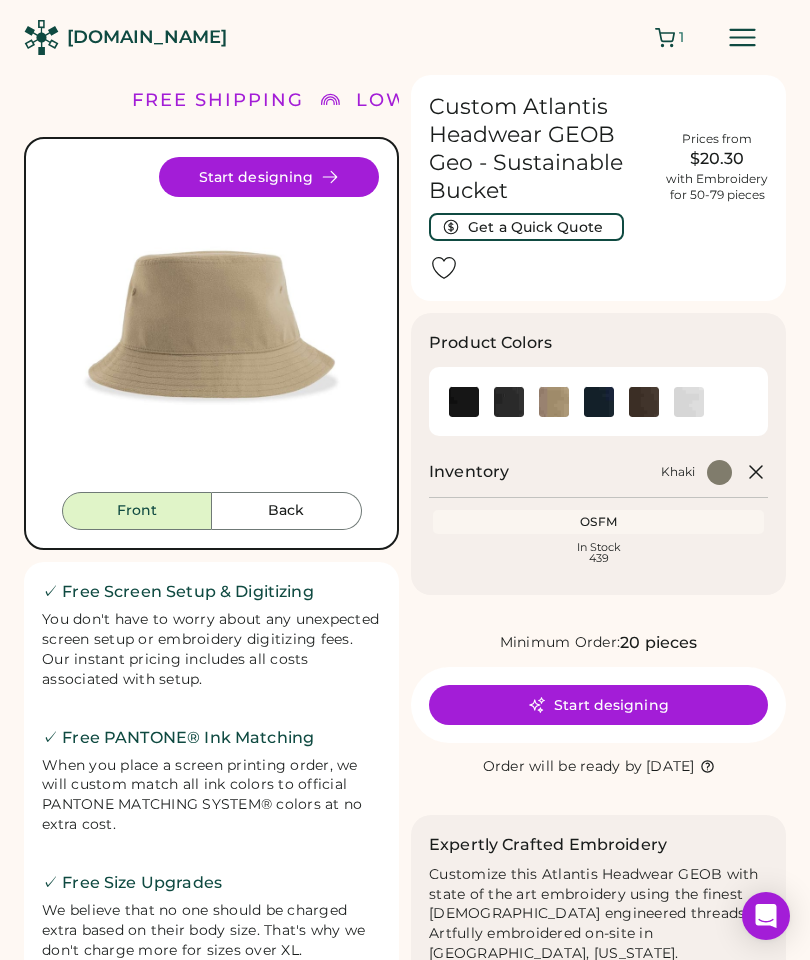 click 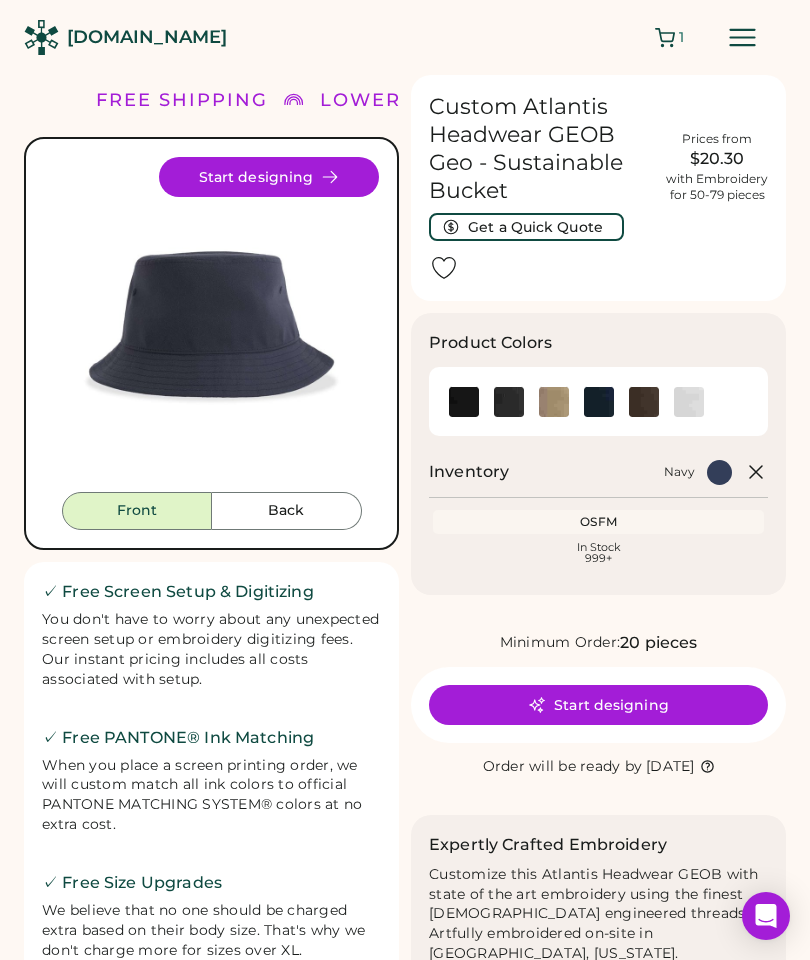 click 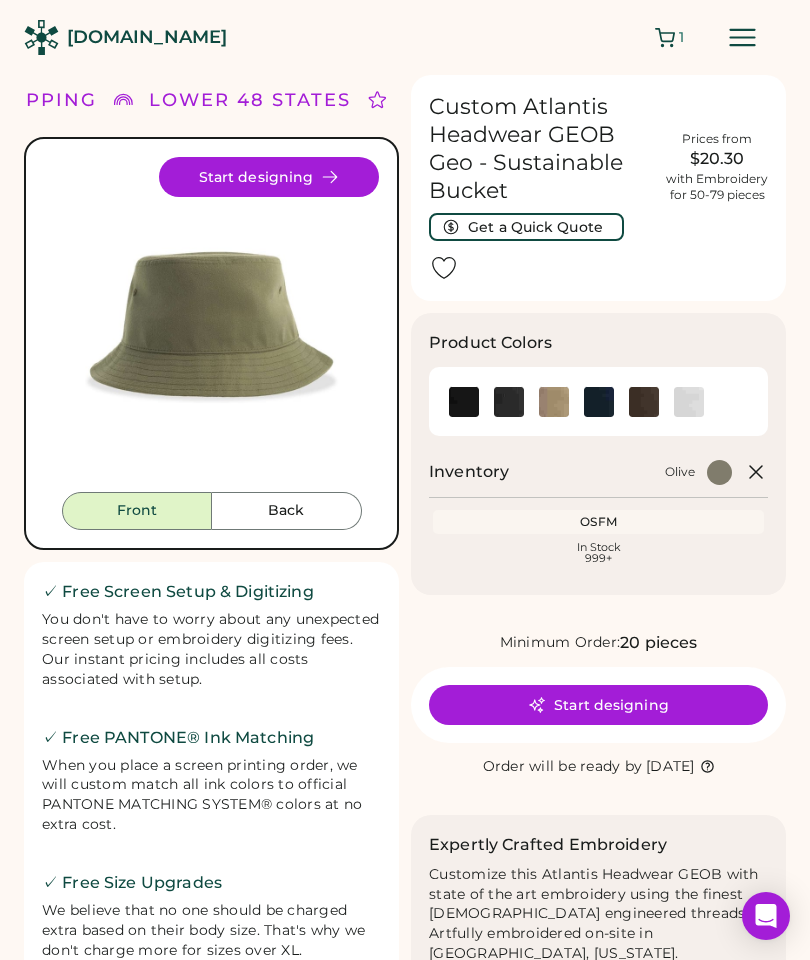 click 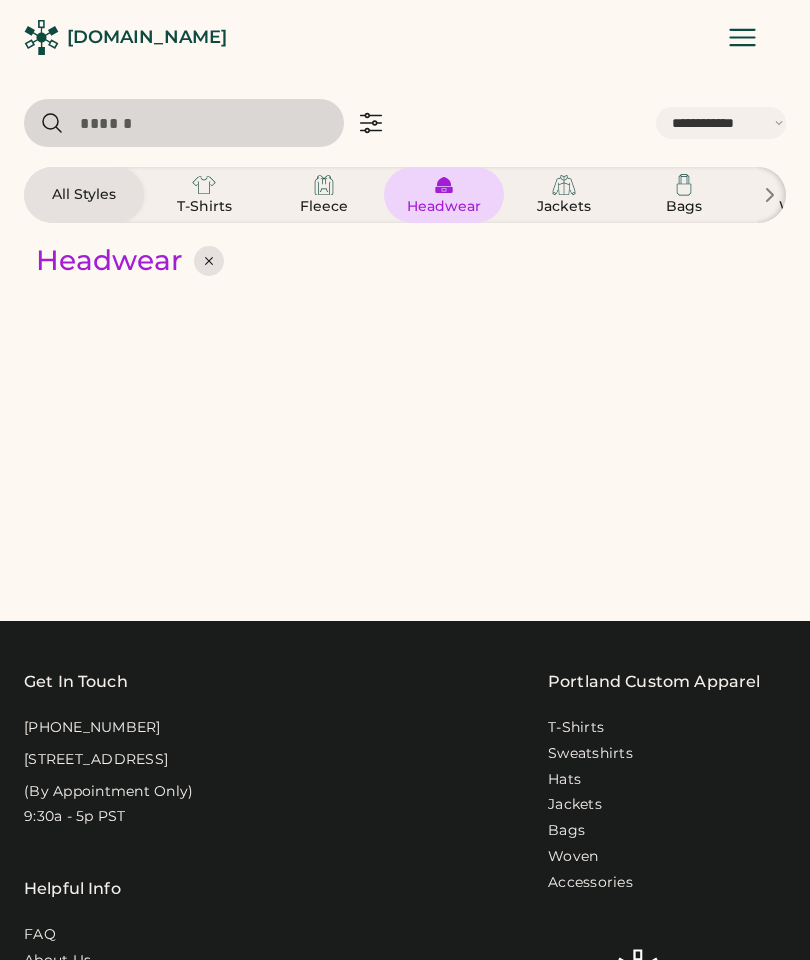 select on "*****" 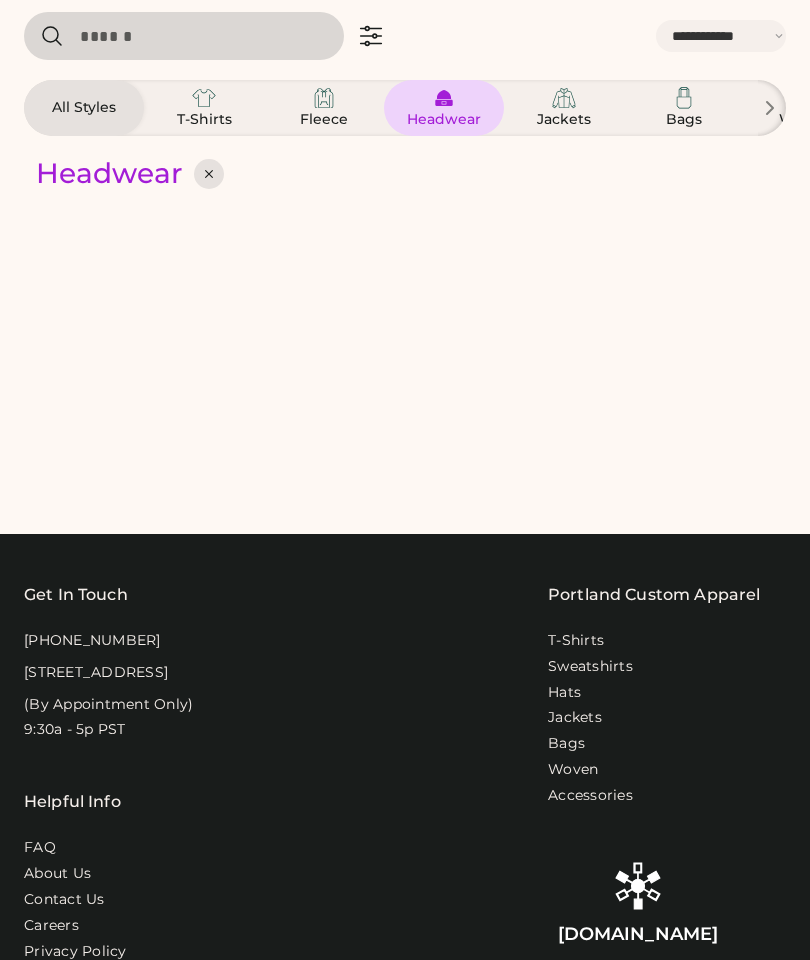 scroll, scrollTop: 0, scrollLeft: 0, axis: both 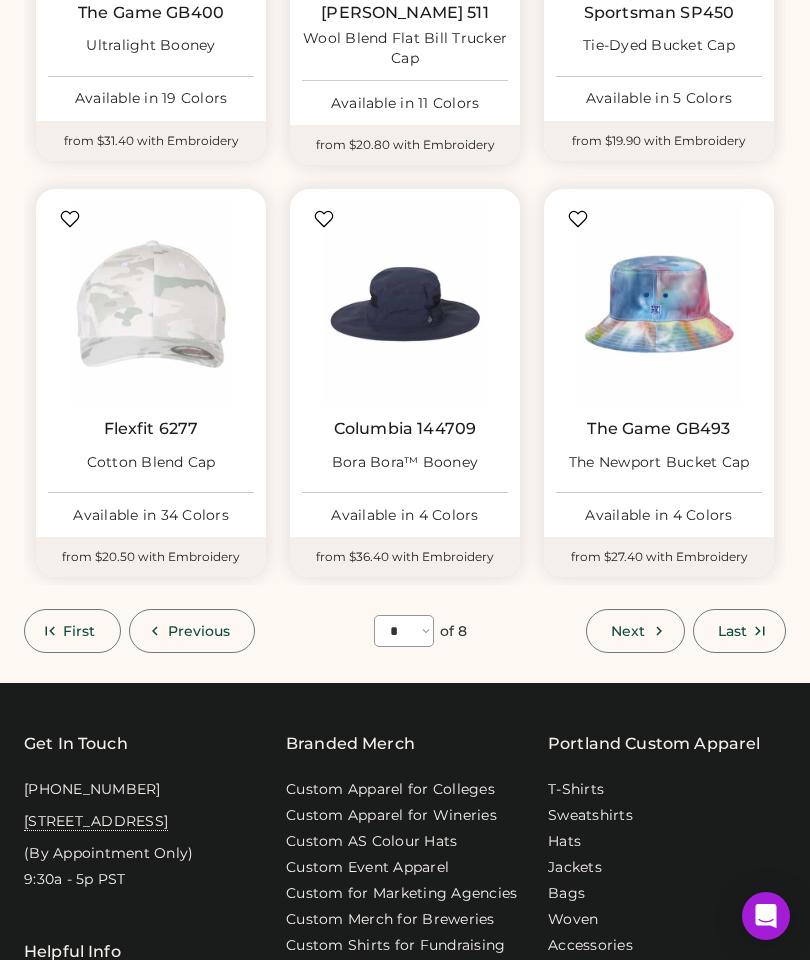 click on "Next" at bounding box center (635, 631) 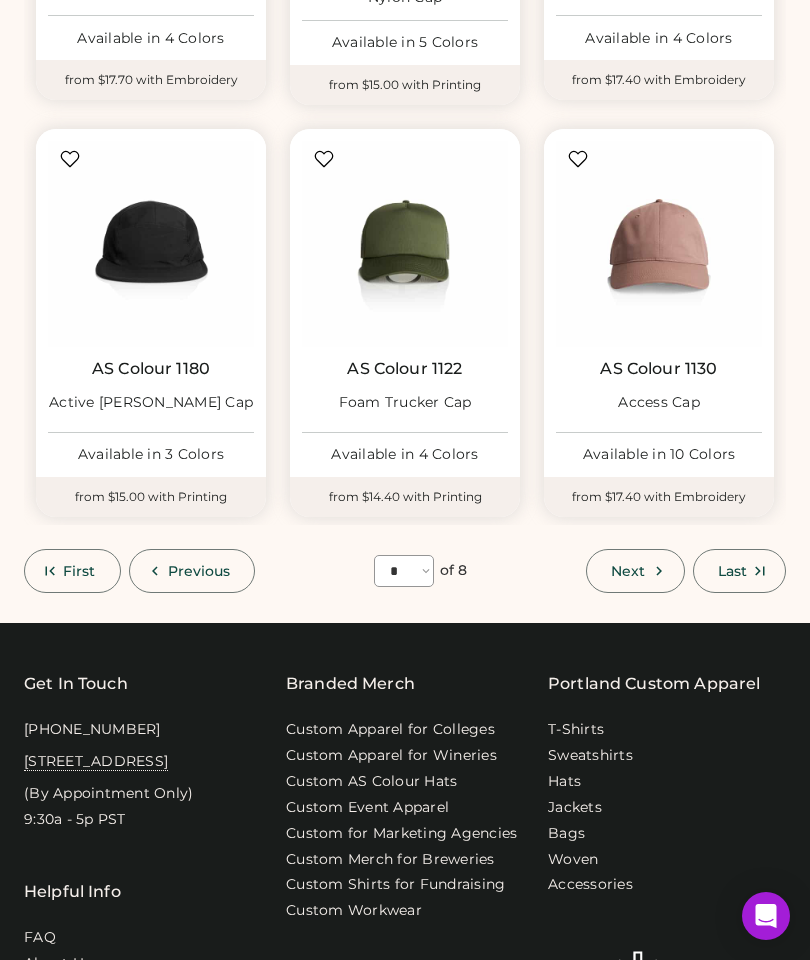 scroll, scrollTop: 1459, scrollLeft: 0, axis: vertical 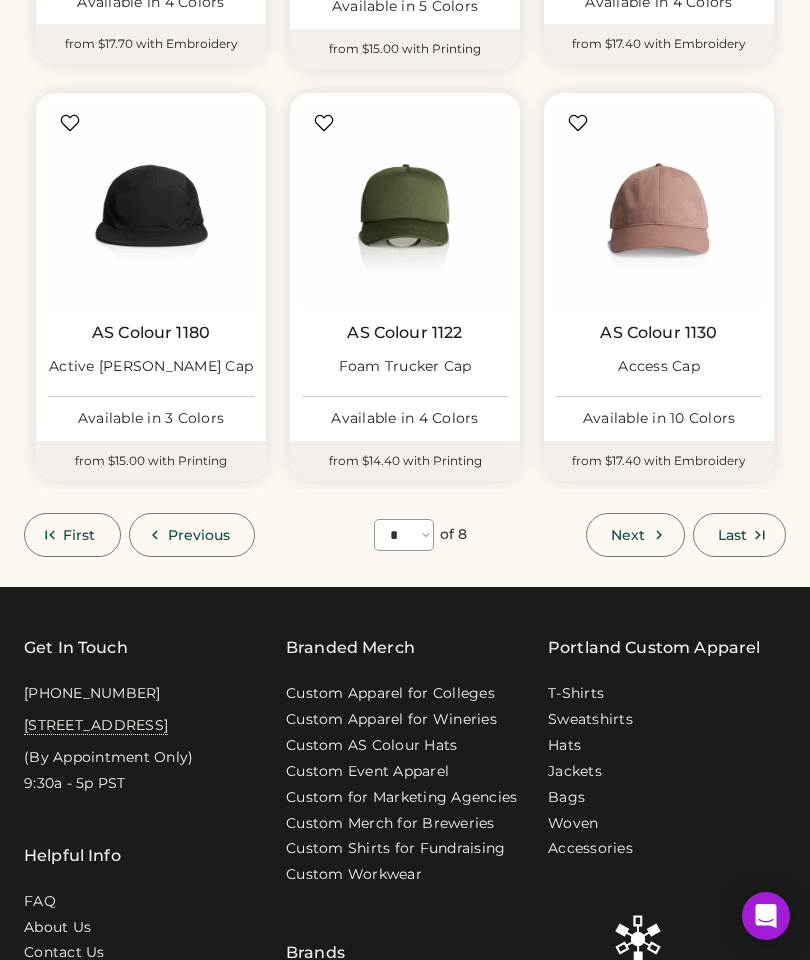 click 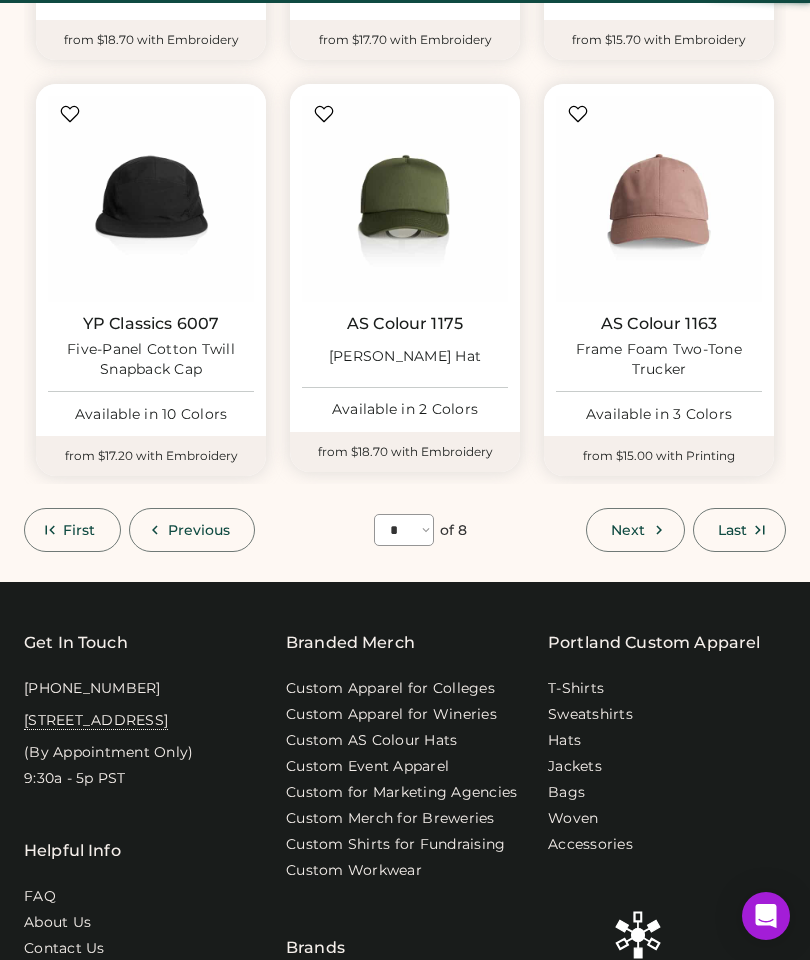 select on "*" 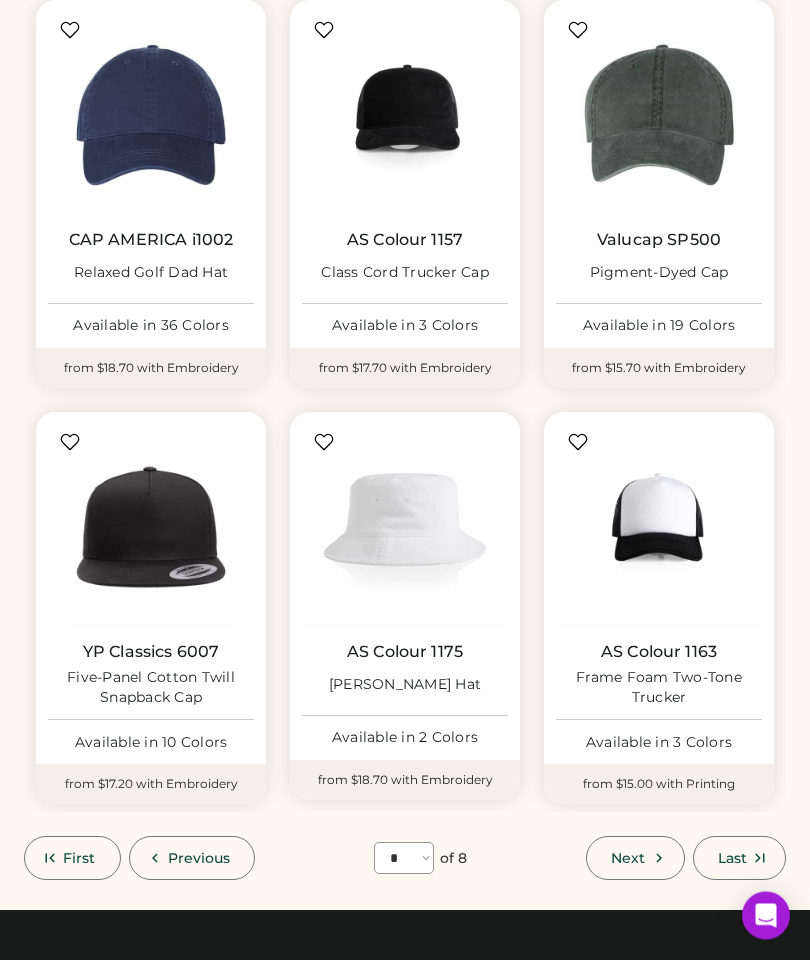 scroll, scrollTop: 1131, scrollLeft: 0, axis: vertical 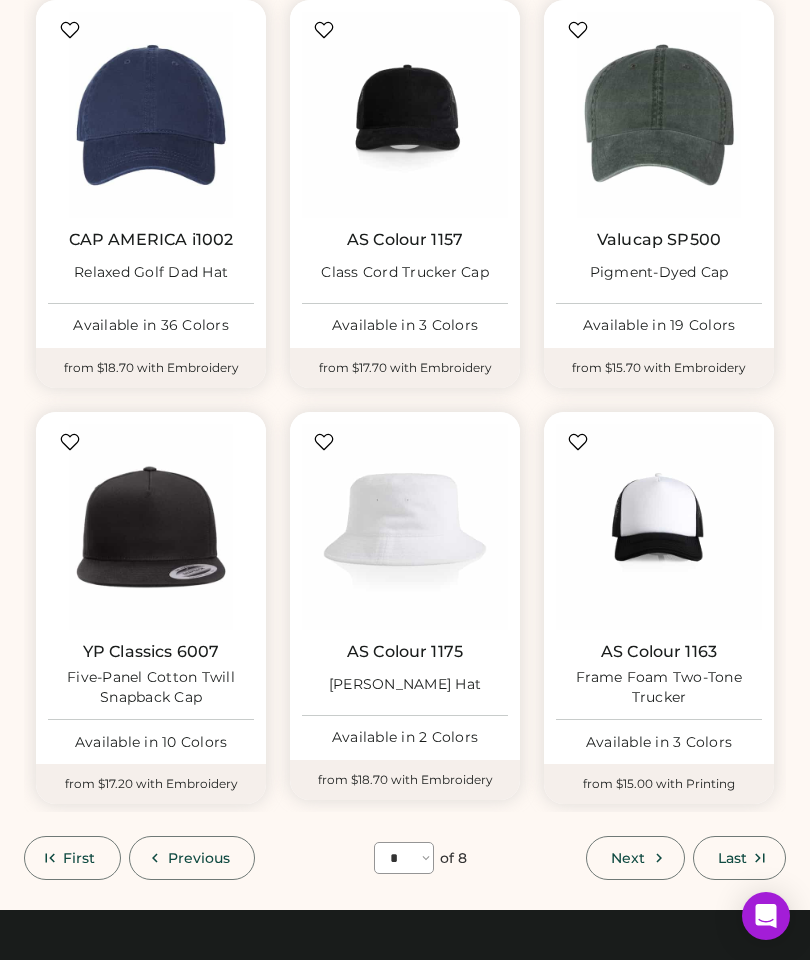 click at bounding box center [405, 527] 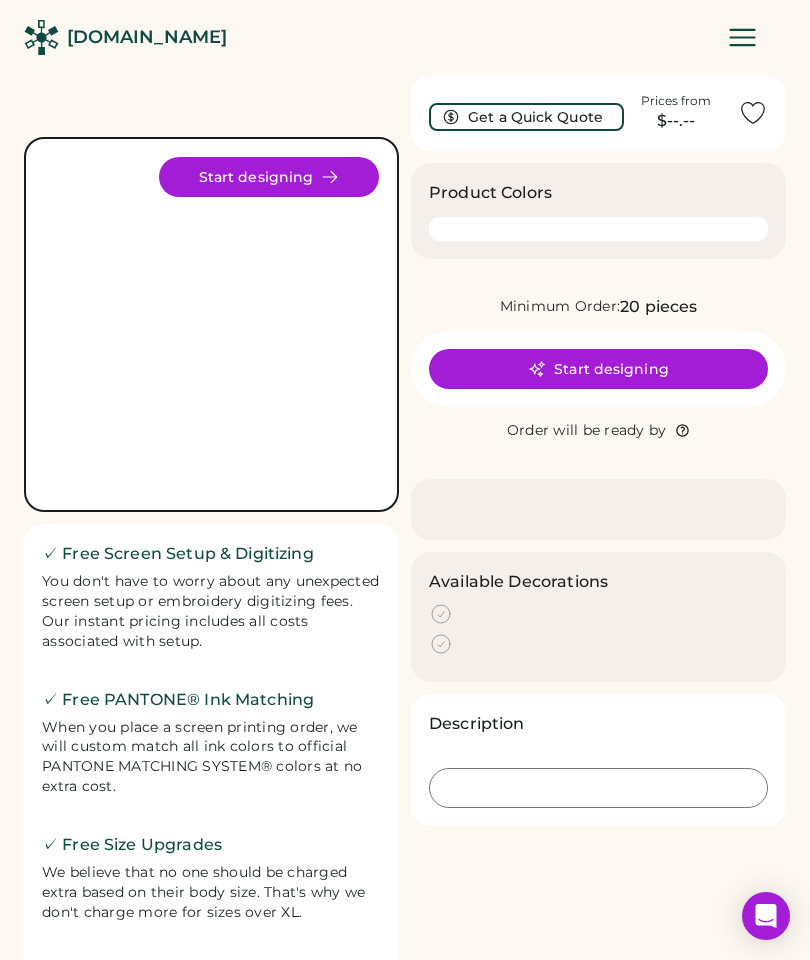 scroll, scrollTop: 0, scrollLeft: 0, axis: both 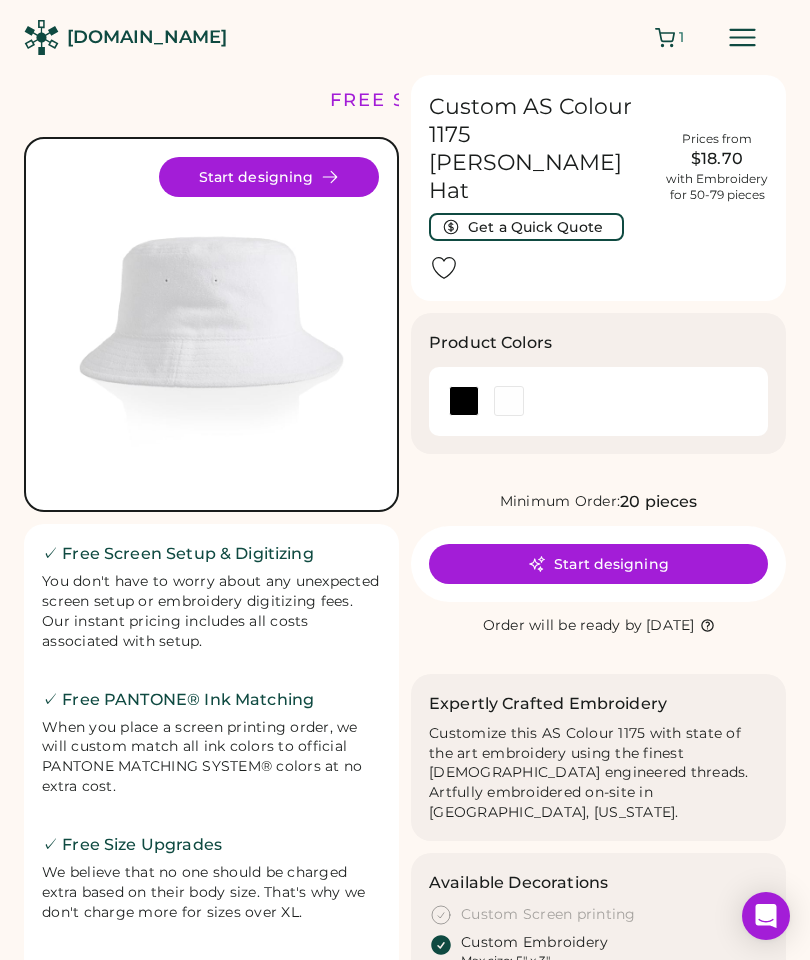 click at bounding box center [464, 401] 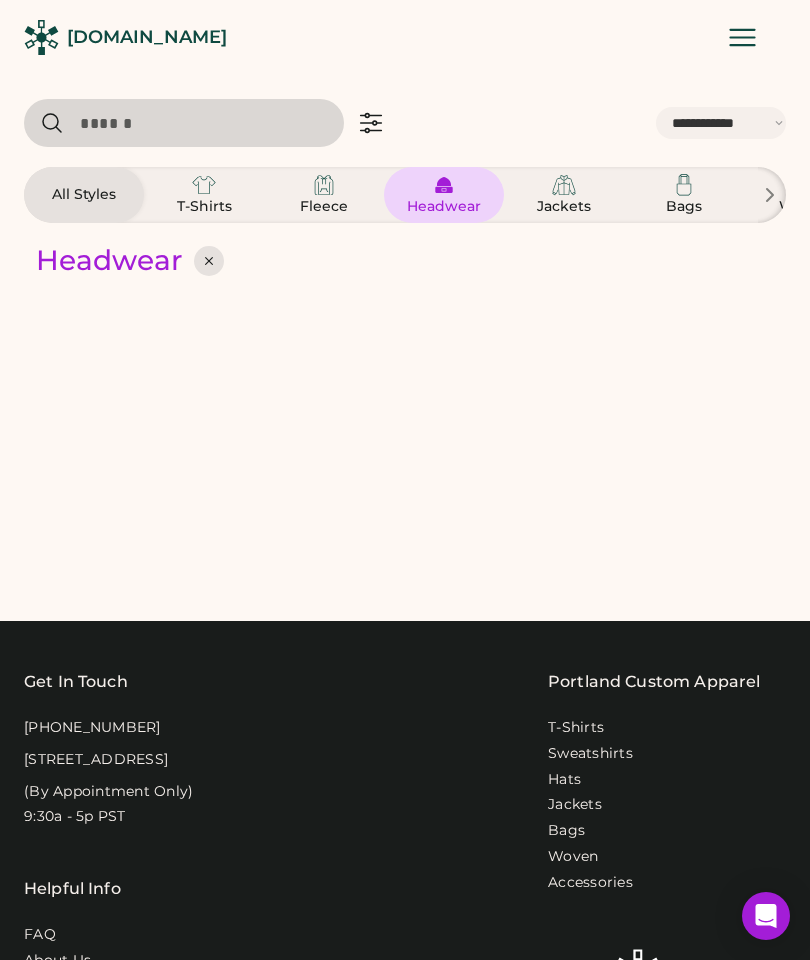 select on "*****" 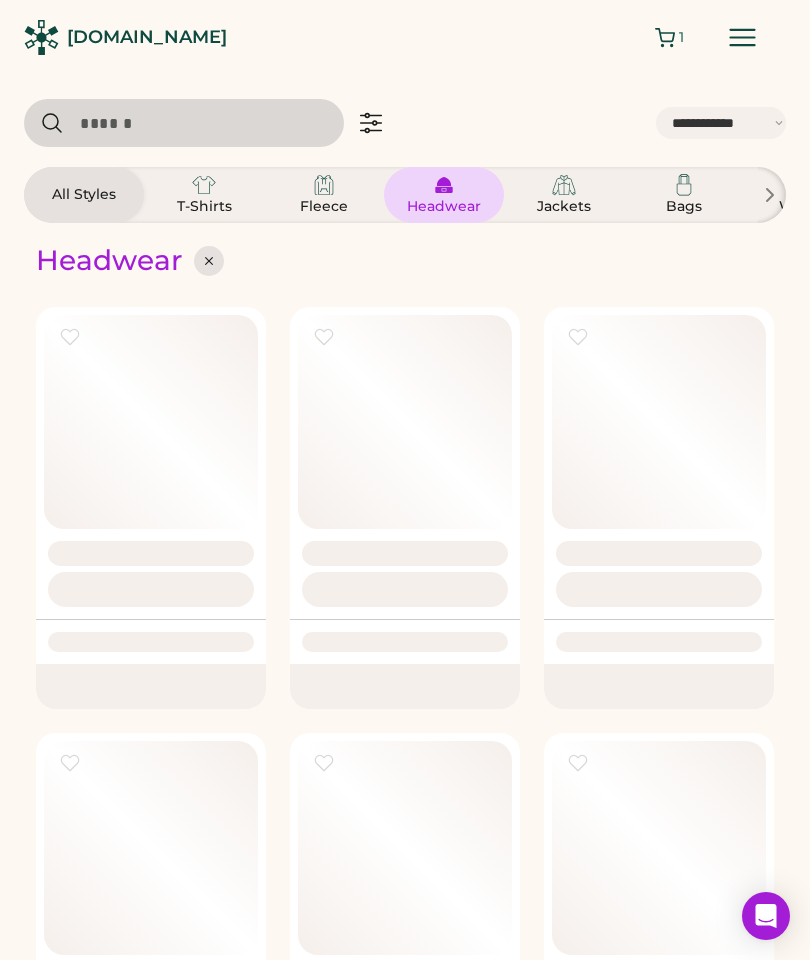 scroll, scrollTop: 951, scrollLeft: 0, axis: vertical 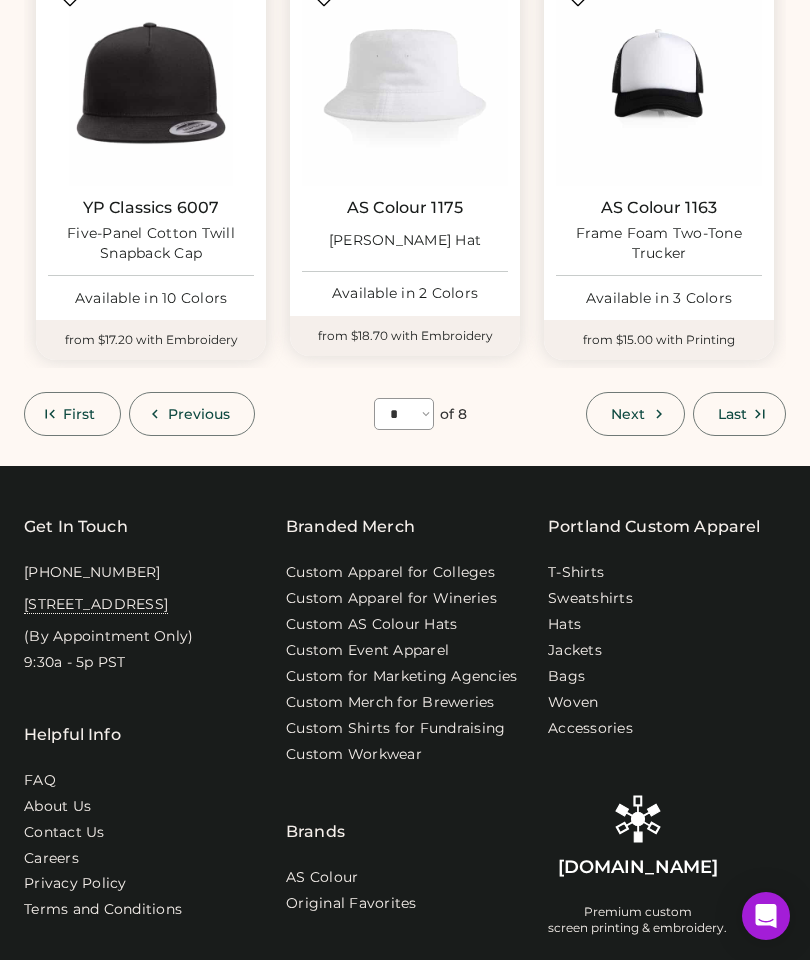 click on "Next" at bounding box center (628, 414) 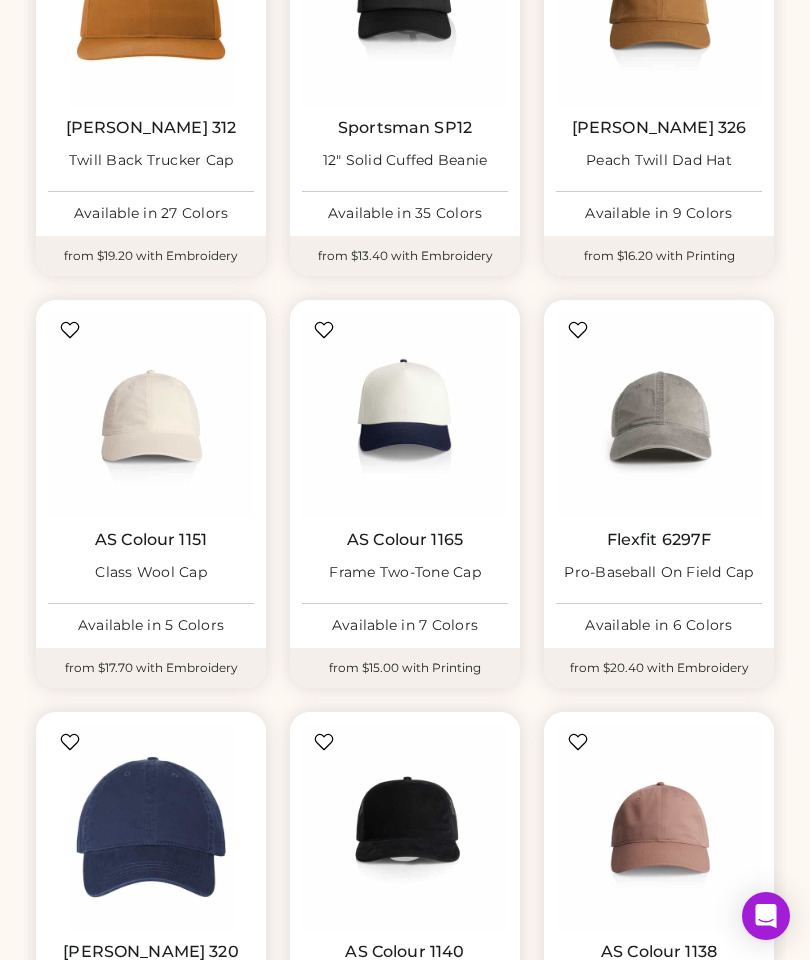scroll, scrollTop: 87, scrollLeft: 0, axis: vertical 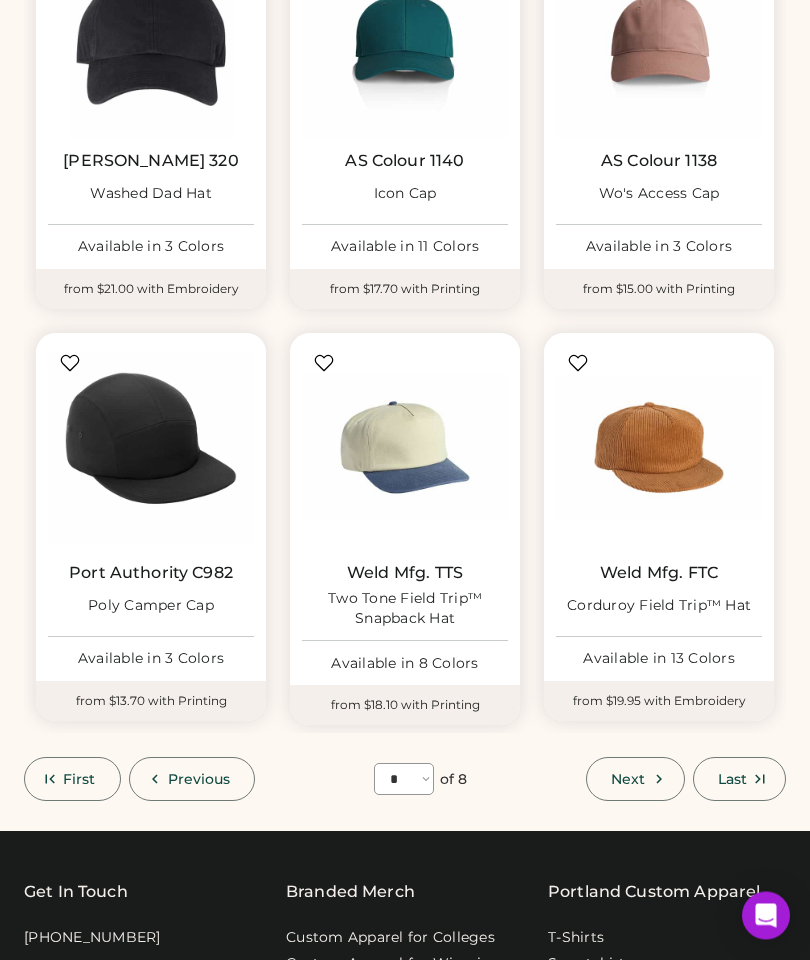click on "Next" at bounding box center [628, 780] 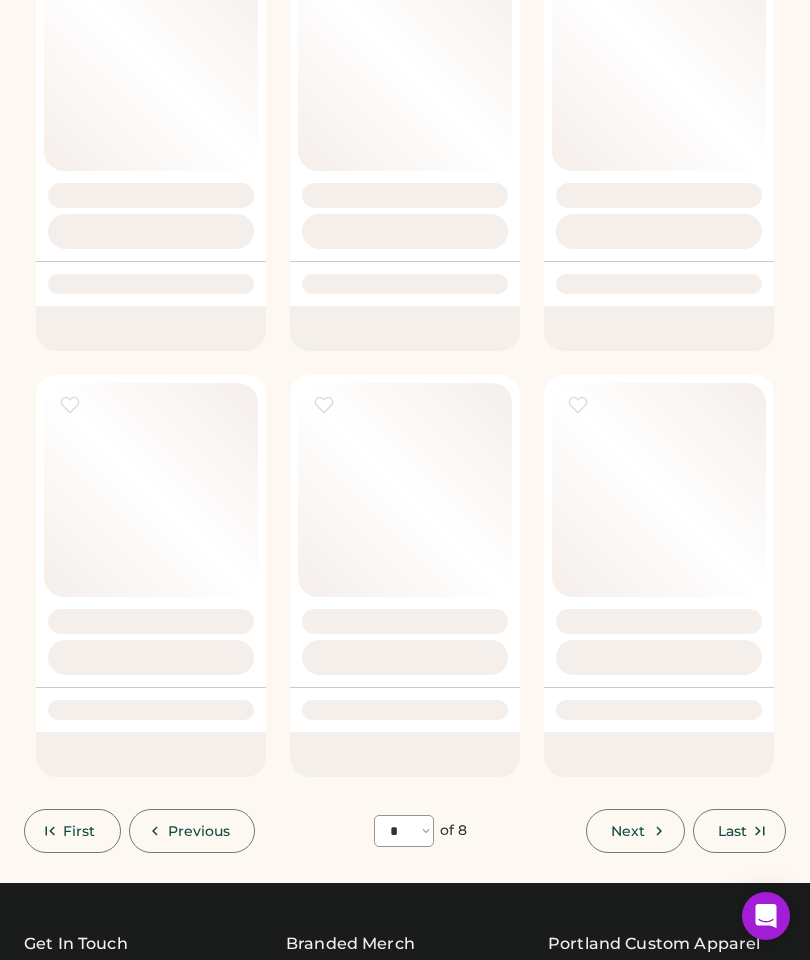 select on "*" 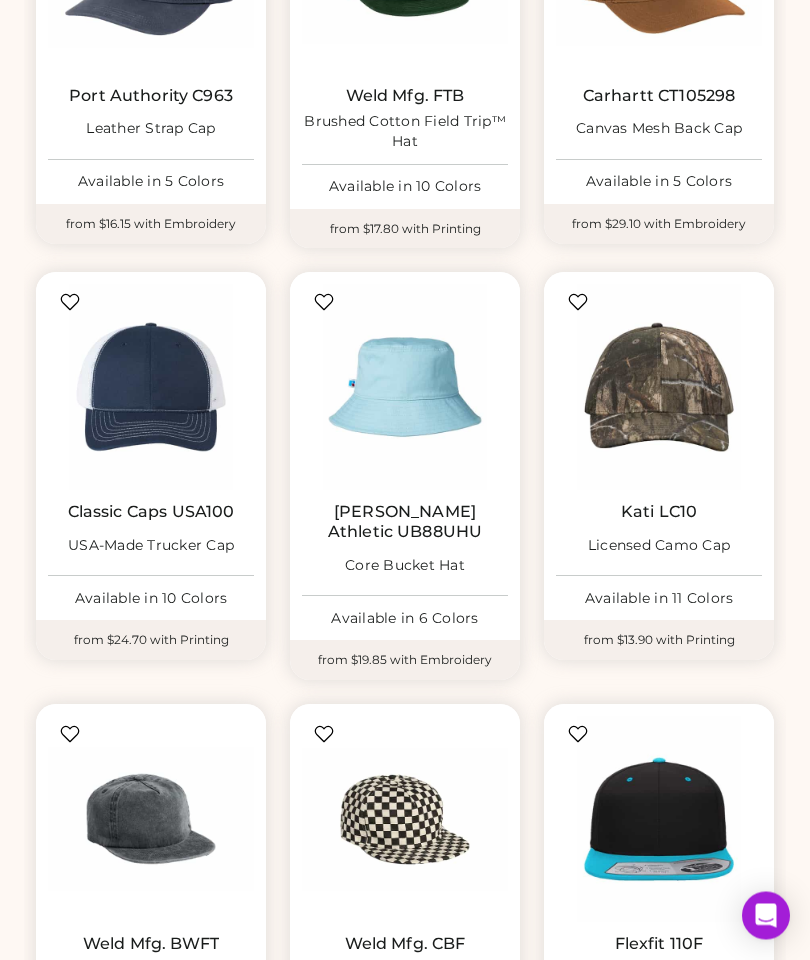 scroll, scrollTop: 884, scrollLeft: 0, axis: vertical 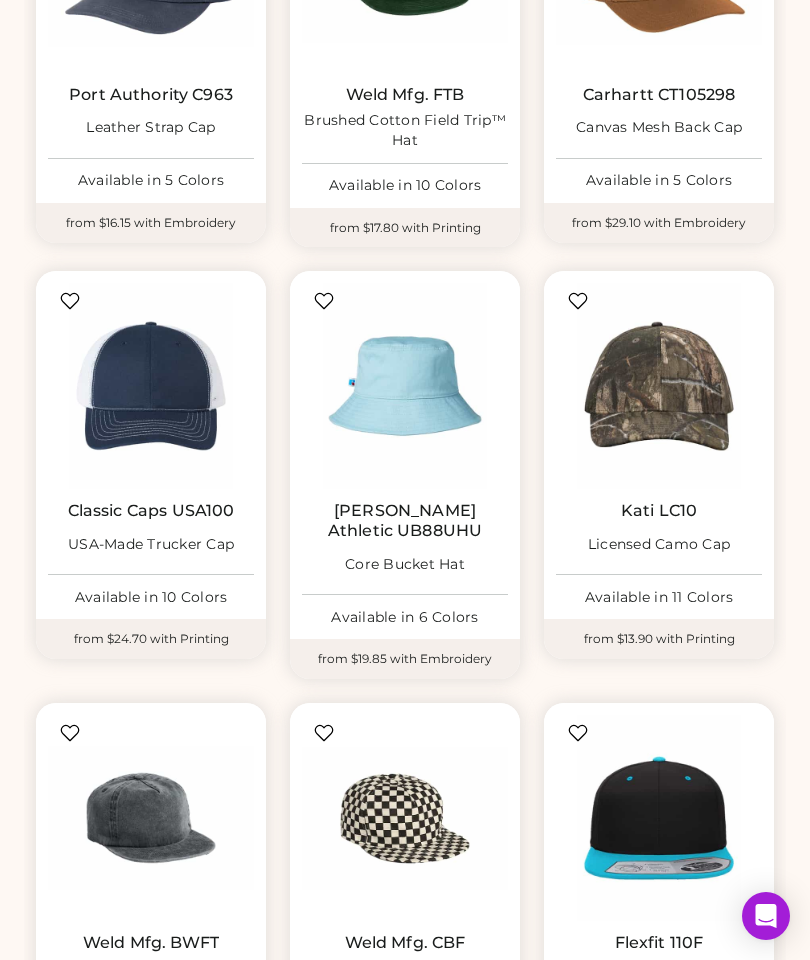 click at bounding box center [405, 386] 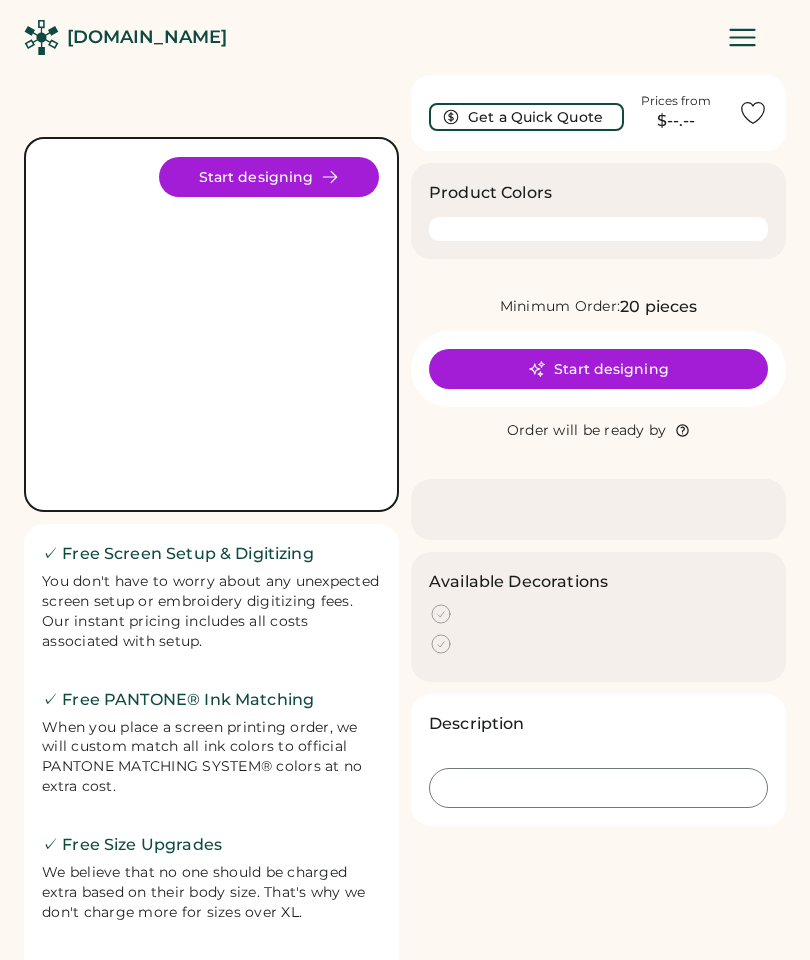 scroll, scrollTop: 0, scrollLeft: 0, axis: both 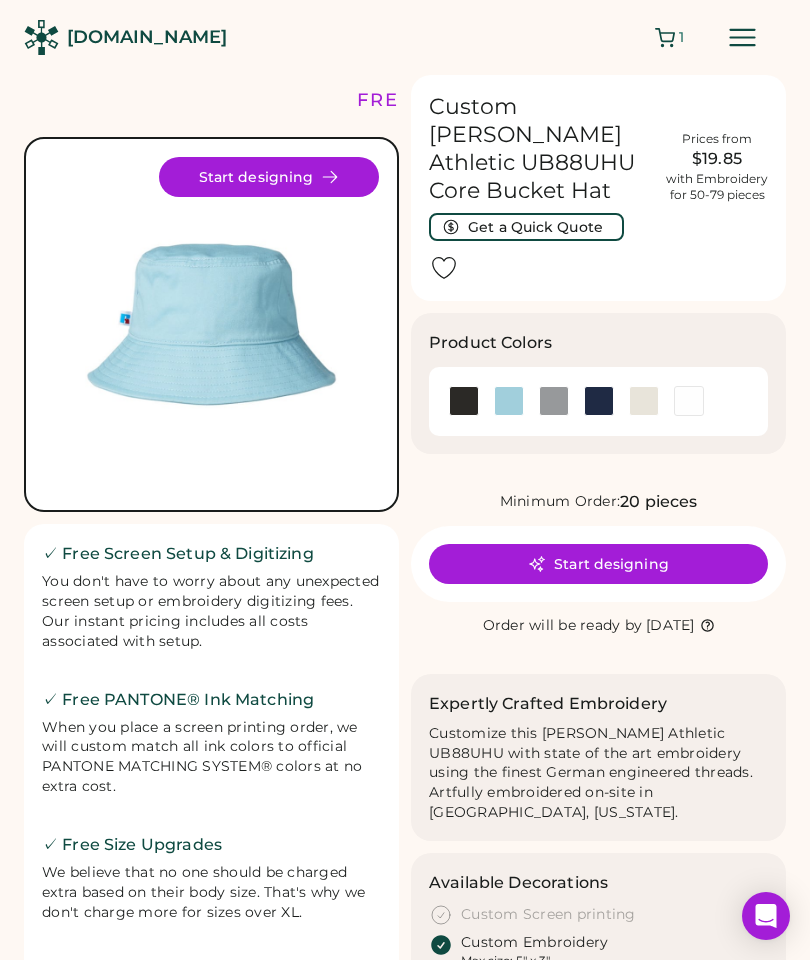 click at bounding box center [464, 401] 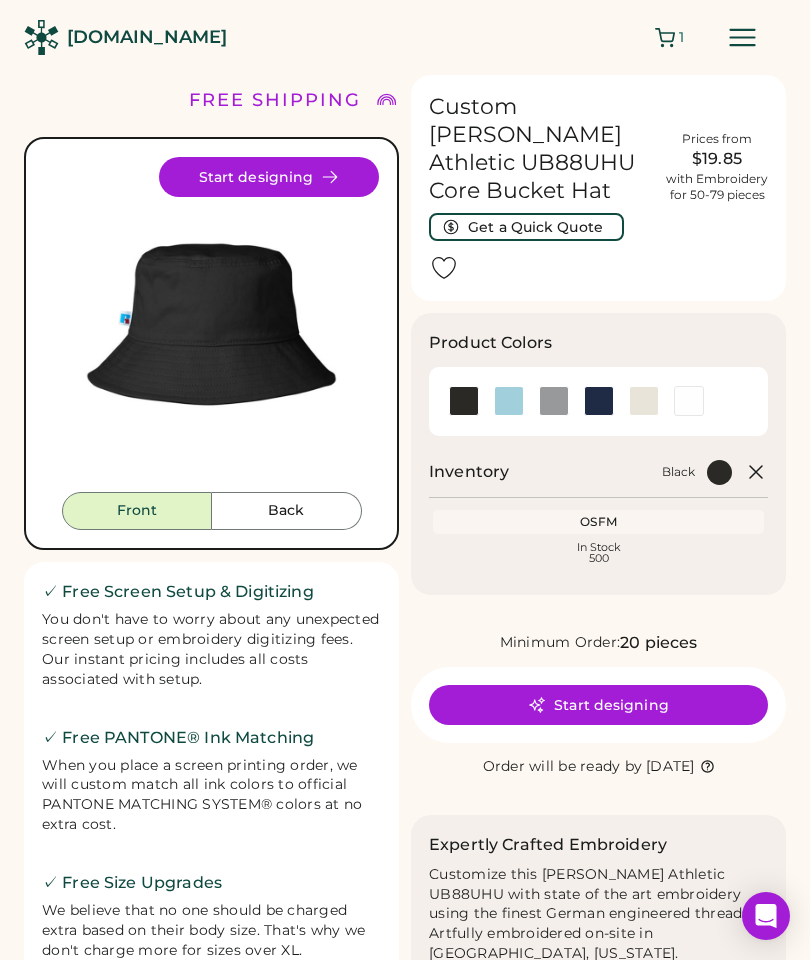 click at bounding box center (554, 401) 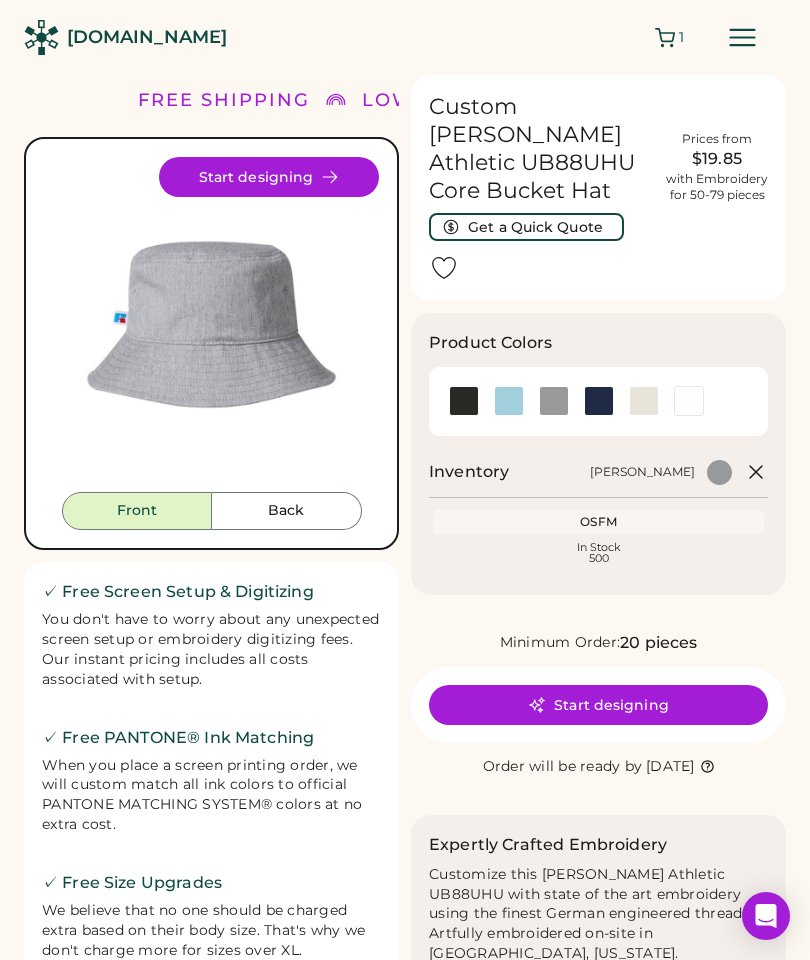 click at bounding box center [599, 401] 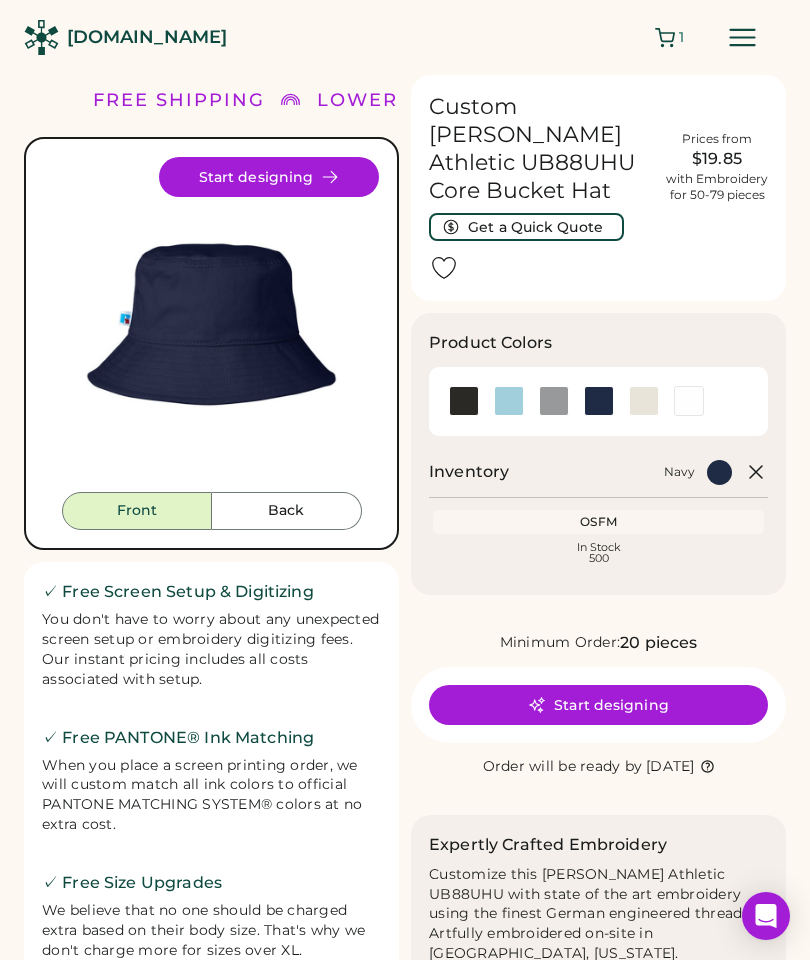 click at bounding box center [644, 401] 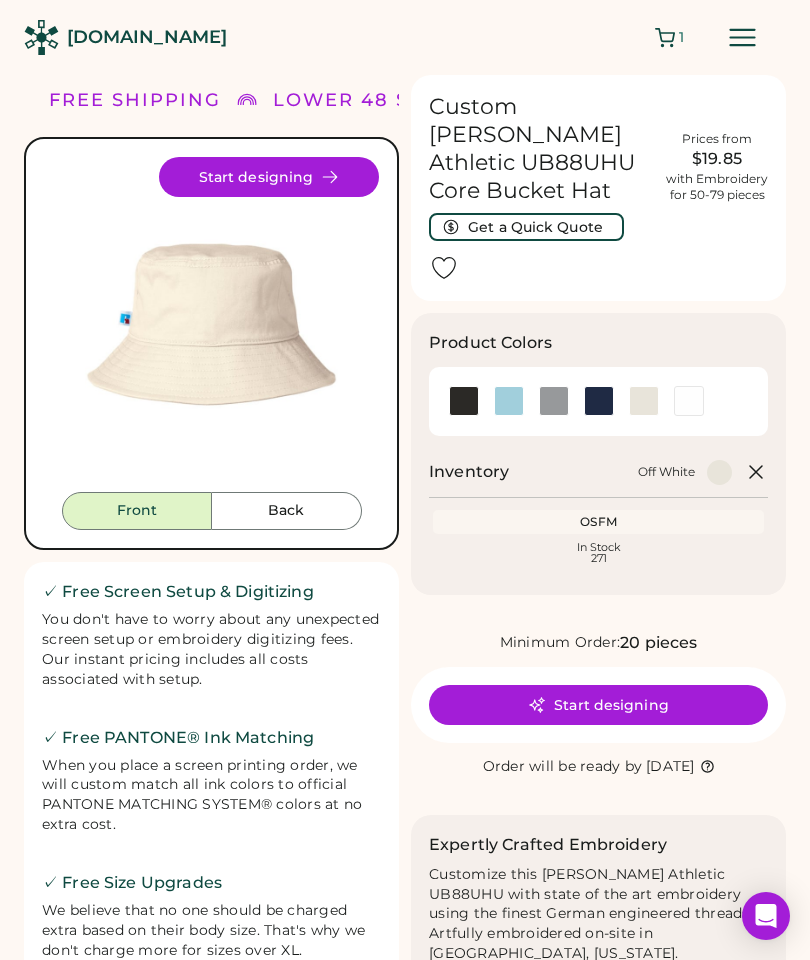 click at bounding box center (689, 401) 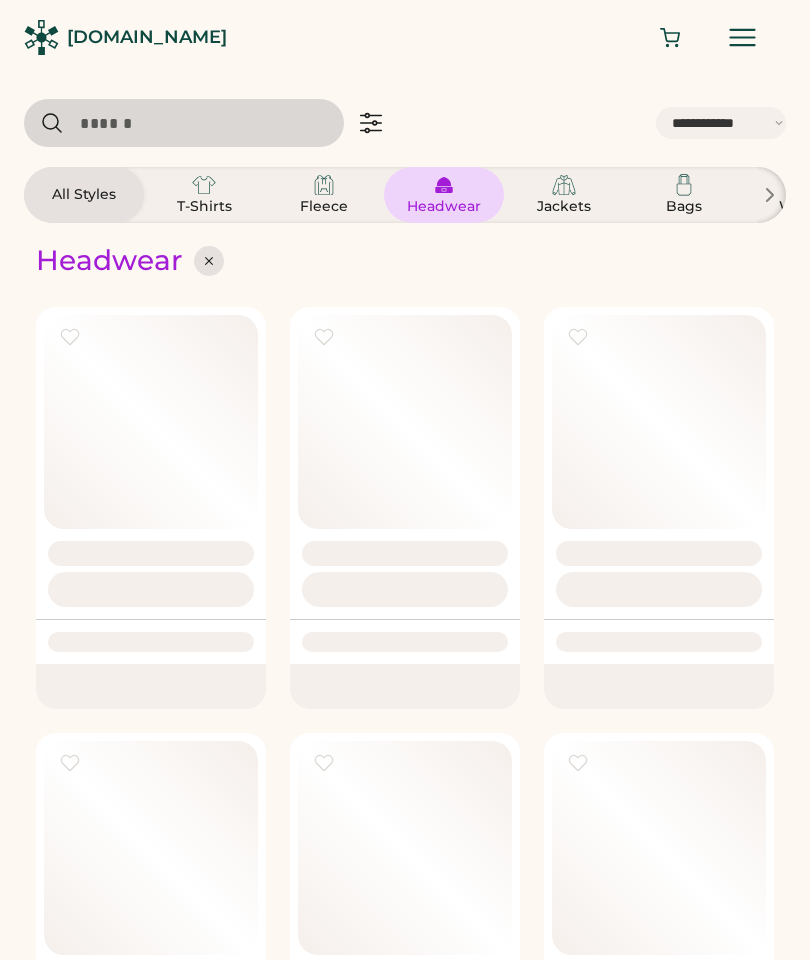 select on "*****" 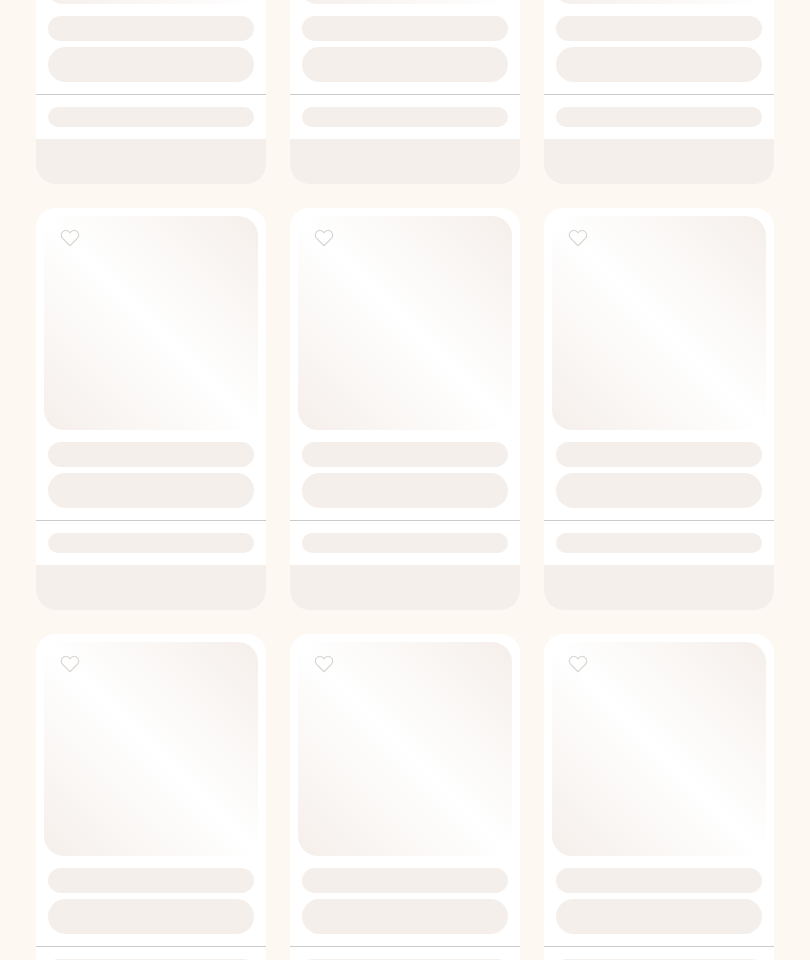 scroll, scrollTop: 0, scrollLeft: 0, axis: both 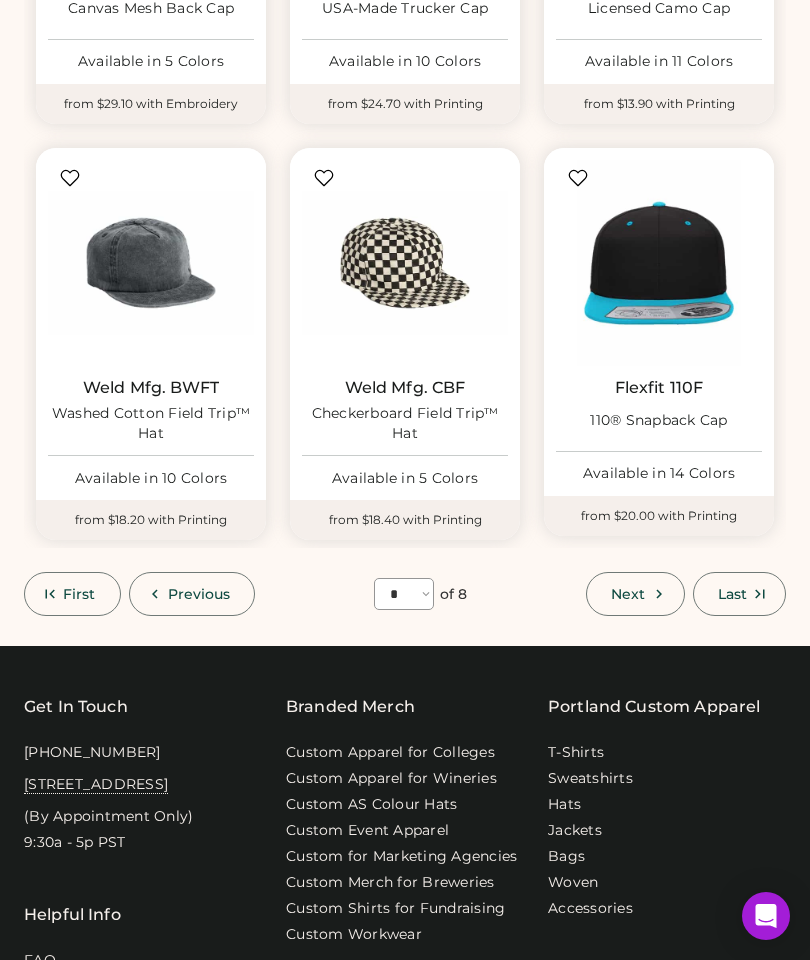 click on "Next" at bounding box center (628, 594) 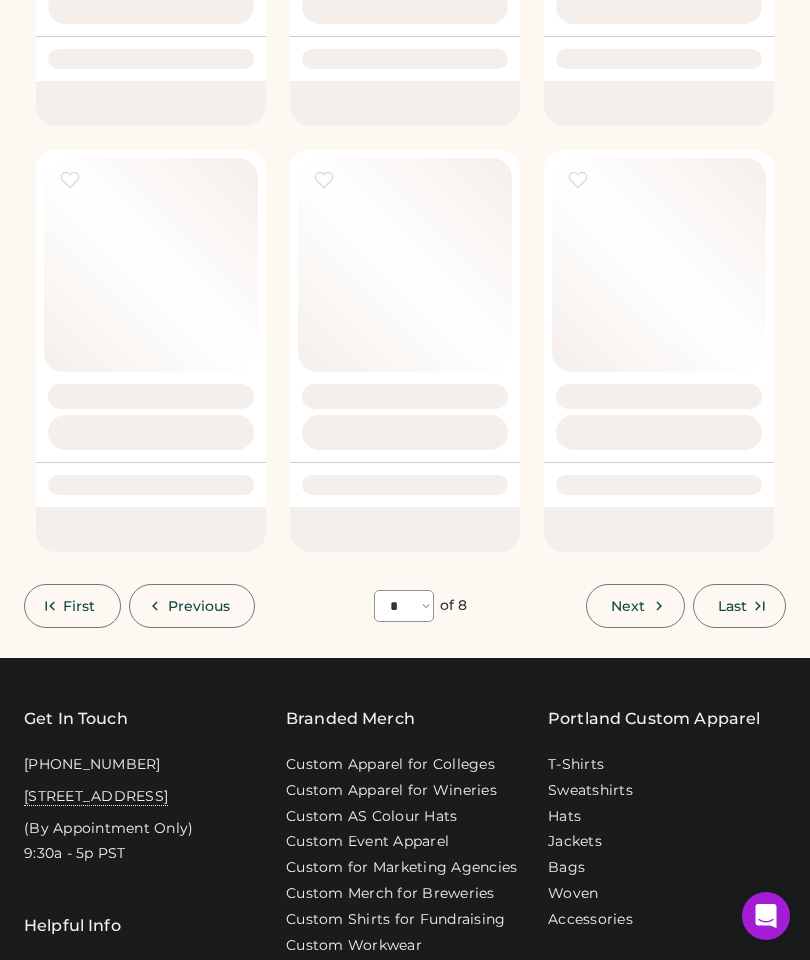 select on "*" 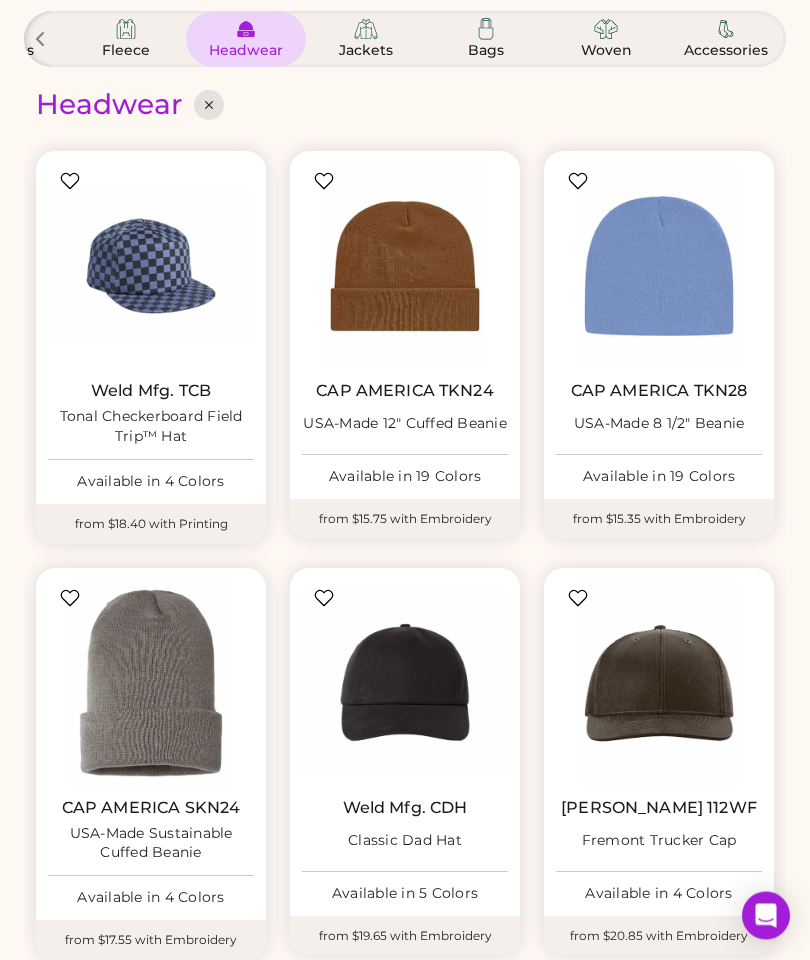 scroll, scrollTop: 0, scrollLeft: 0, axis: both 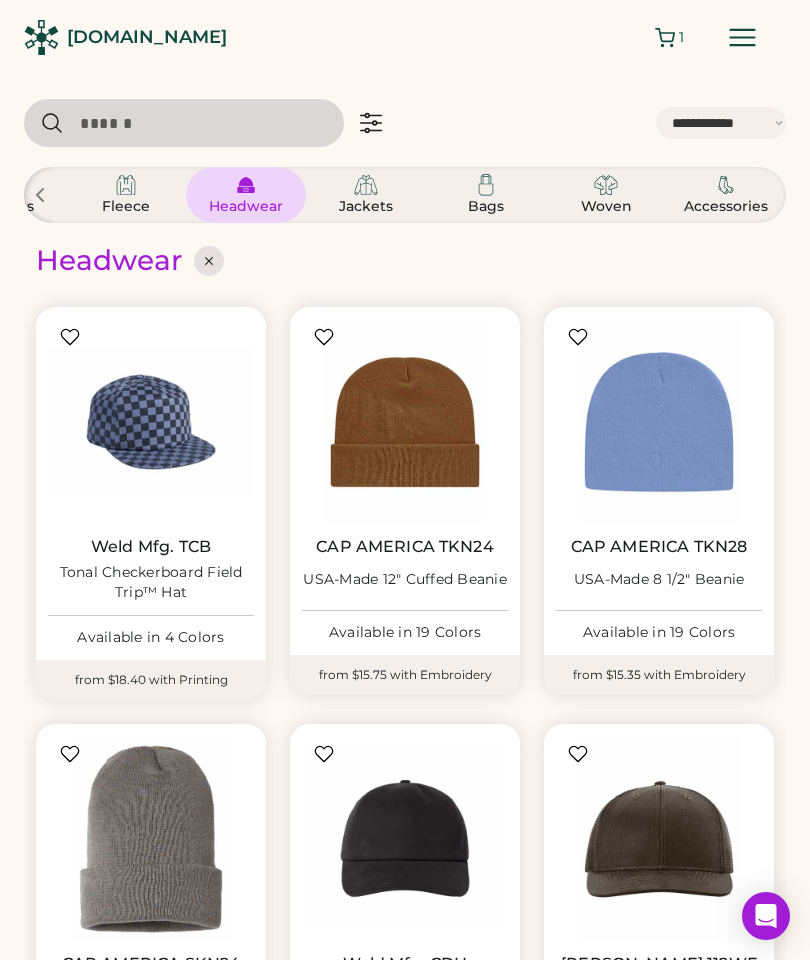click 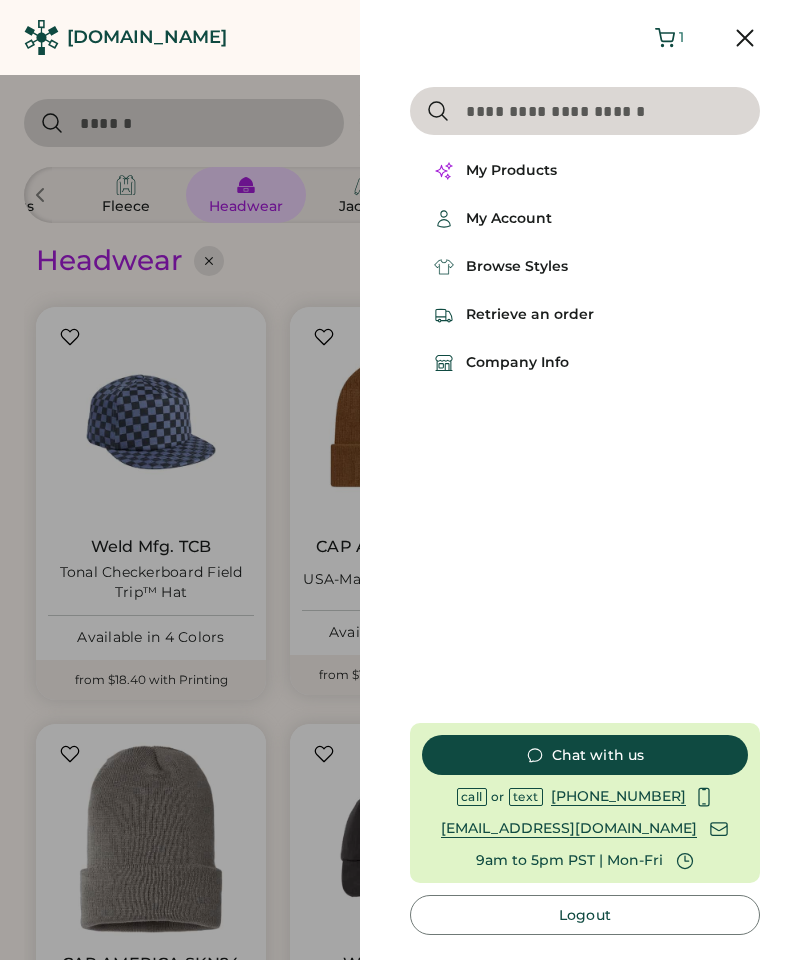 click on "My Products" at bounding box center (511, 171) 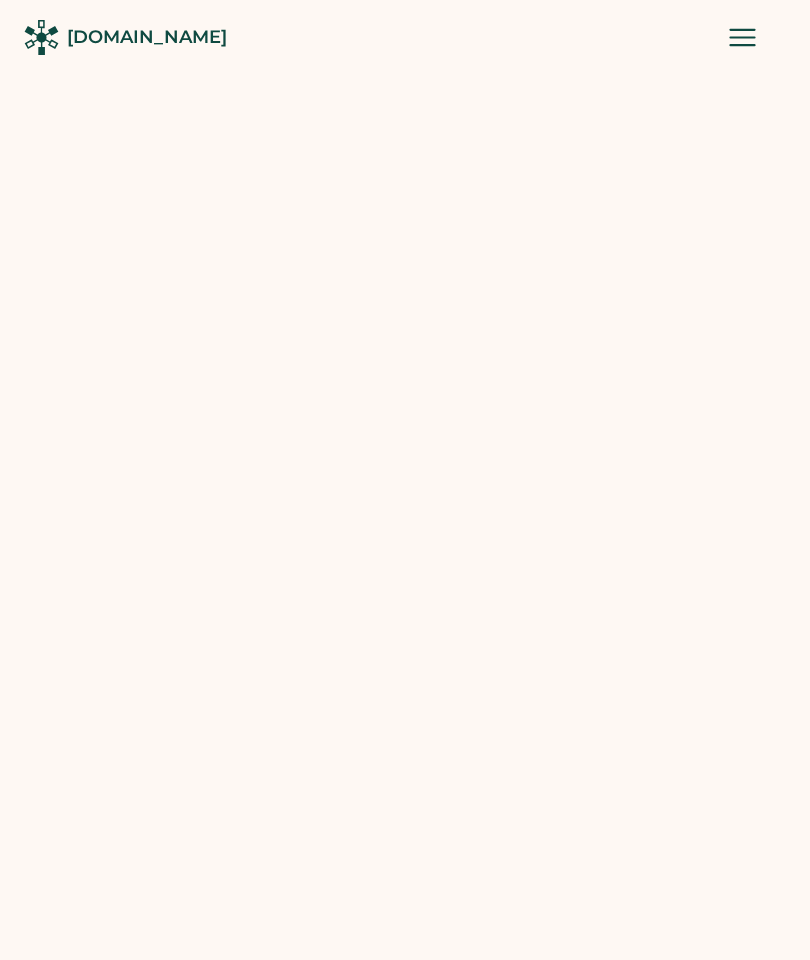 scroll, scrollTop: 0, scrollLeft: 0, axis: both 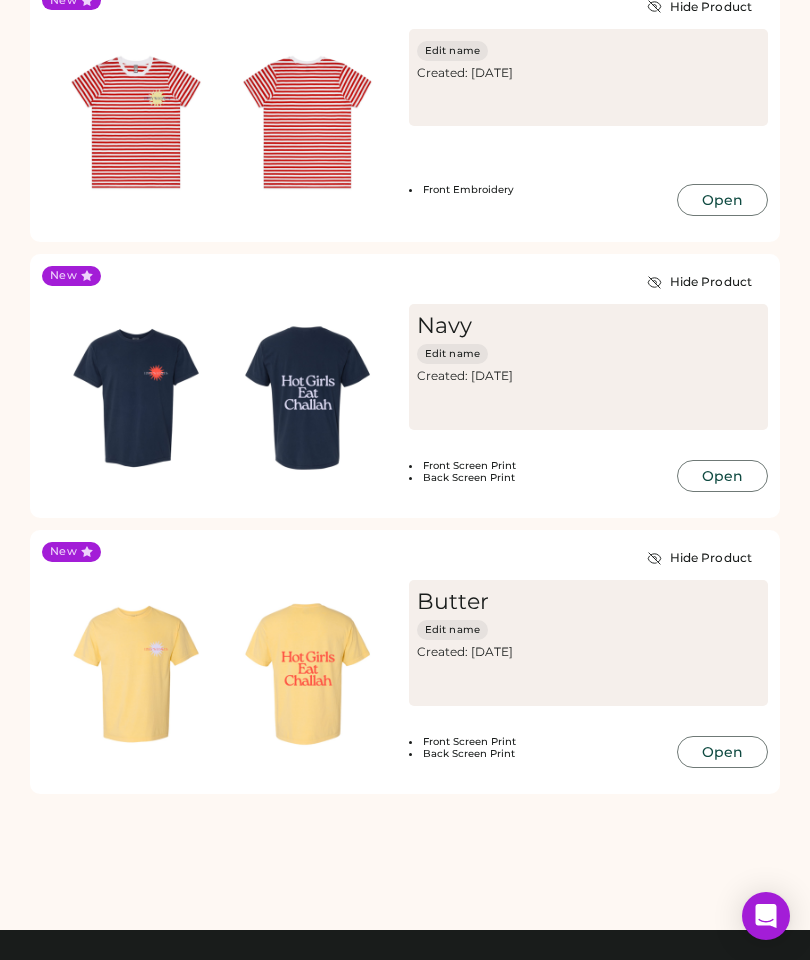 click at bounding box center (136, 674) 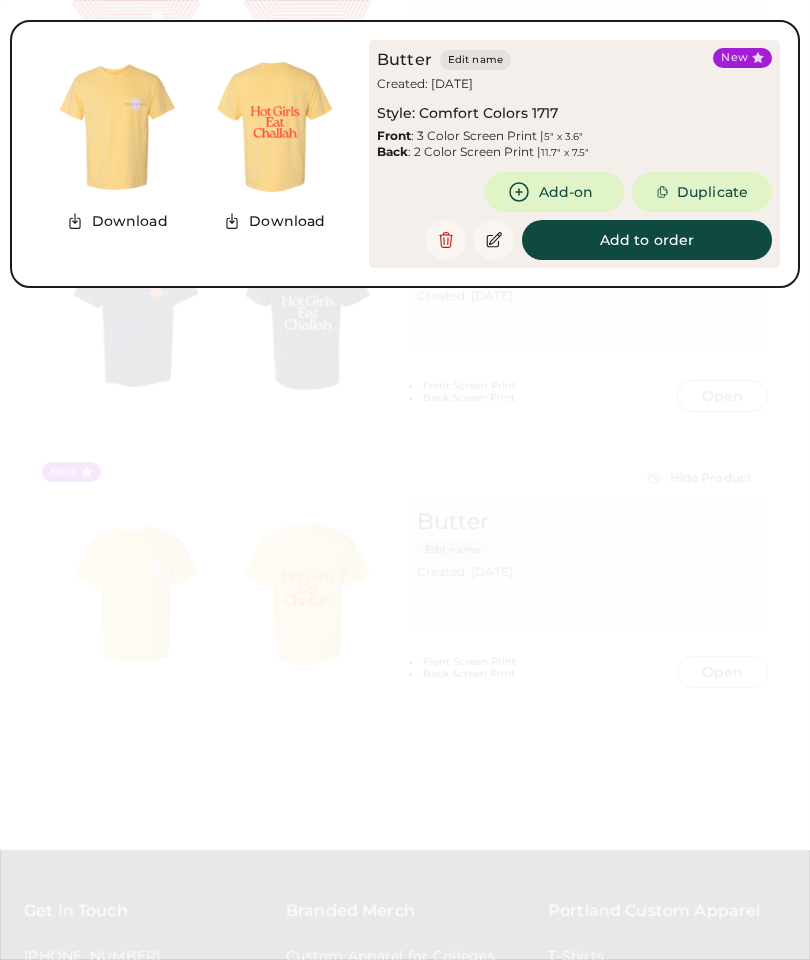 click on "Duplicate" at bounding box center [702, 192] 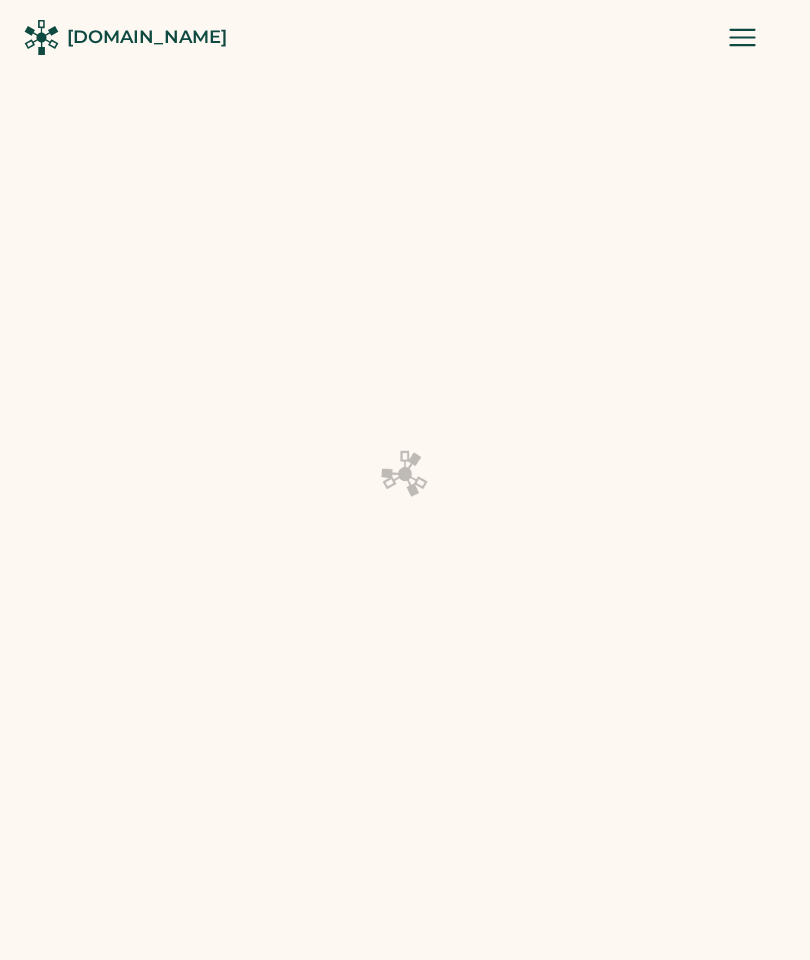 scroll, scrollTop: 0, scrollLeft: 0, axis: both 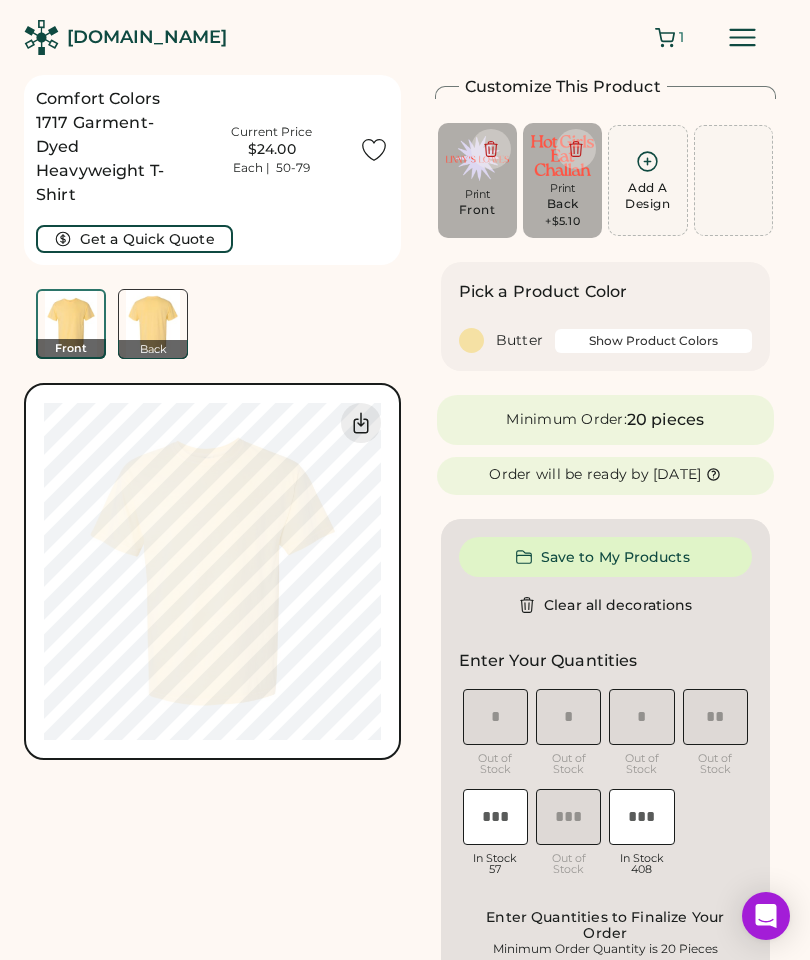 click on "Show Product Colors" at bounding box center [653, 341] 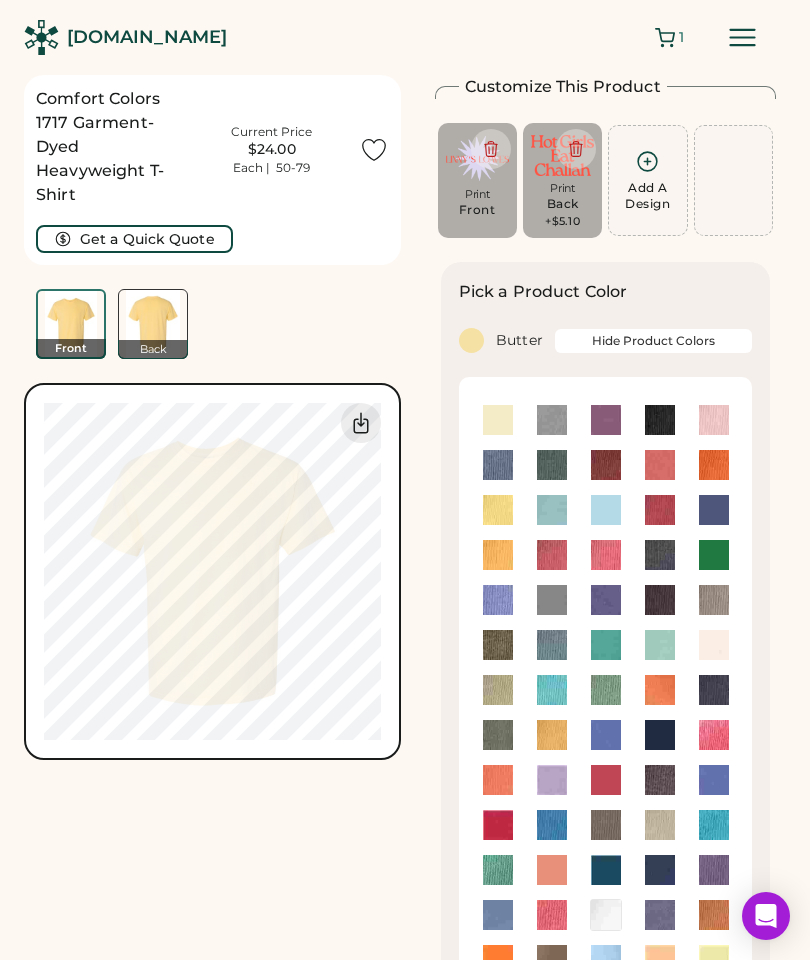 click at bounding box center (714, 420) 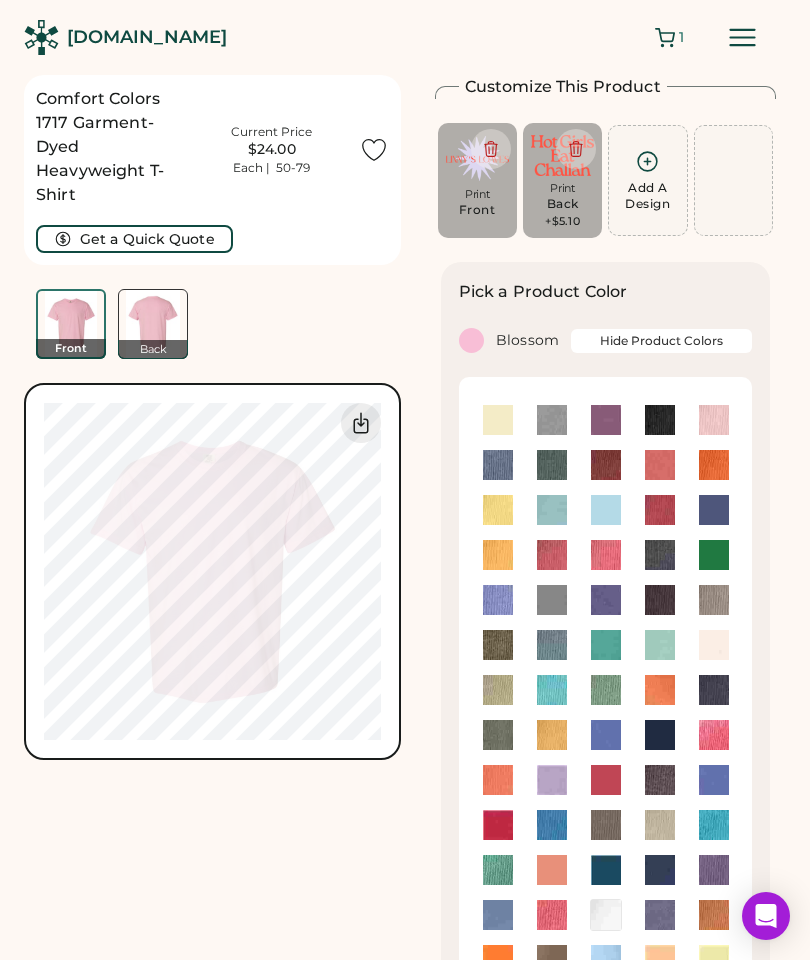 click on "Print" at bounding box center (477, 194) 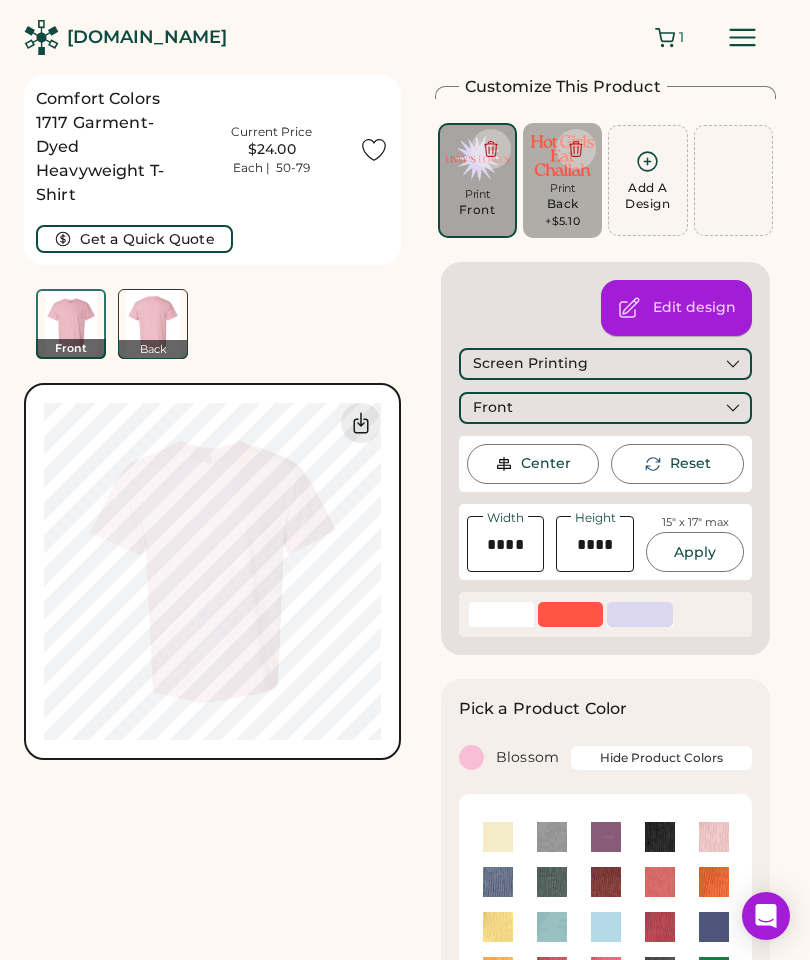 click on "Edit design" at bounding box center (694, 308) 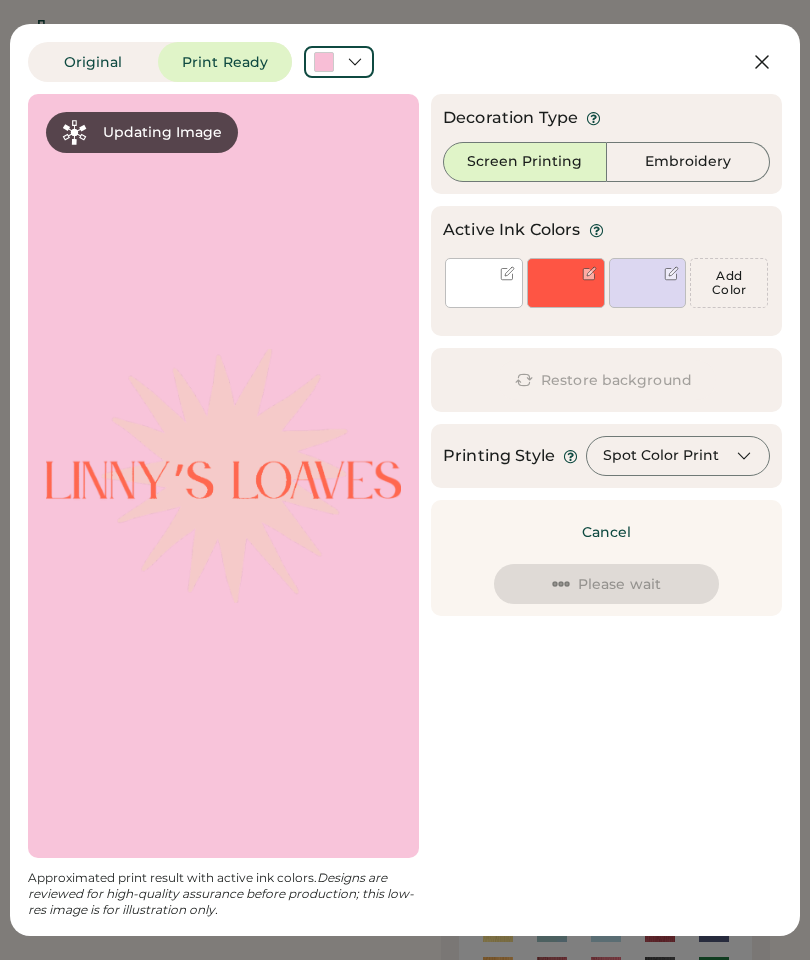 click at bounding box center (507, 273) 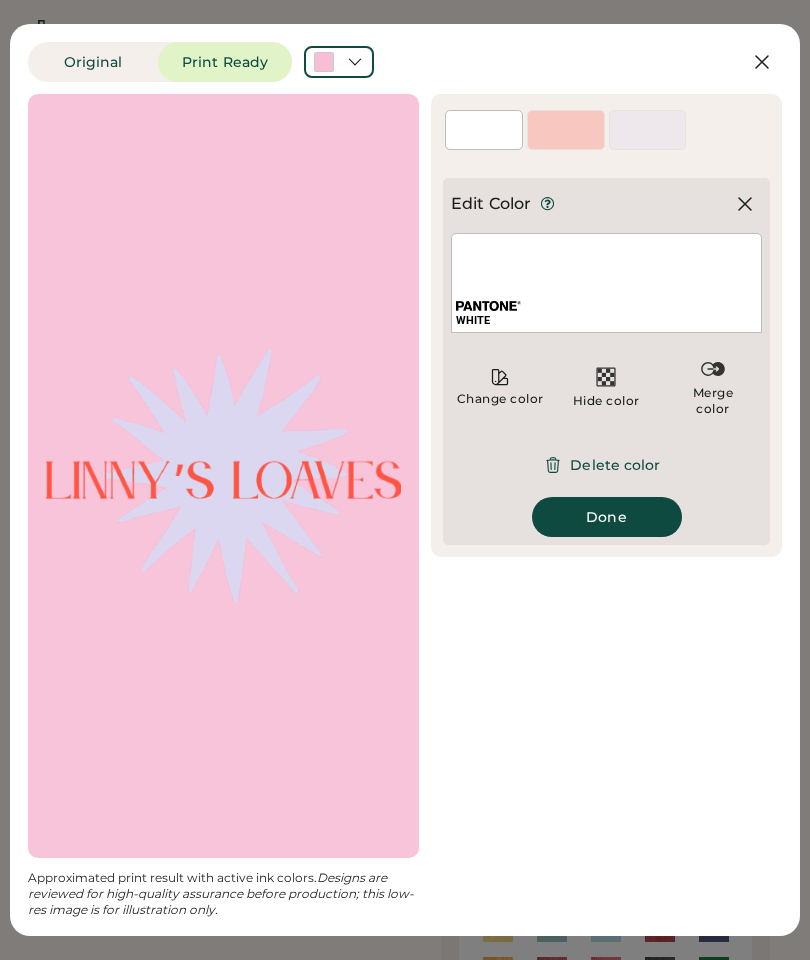 click on "Delete color" at bounding box center [606, 465] 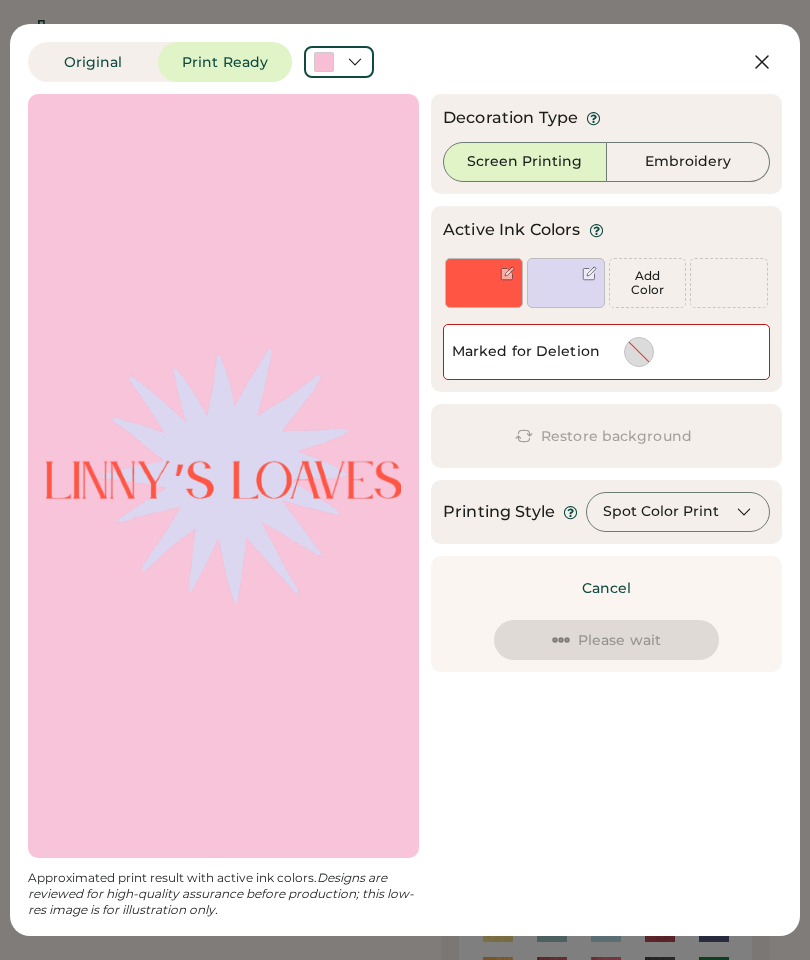 click at bounding box center [589, 273] 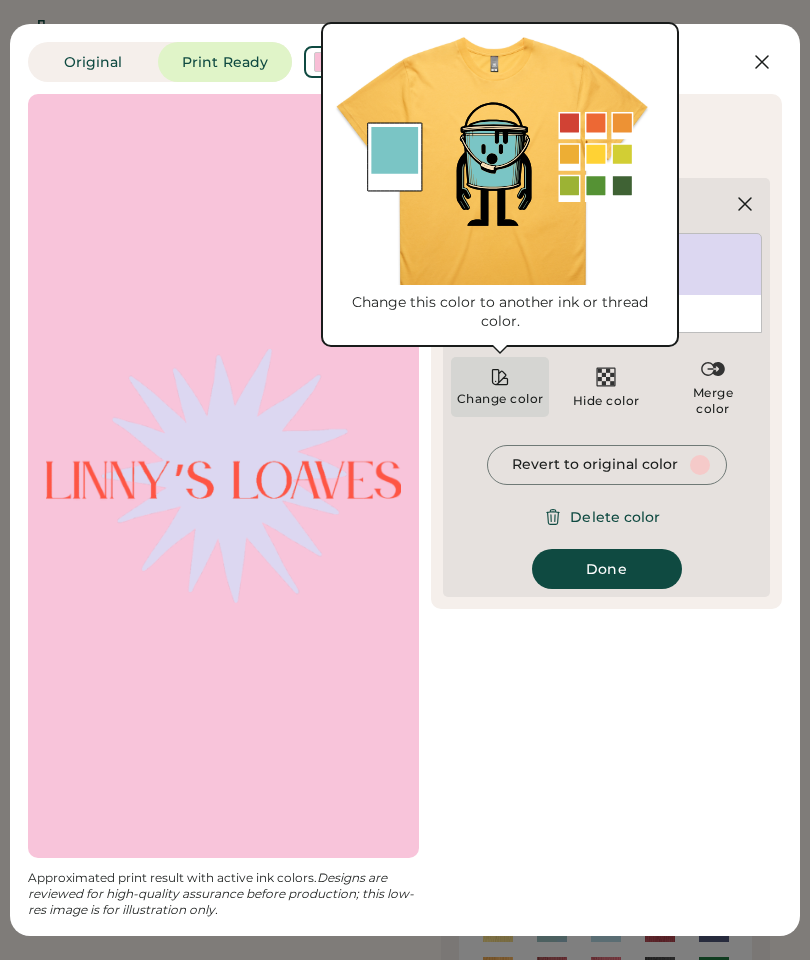 click on "Change color" at bounding box center (500, 399) 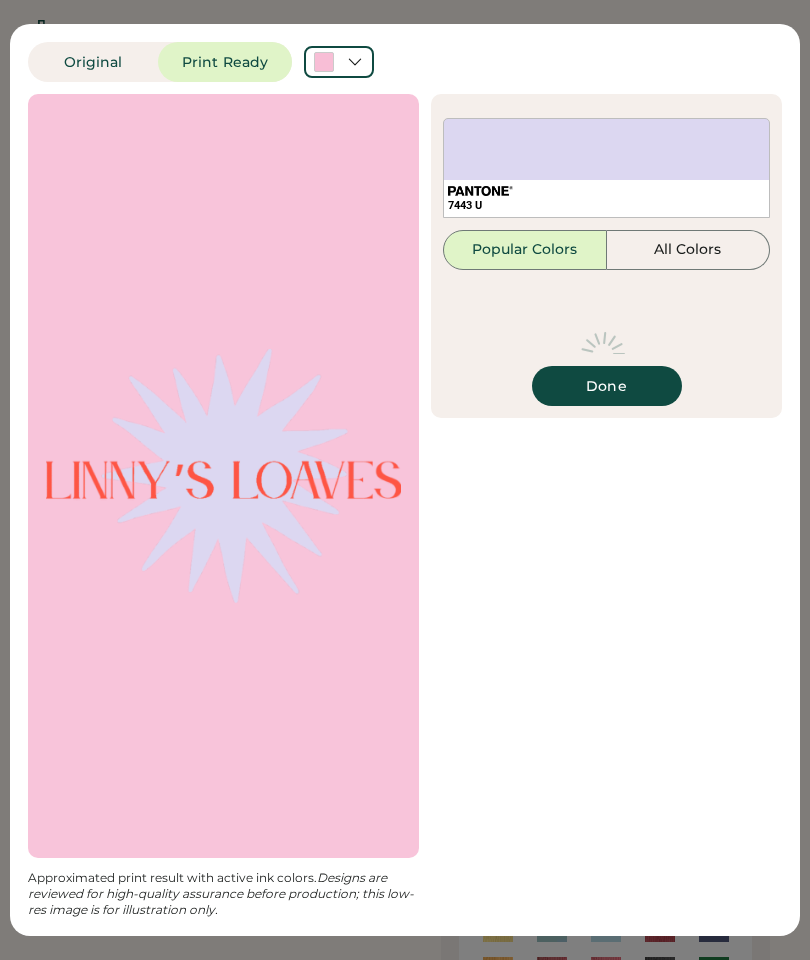 click on "7443 U" at bounding box center (606, 198) 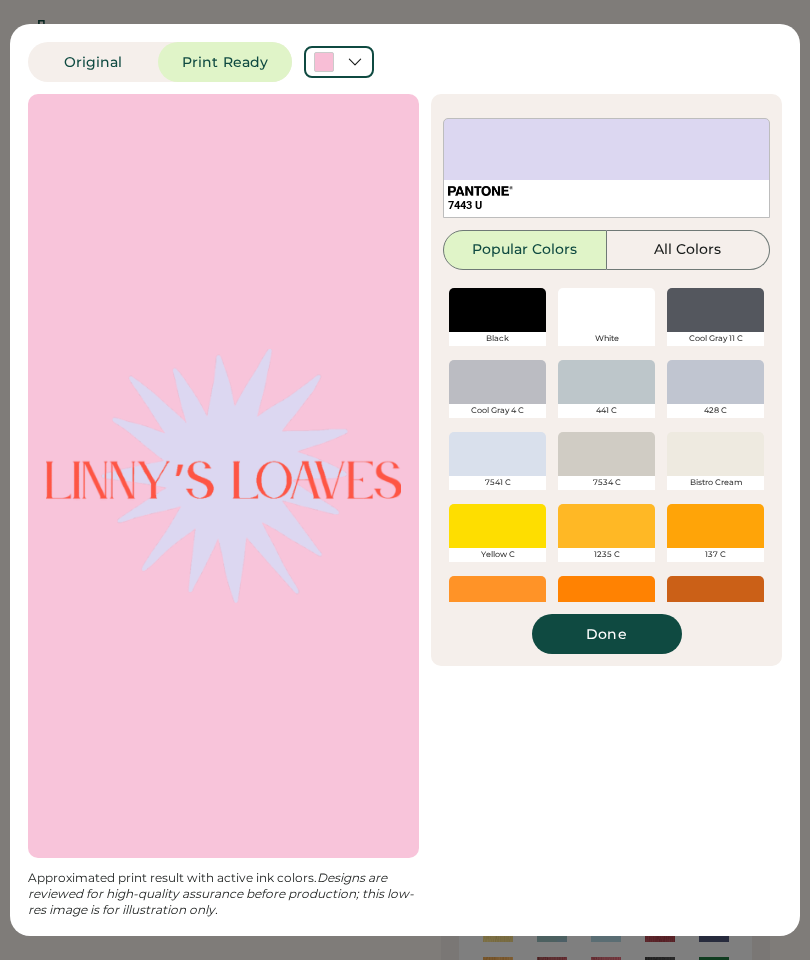 click on "All Colors" at bounding box center [689, 250] 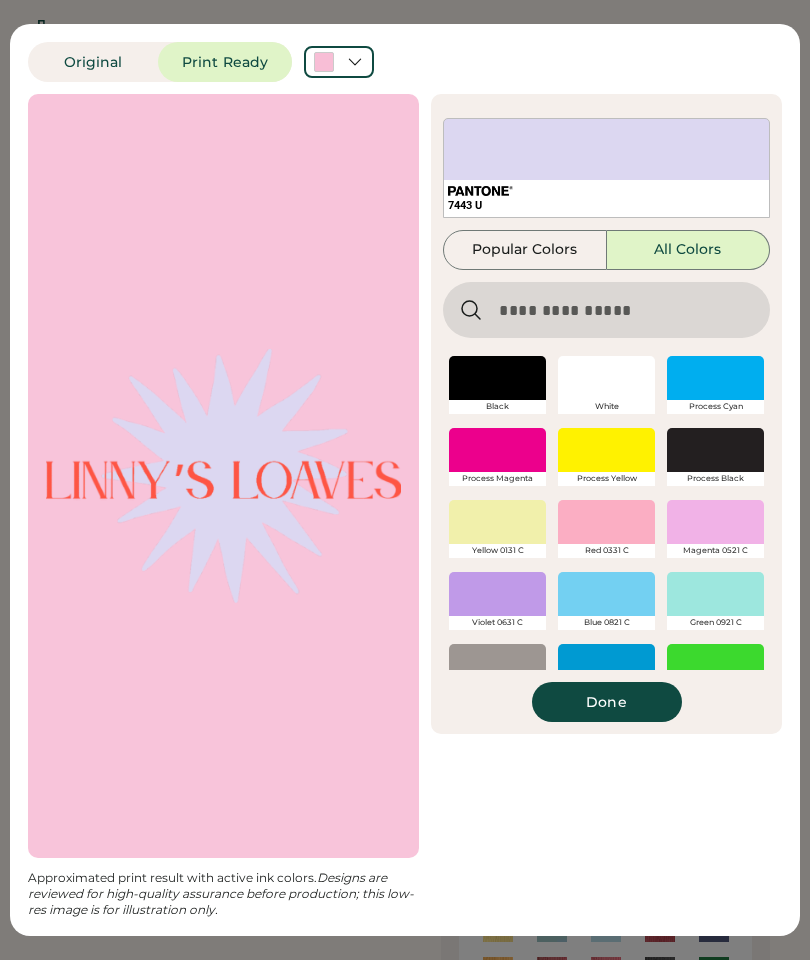 click at bounding box center (606, 310) 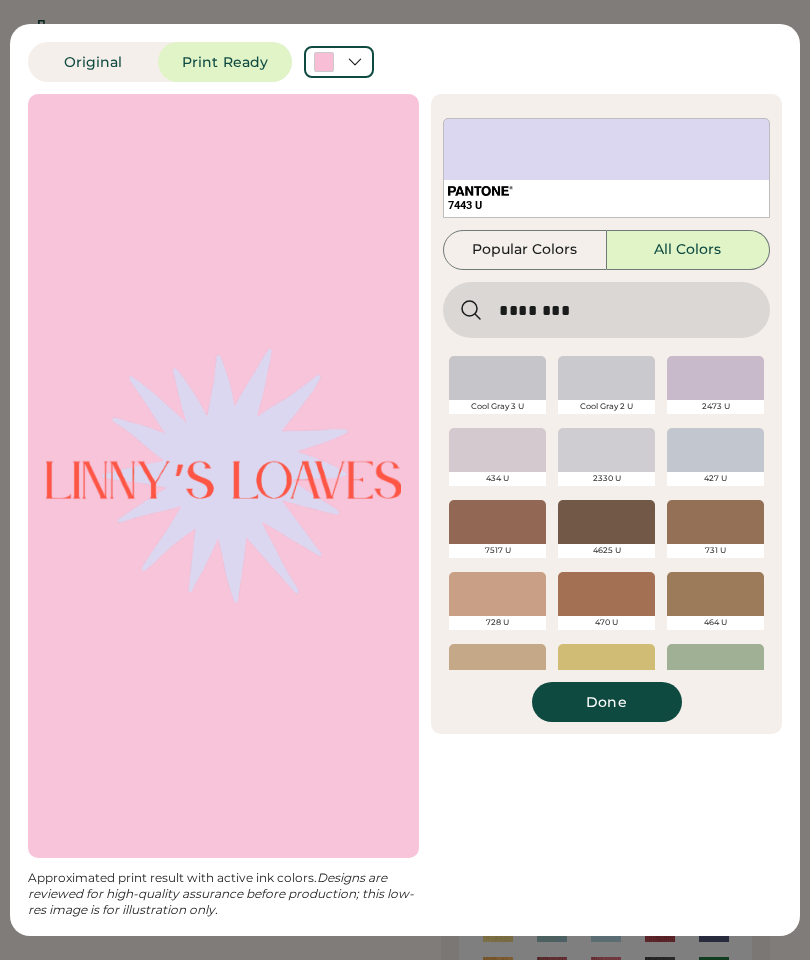 type on "********" 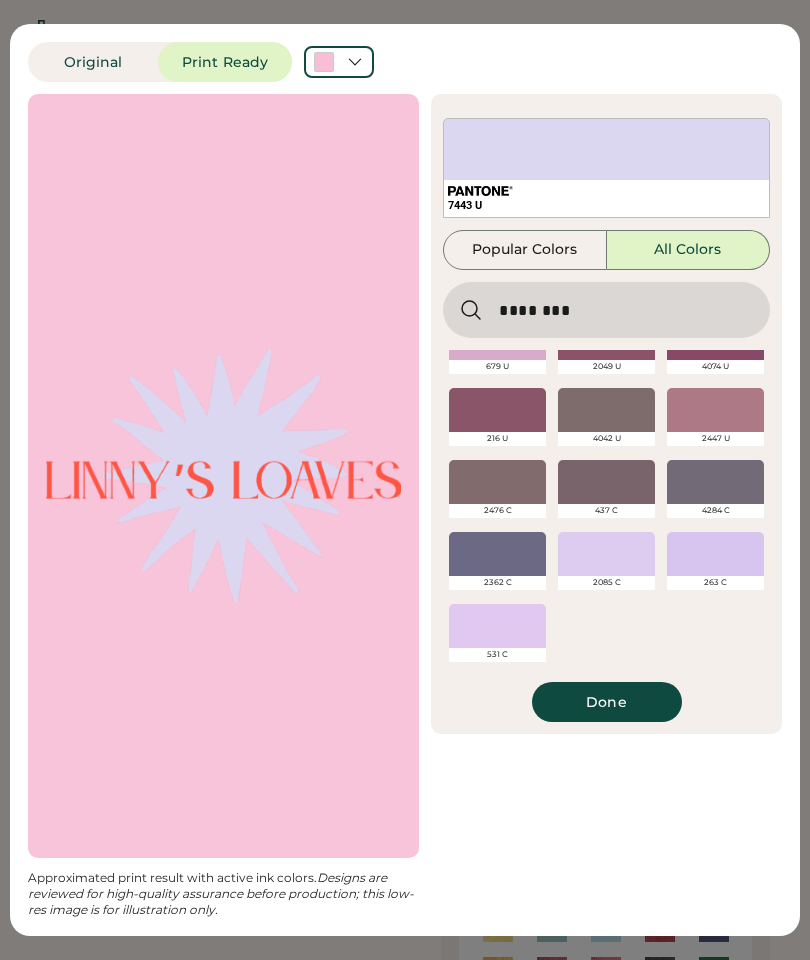 scroll, scrollTop: 2128, scrollLeft: 0, axis: vertical 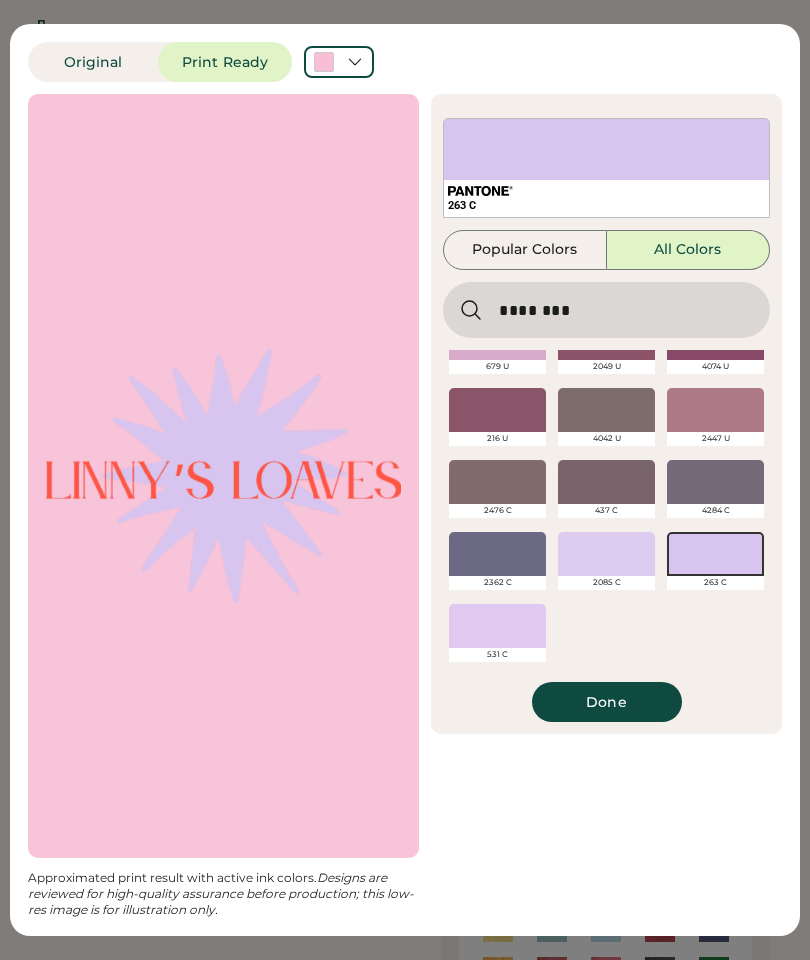 click on "Done" at bounding box center [607, 702] 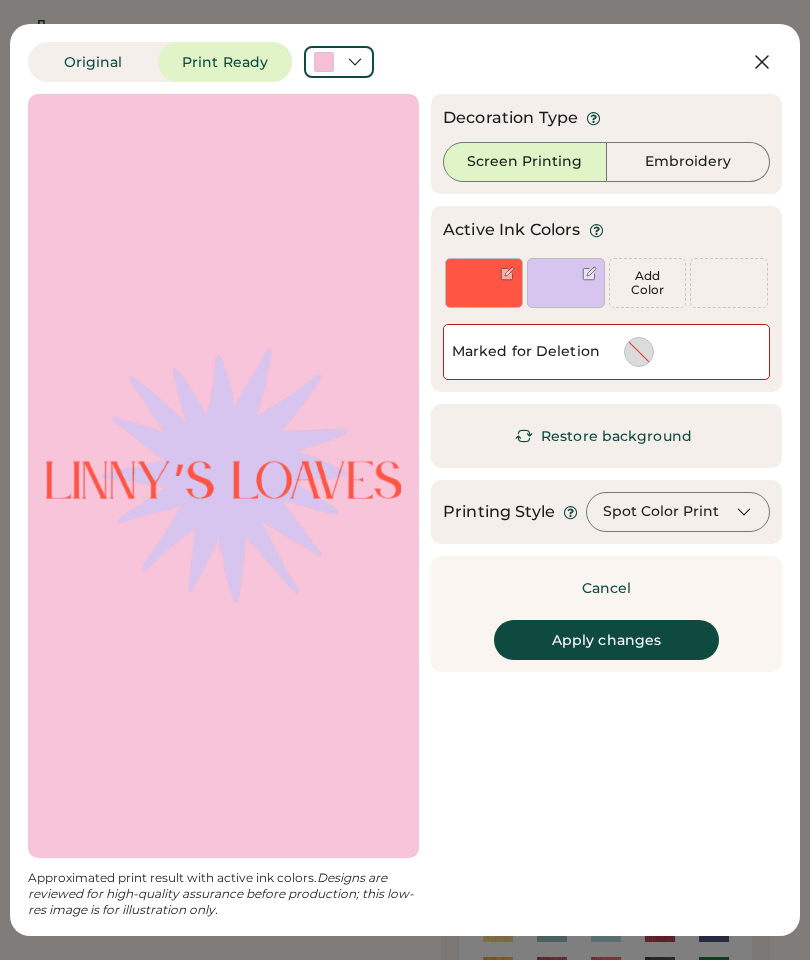 scroll, scrollTop: 0, scrollLeft: 0, axis: both 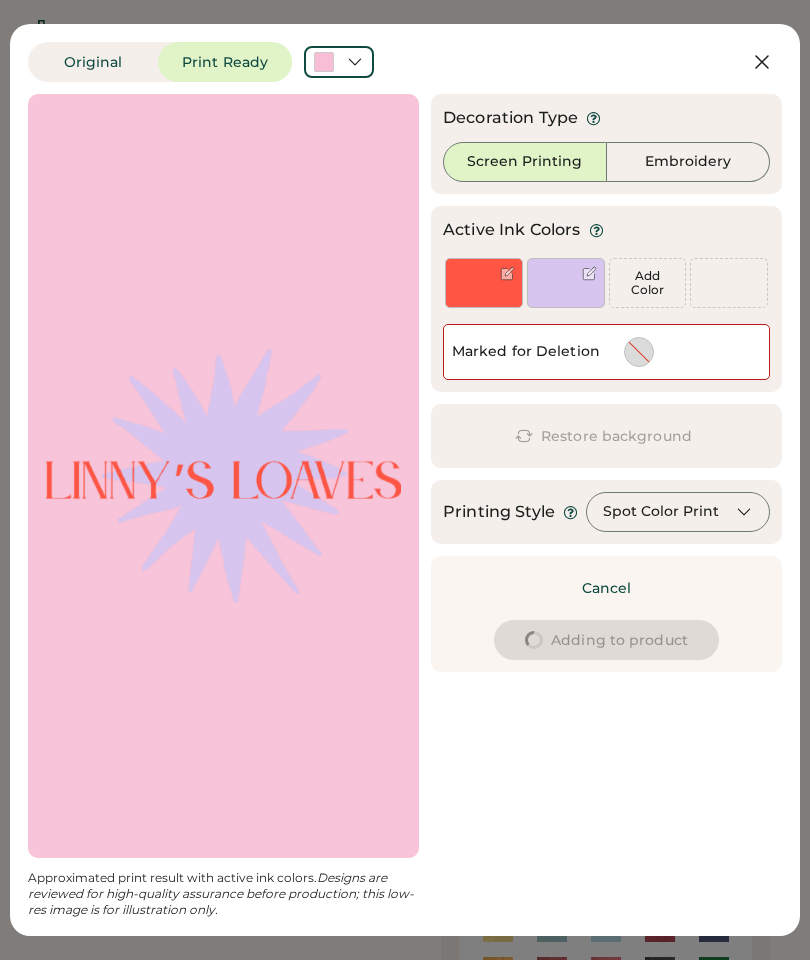 type on "****" 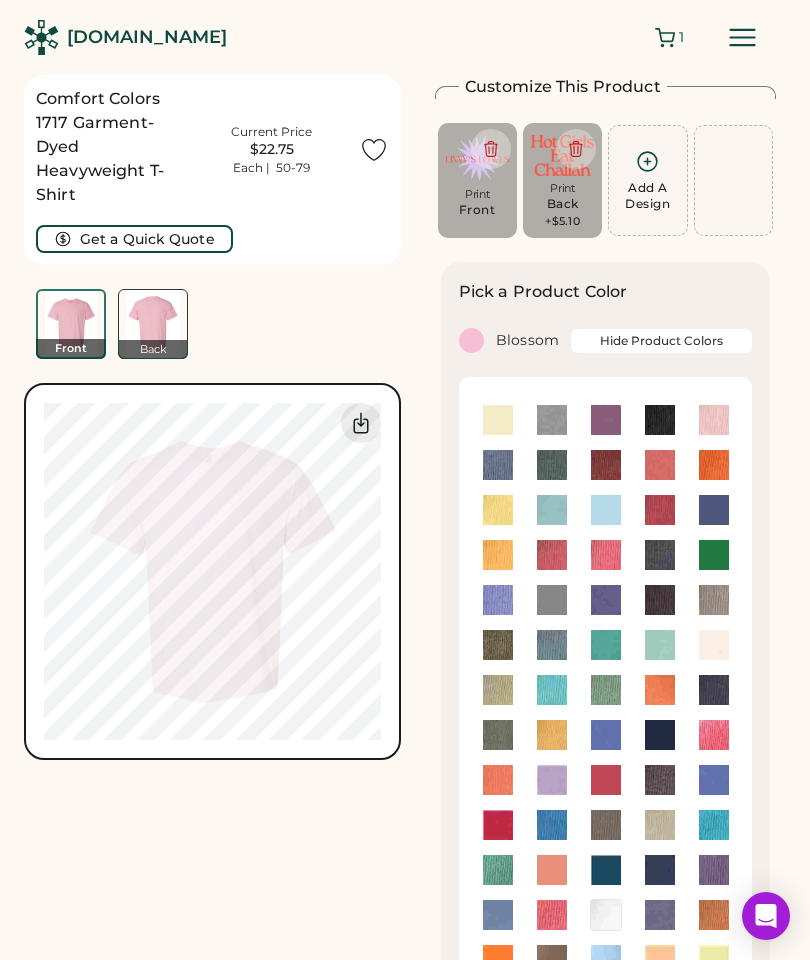 type on "****" 